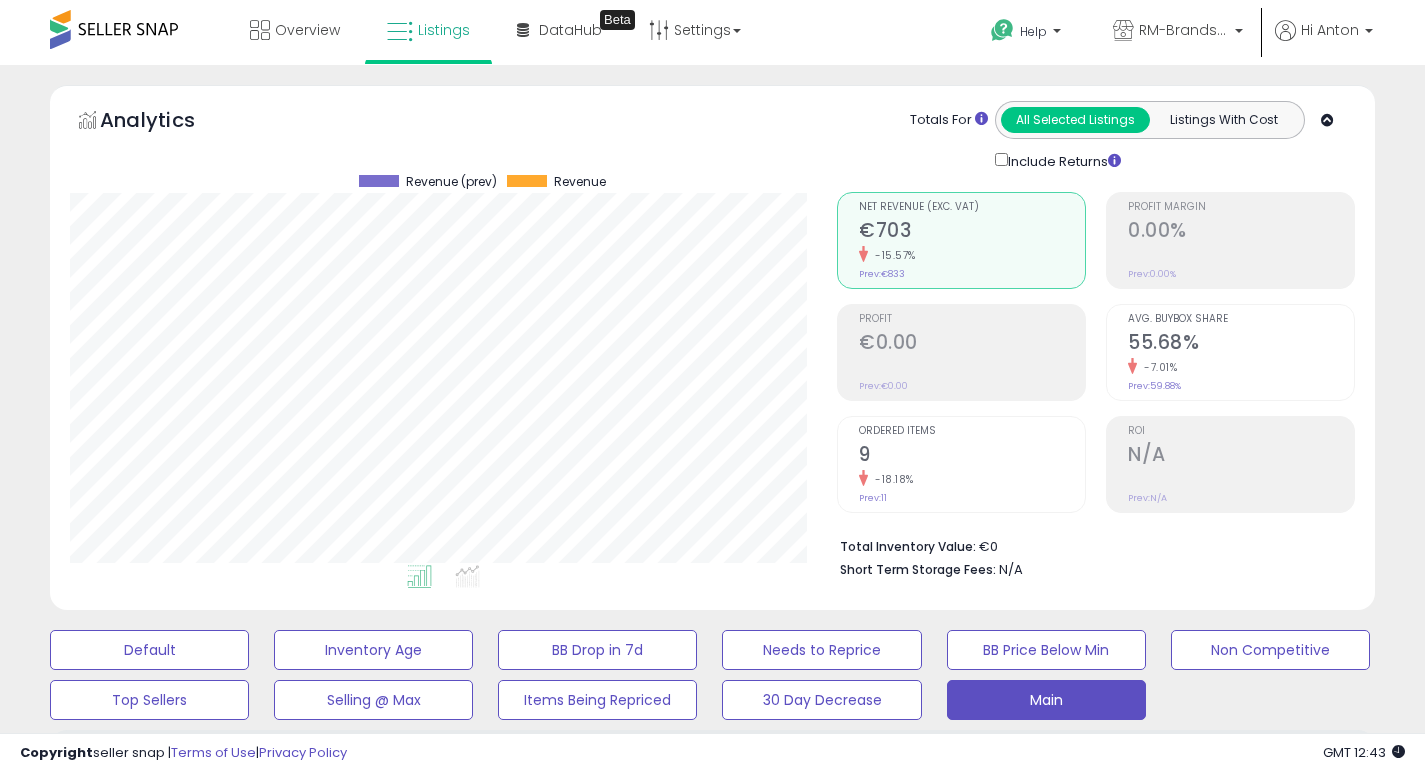 select on "**" 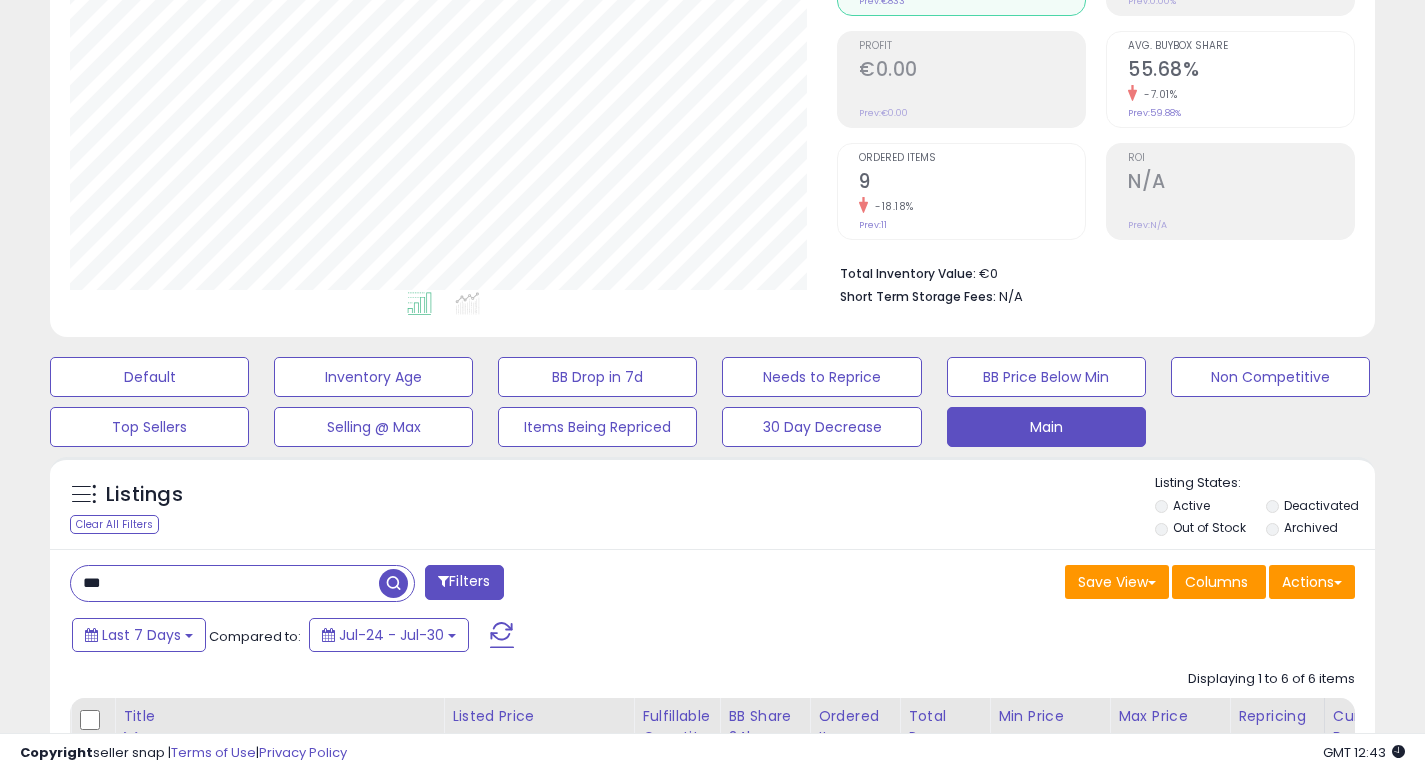 scroll, scrollTop: 273, scrollLeft: 0, axis: vertical 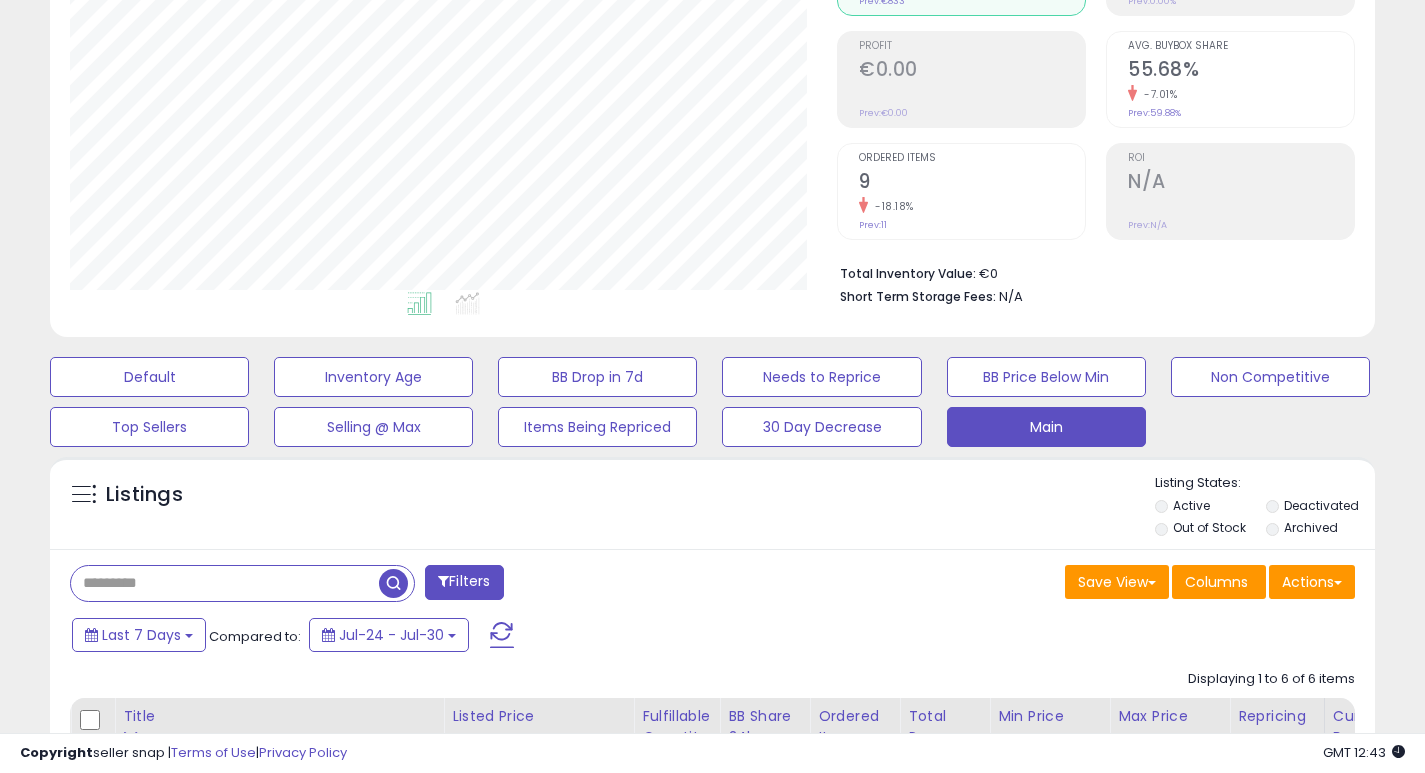 type 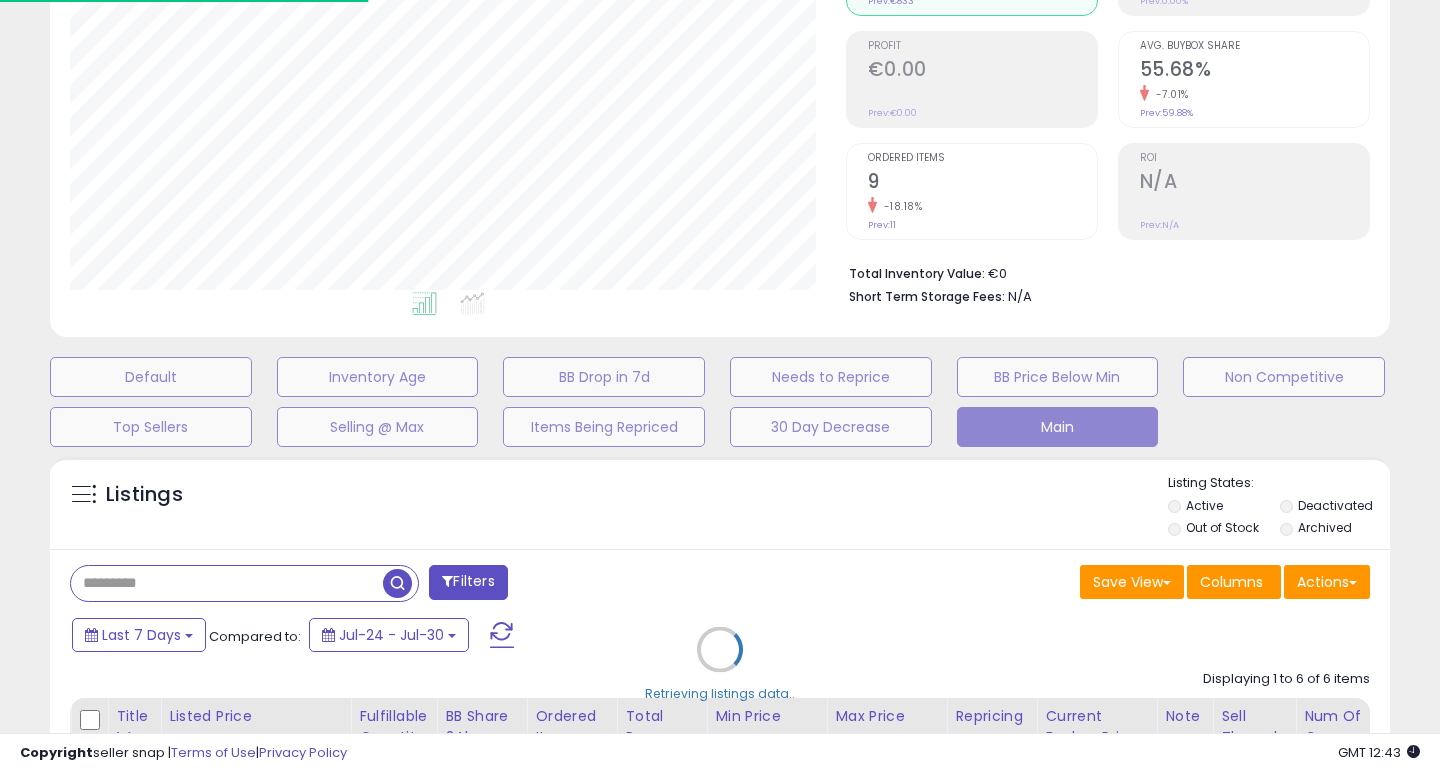 scroll, scrollTop: 999590, scrollLeft: 999224, axis: both 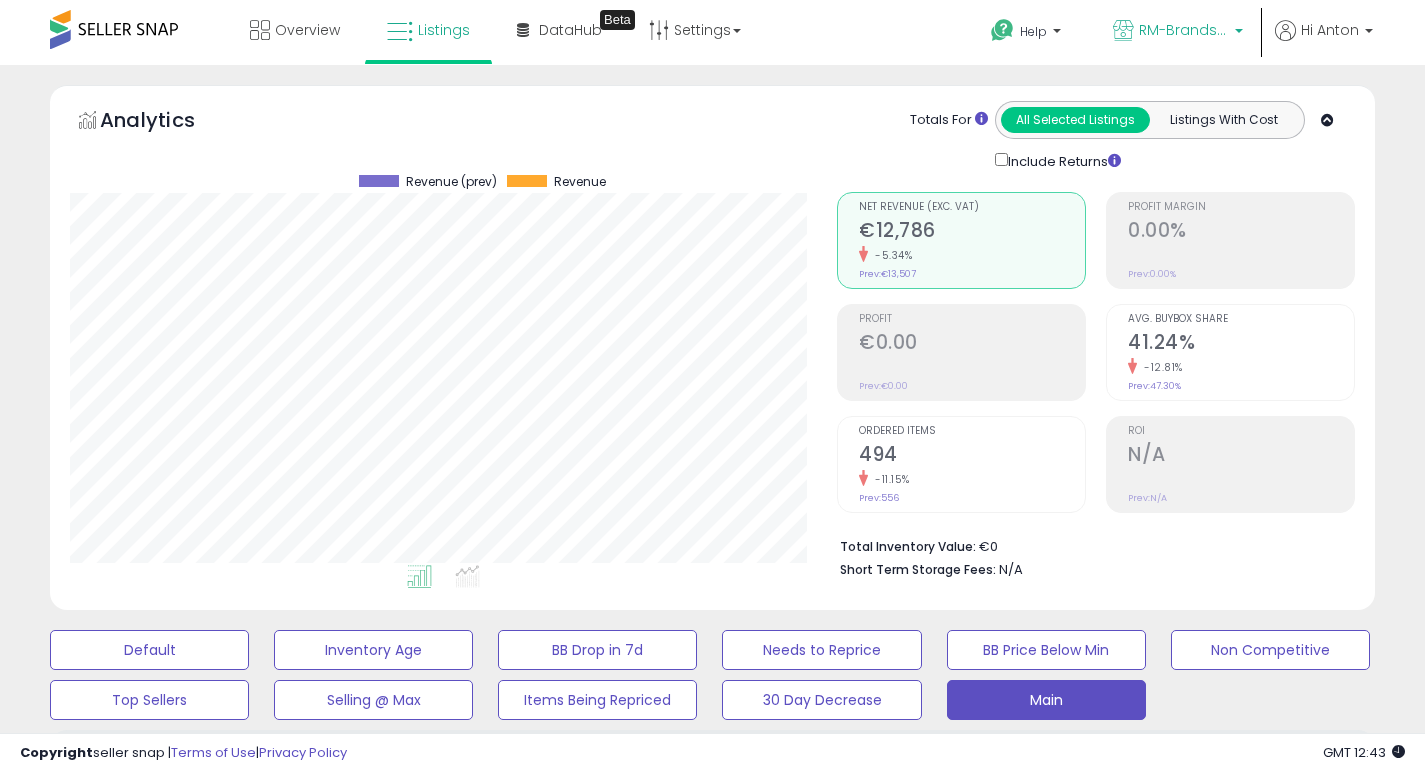 click on "RM-Brands (DE)" at bounding box center (1184, 30) 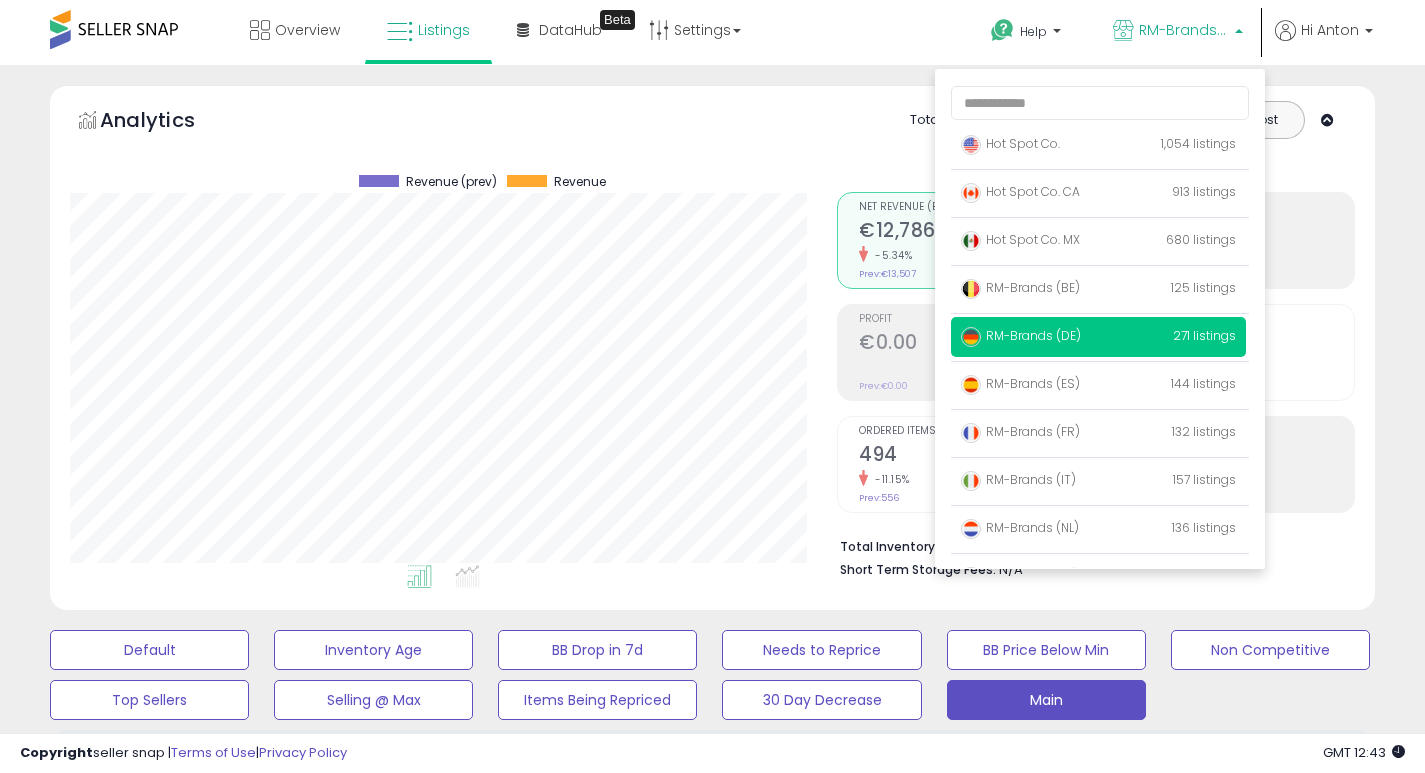 scroll, scrollTop: 999590, scrollLeft: 999233, axis: both 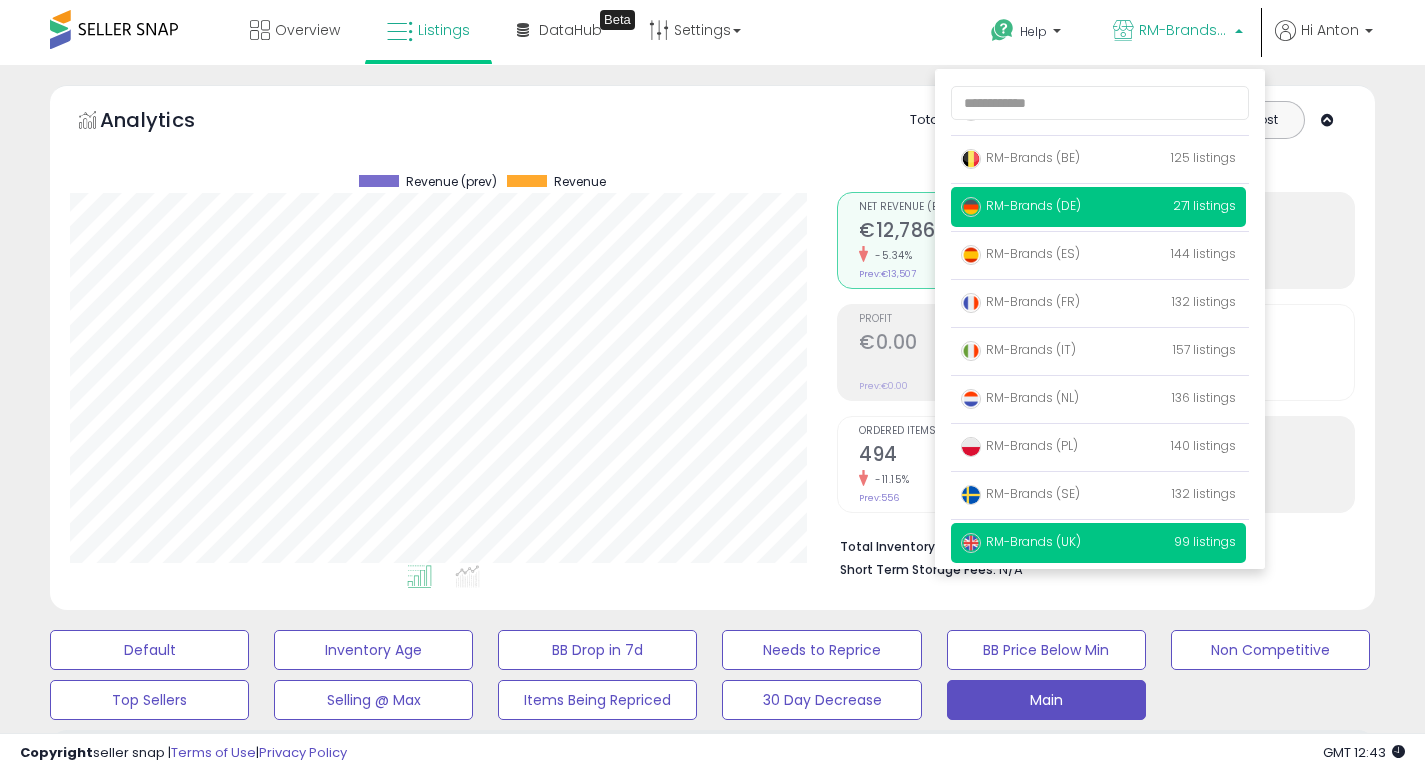 click on "RM-Brands (UK)" at bounding box center [1021, 541] 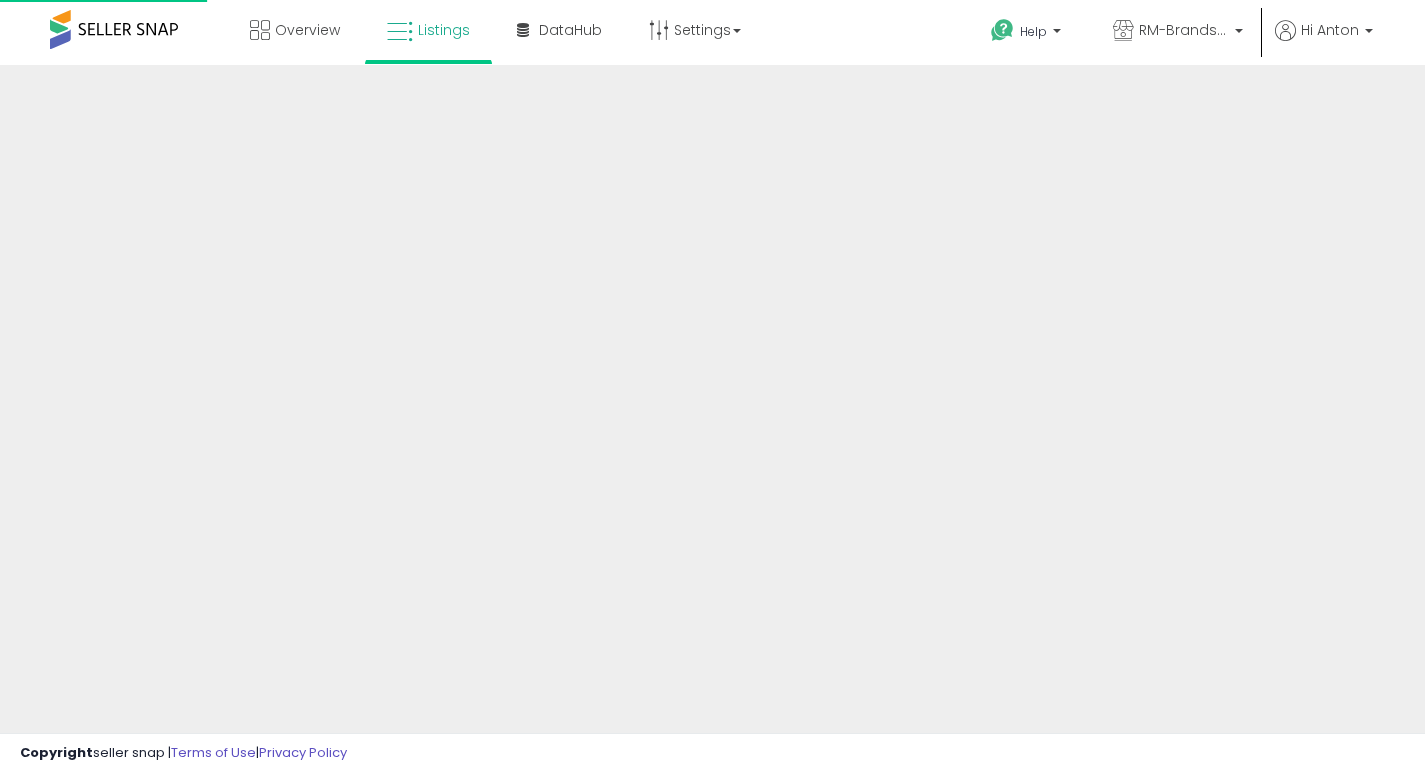 scroll, scrollTop: 0, scrollLeft: 0, axis: both 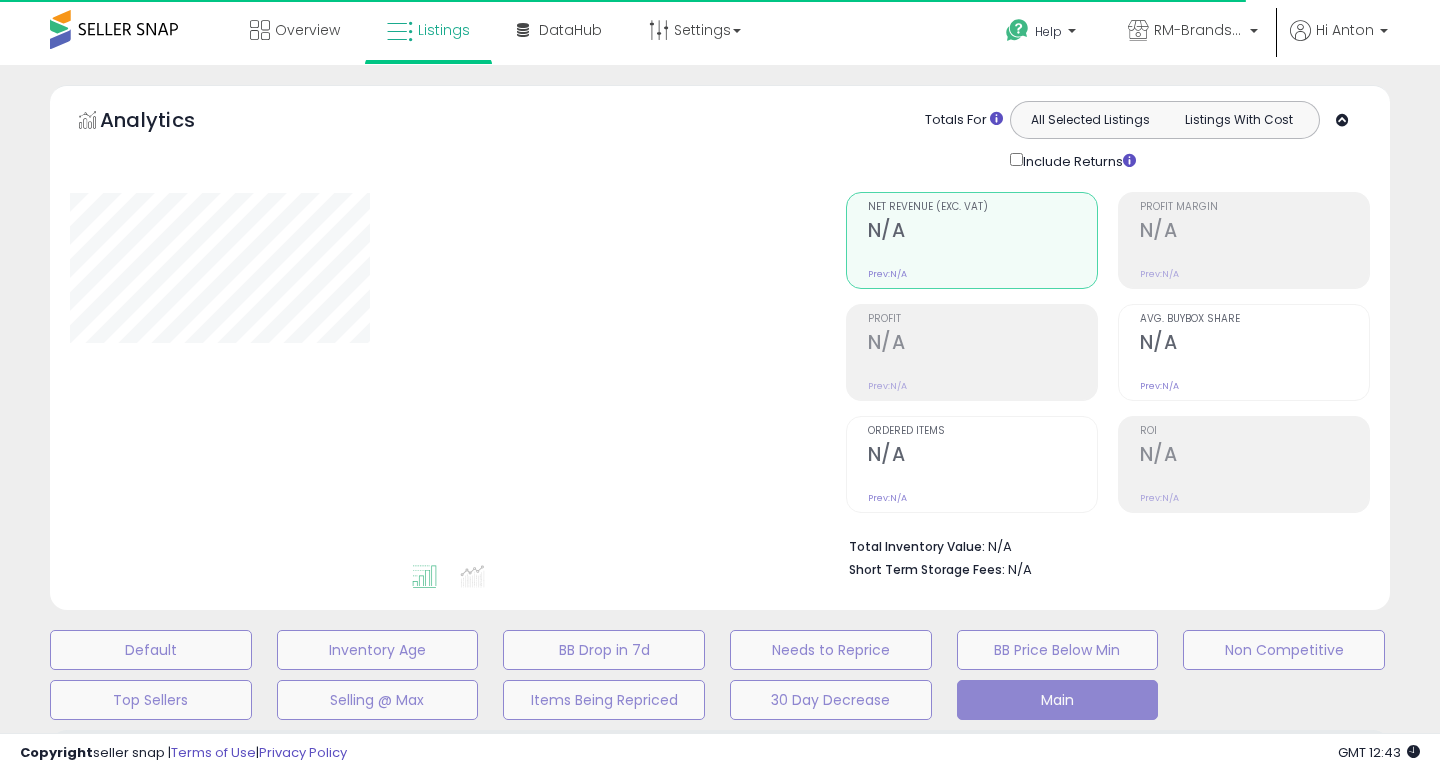select on "**" 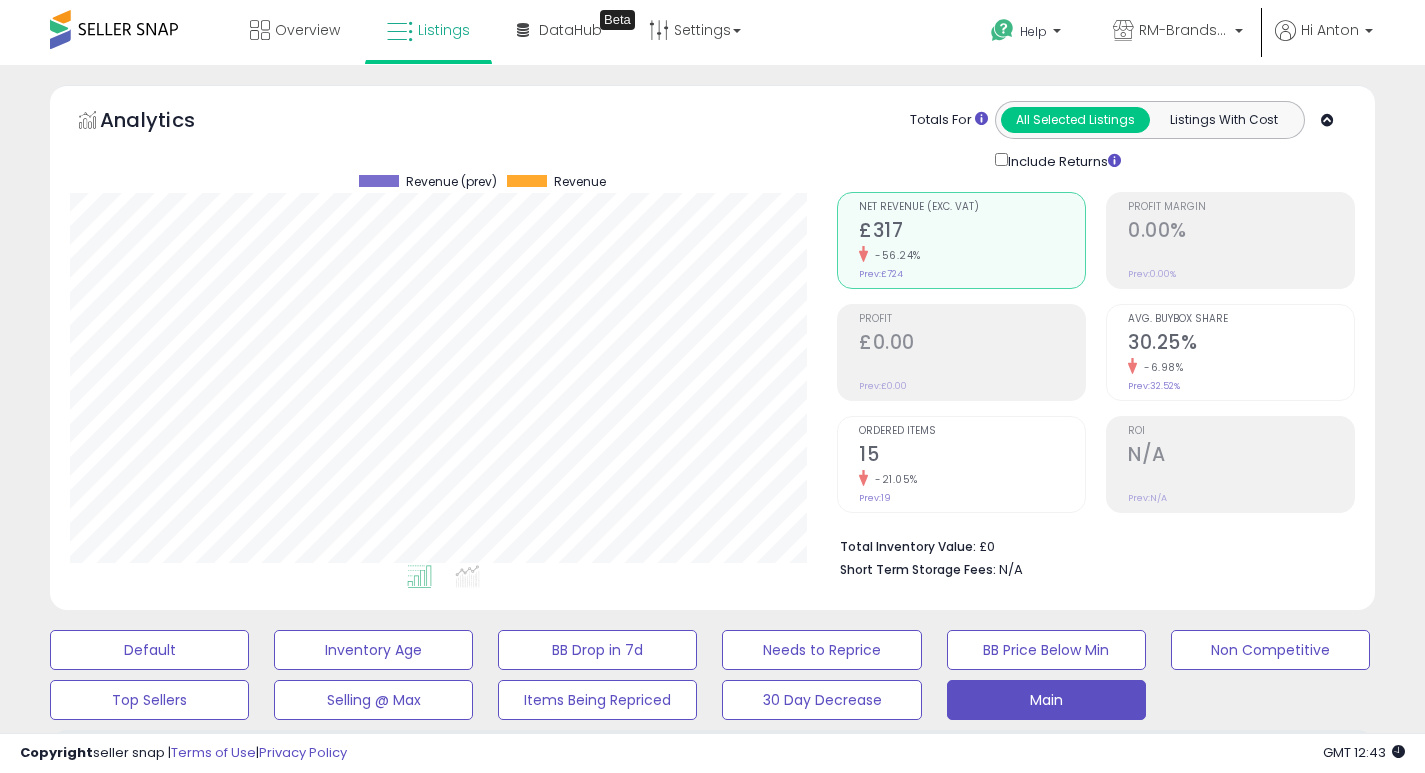 scroll, scrollTop: 999590, scrollLeft: 999233, axis: both 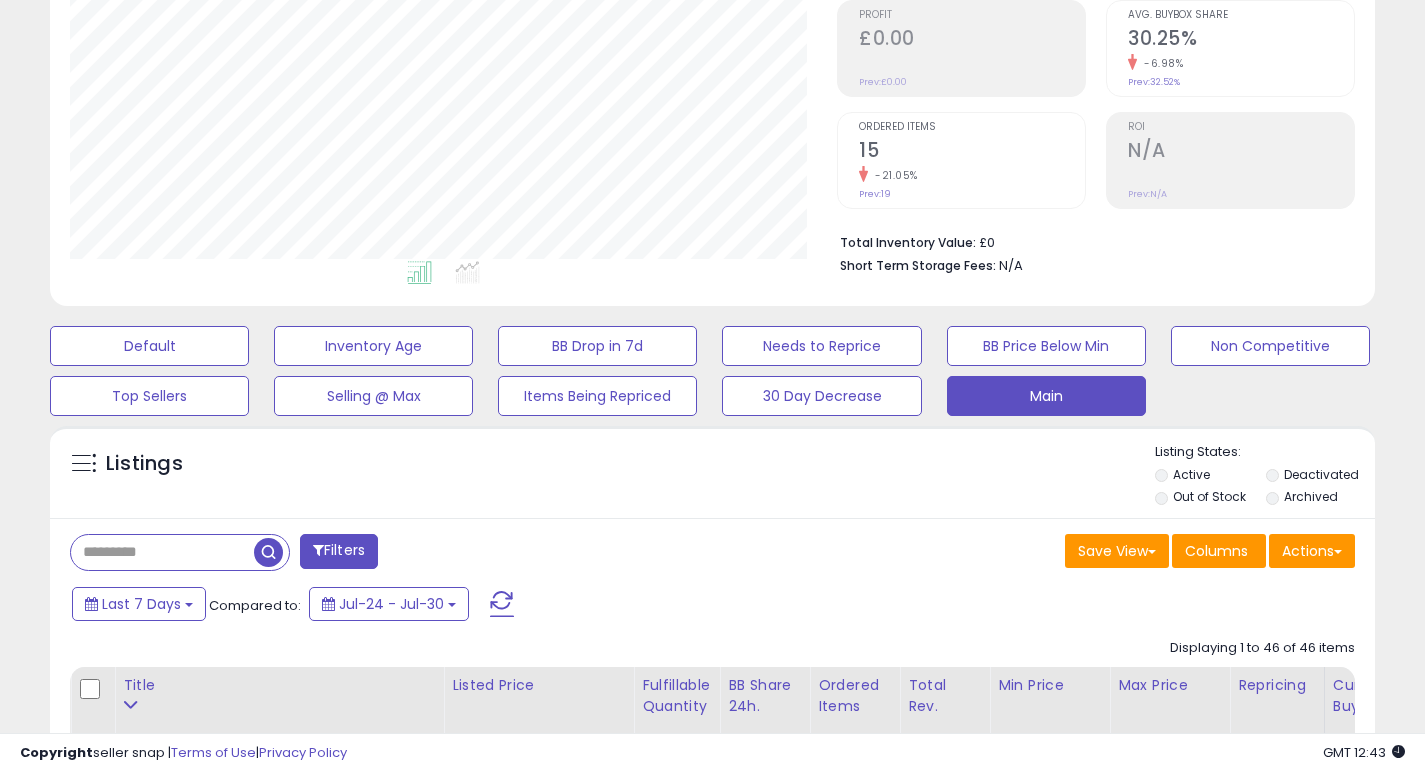 click at bounding box center [162, 552] 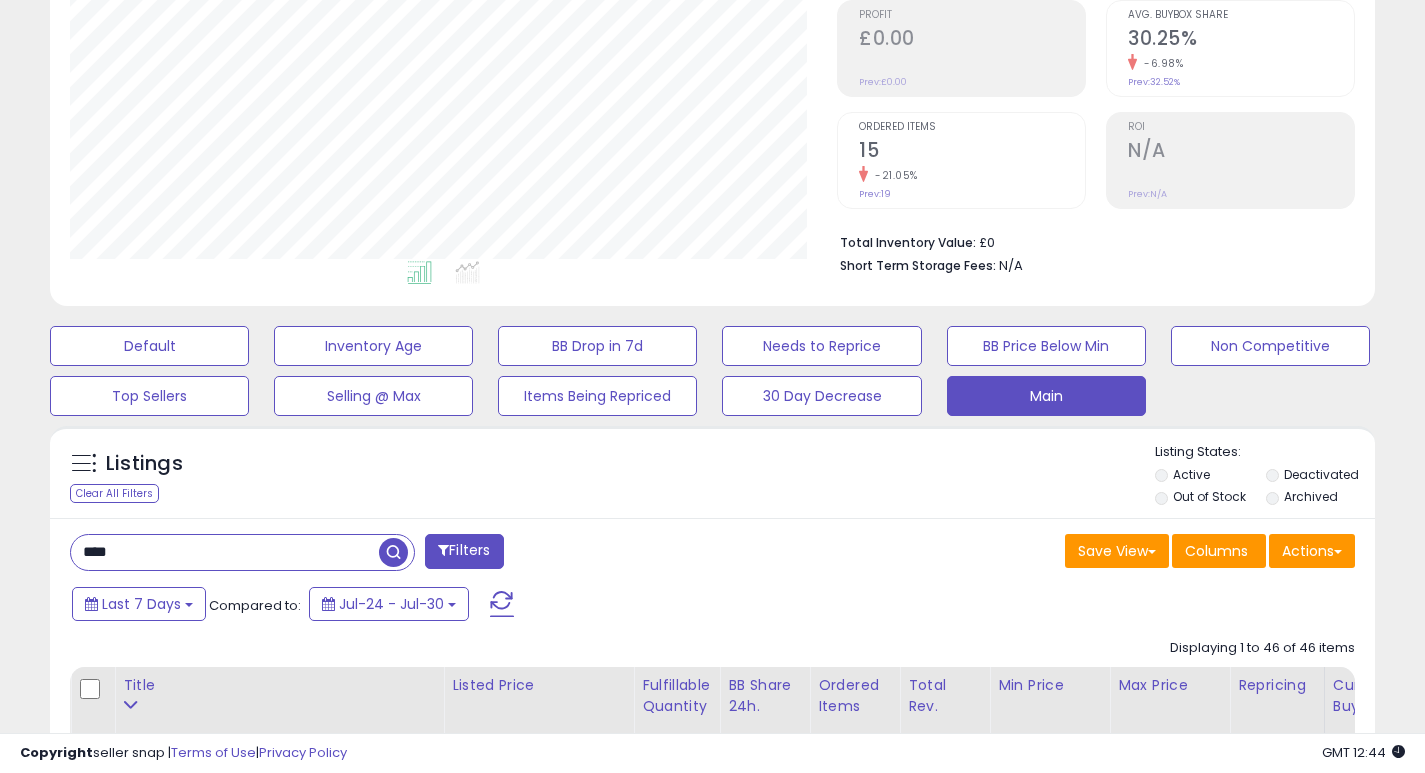 type on "****" 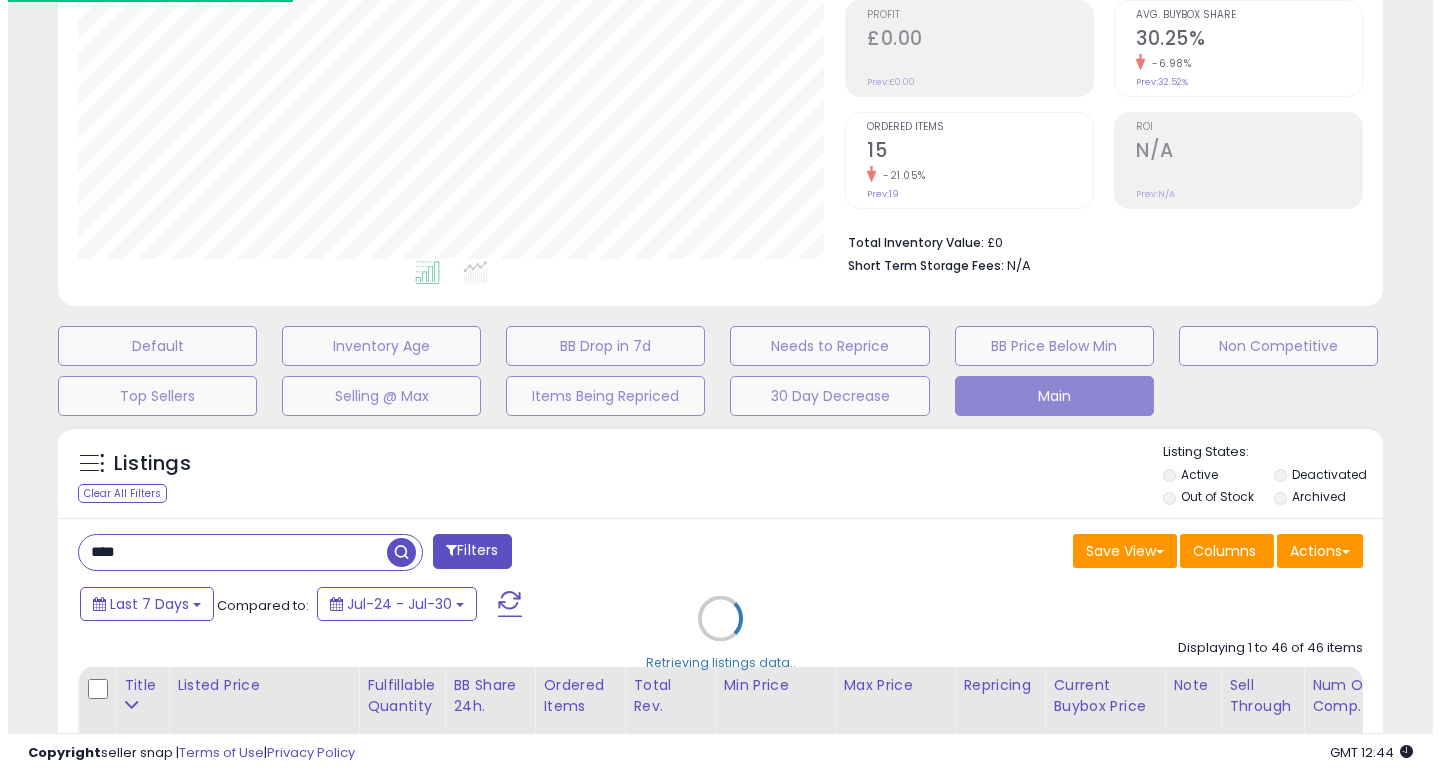 scroll, scrollTop: 999590, scrollLeft: 999224, axis: both 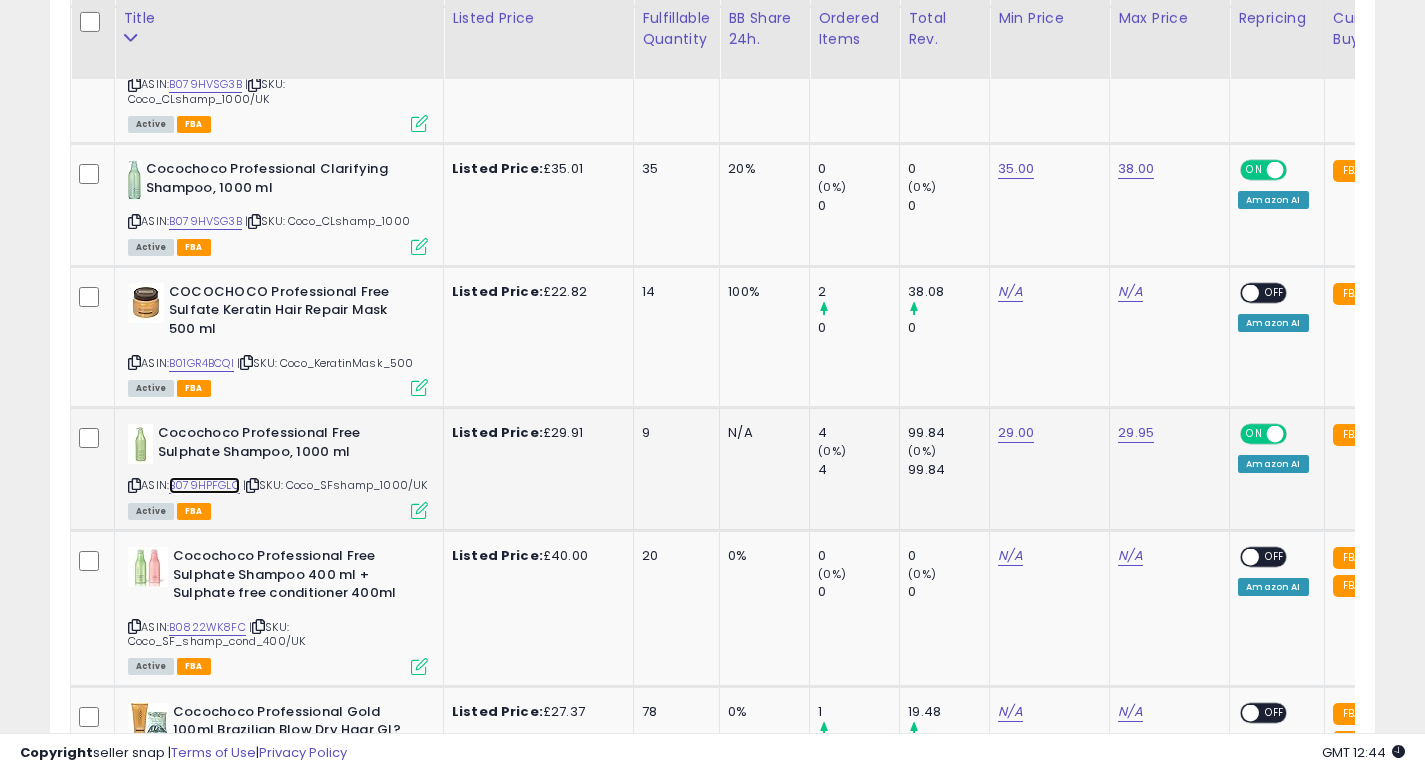 click on "B079HPFGLQ" at bounding box center [204, 485] 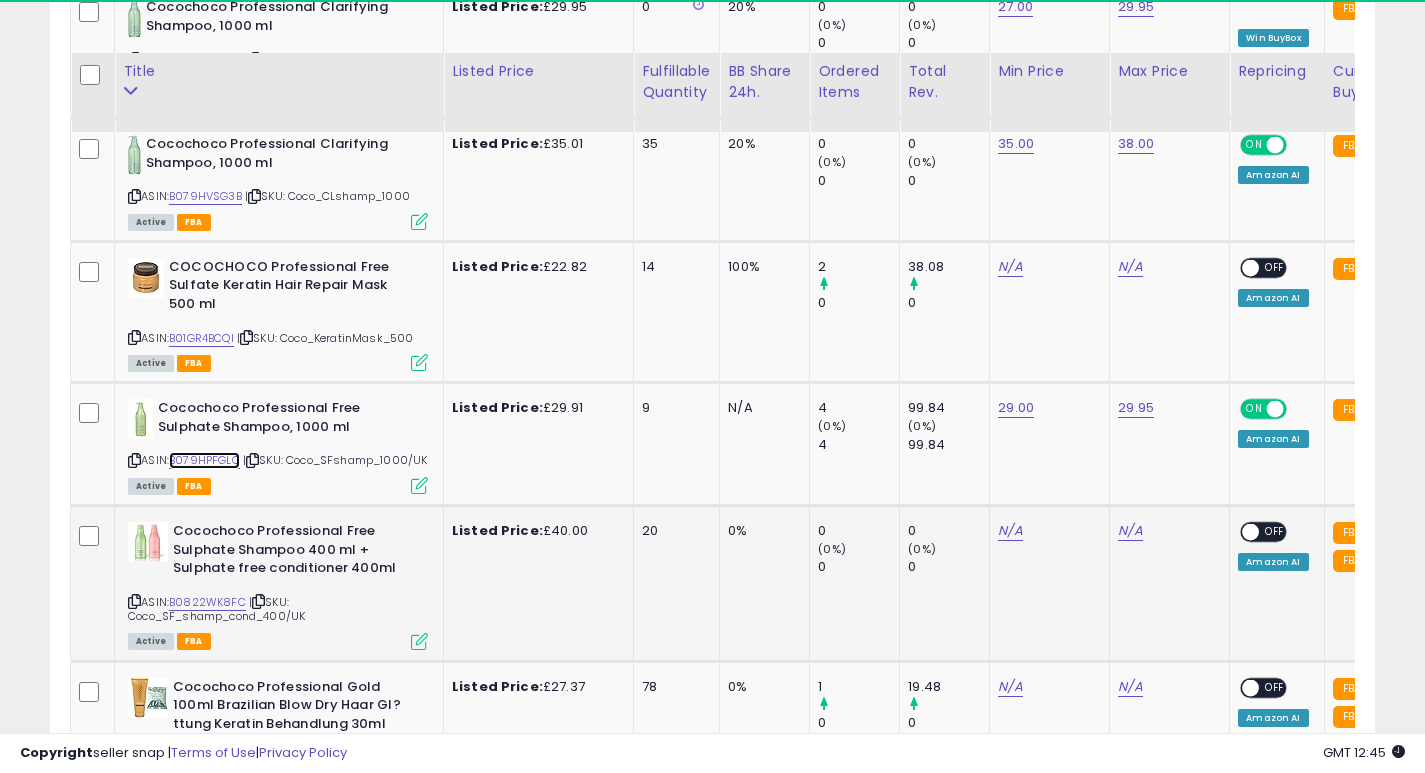 scroll, scrollTop: 1487, scrollLeft: 0, axis: vertical 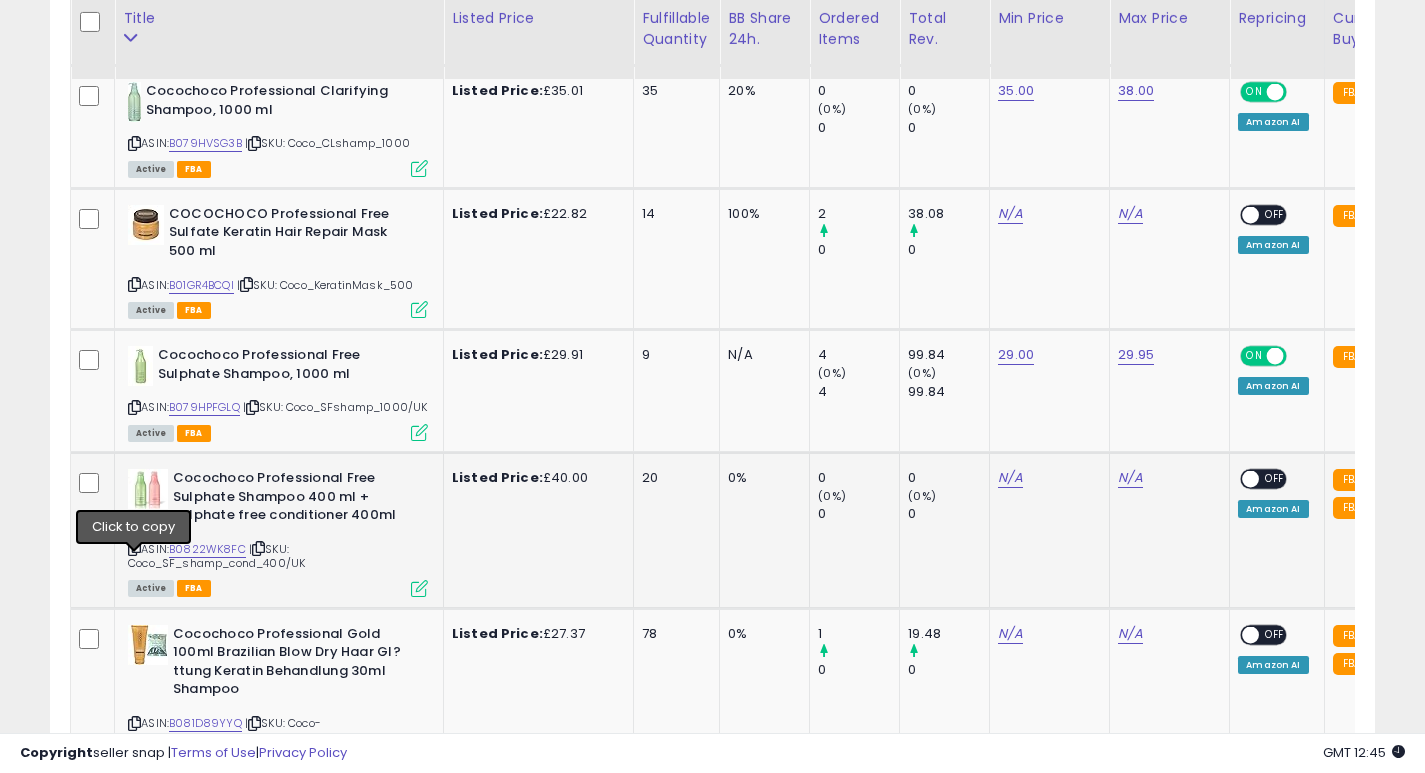 click at bounding box center [134, 548] 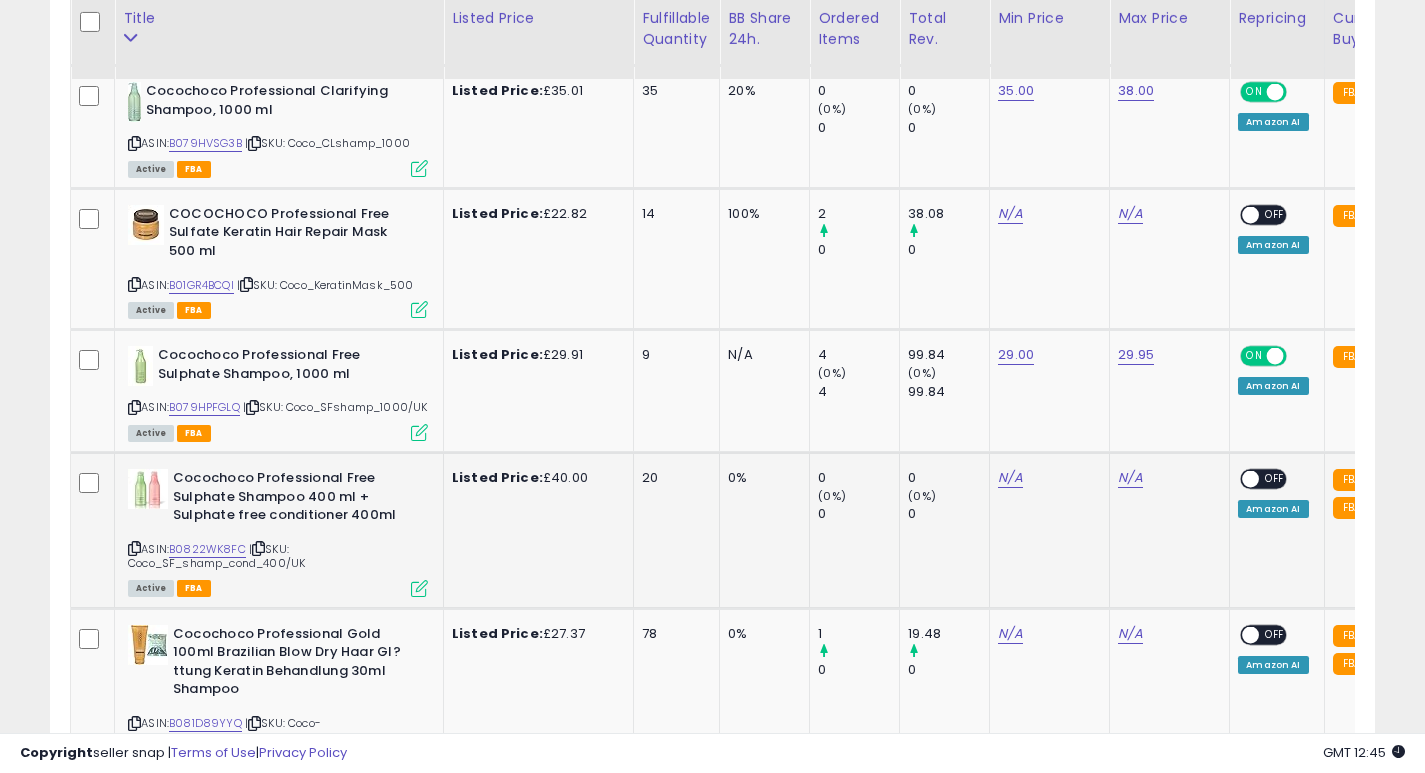 drag, startPoint x: 129, startPoint y: 579, endPoint x: 309, endPoint y: 572, distance: 180.13606 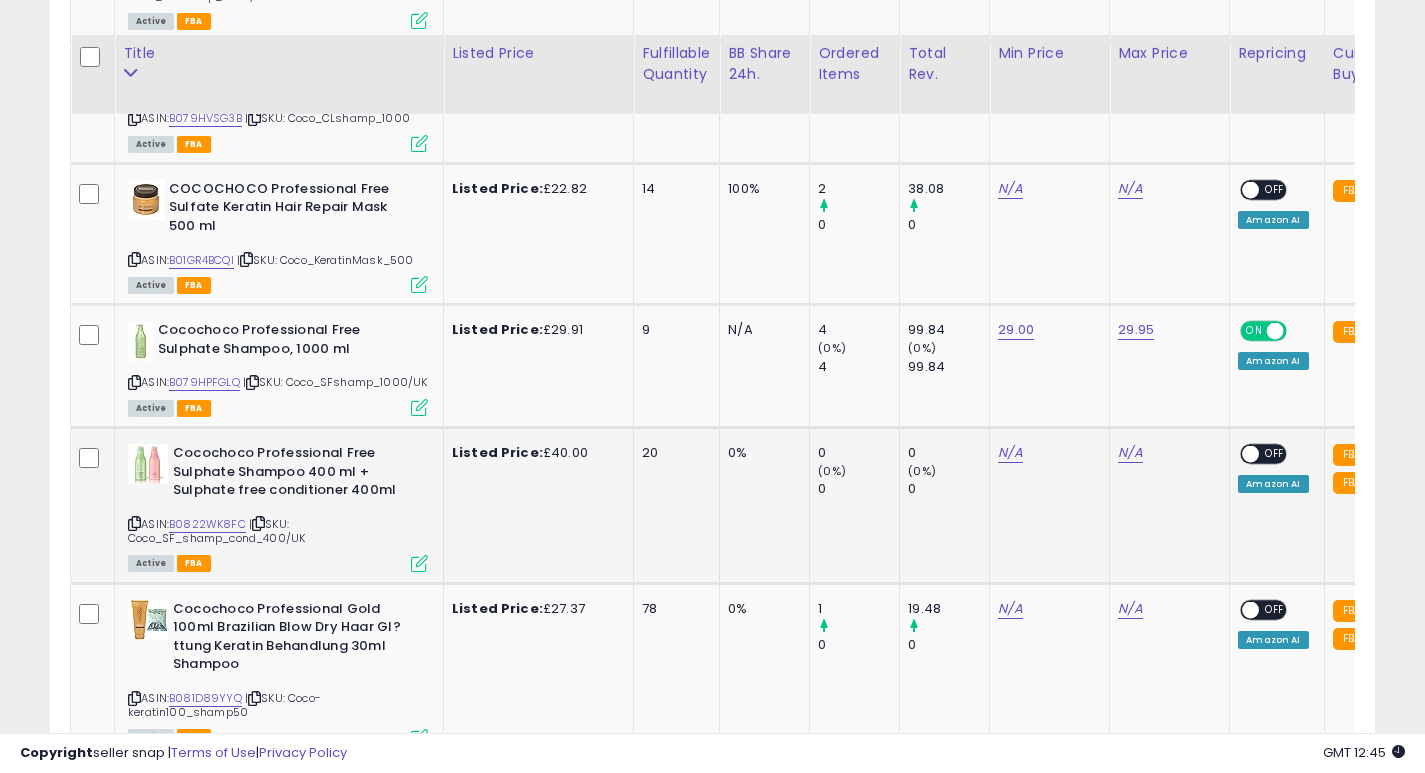 scroll, scrollTop: 1559, scrollLeft: 0, axis: vertical 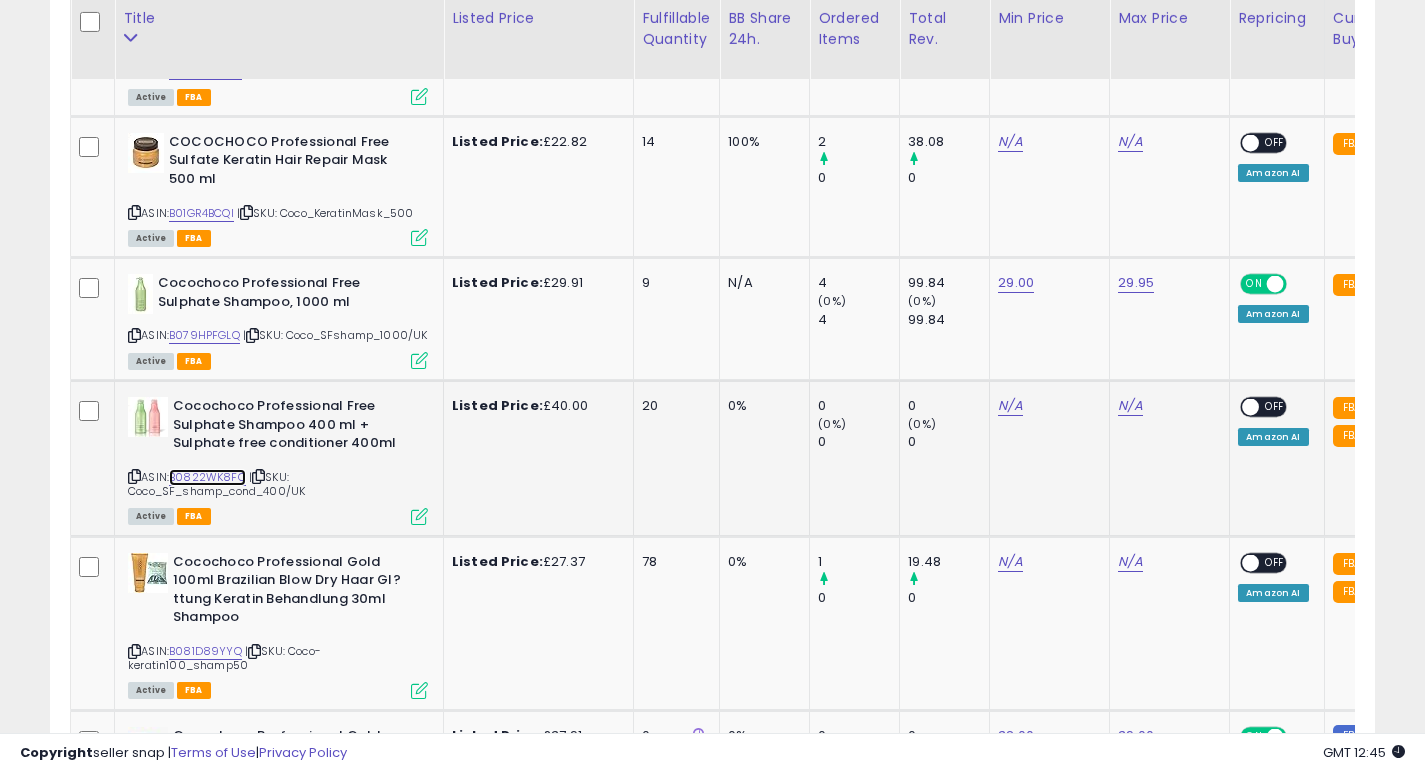 click on "B0822WK8FC" at bounding box center (207, 477) 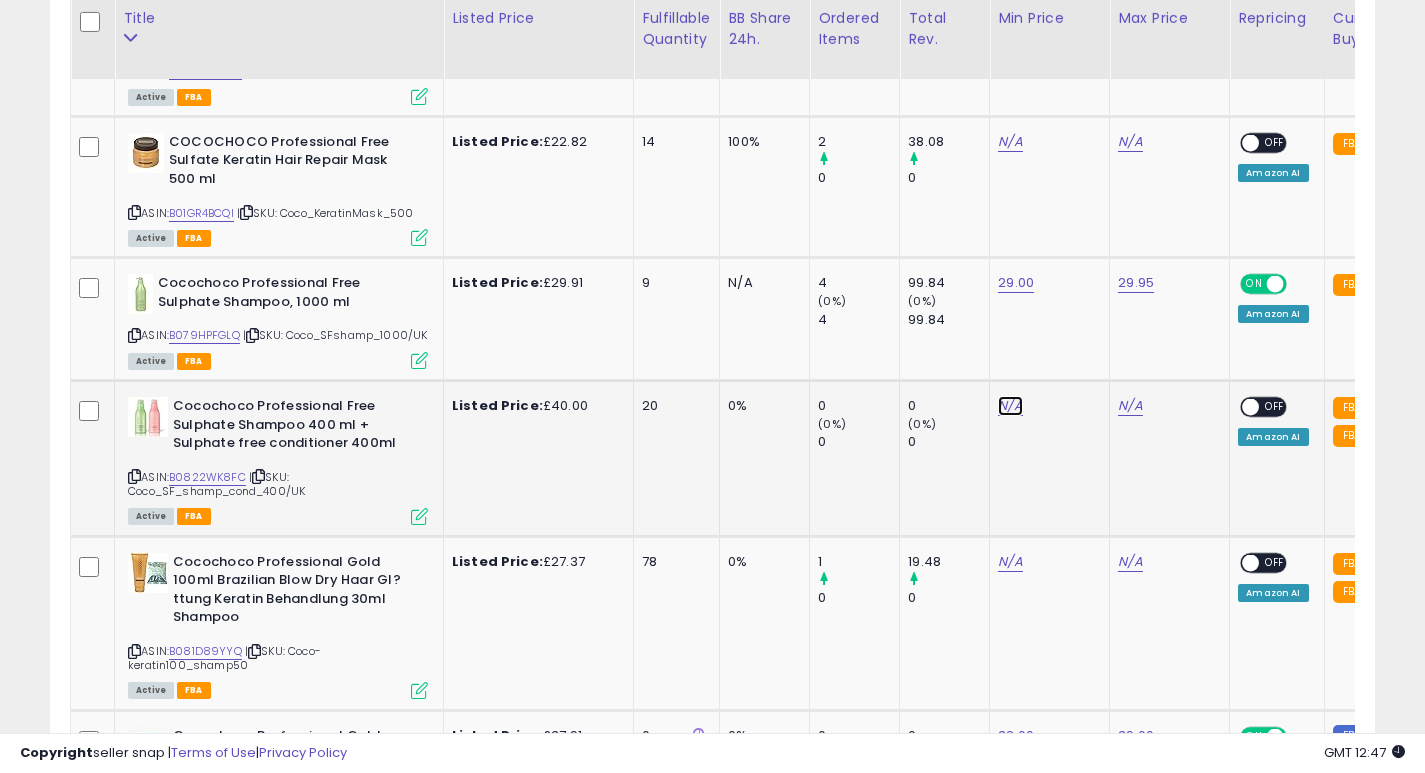 click on "N/A" at bounding box center (1010, -485) 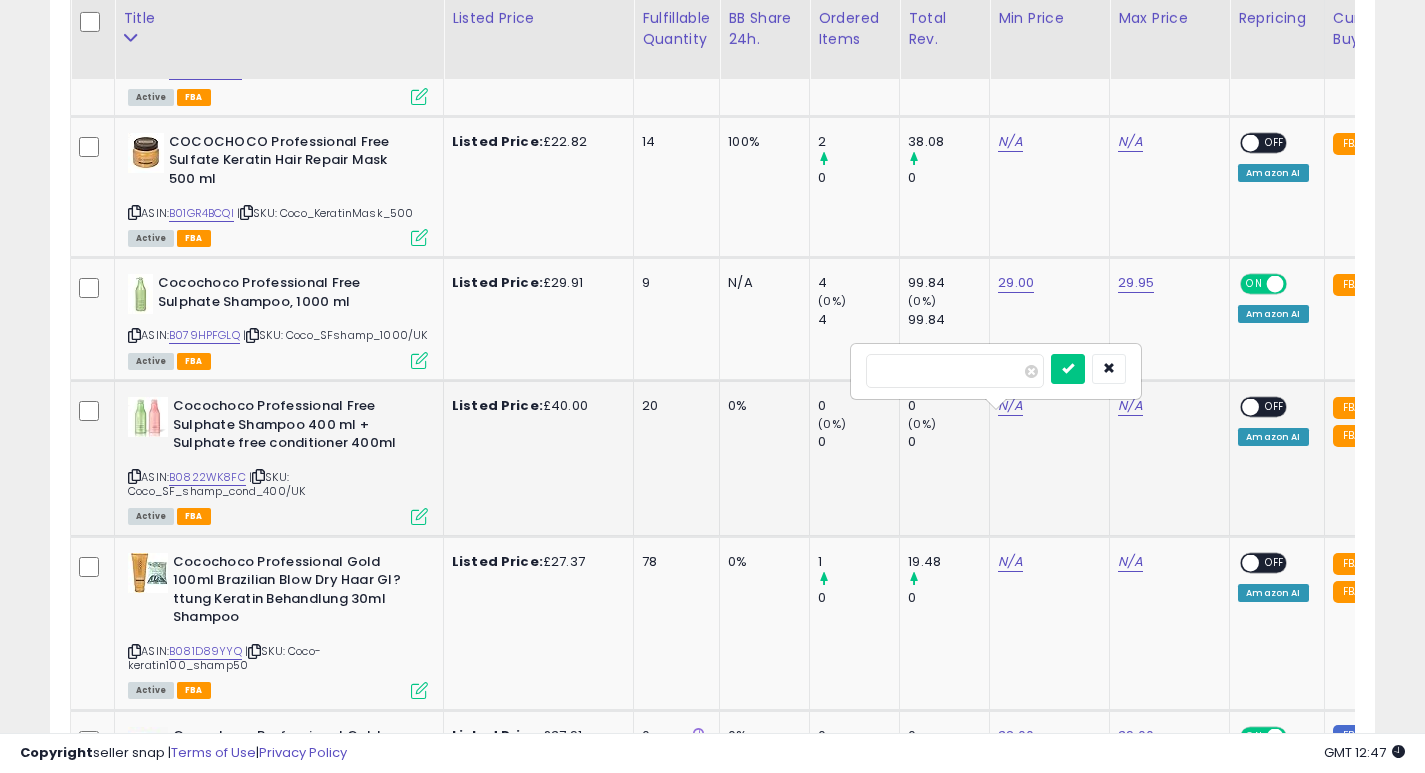 type on "**" 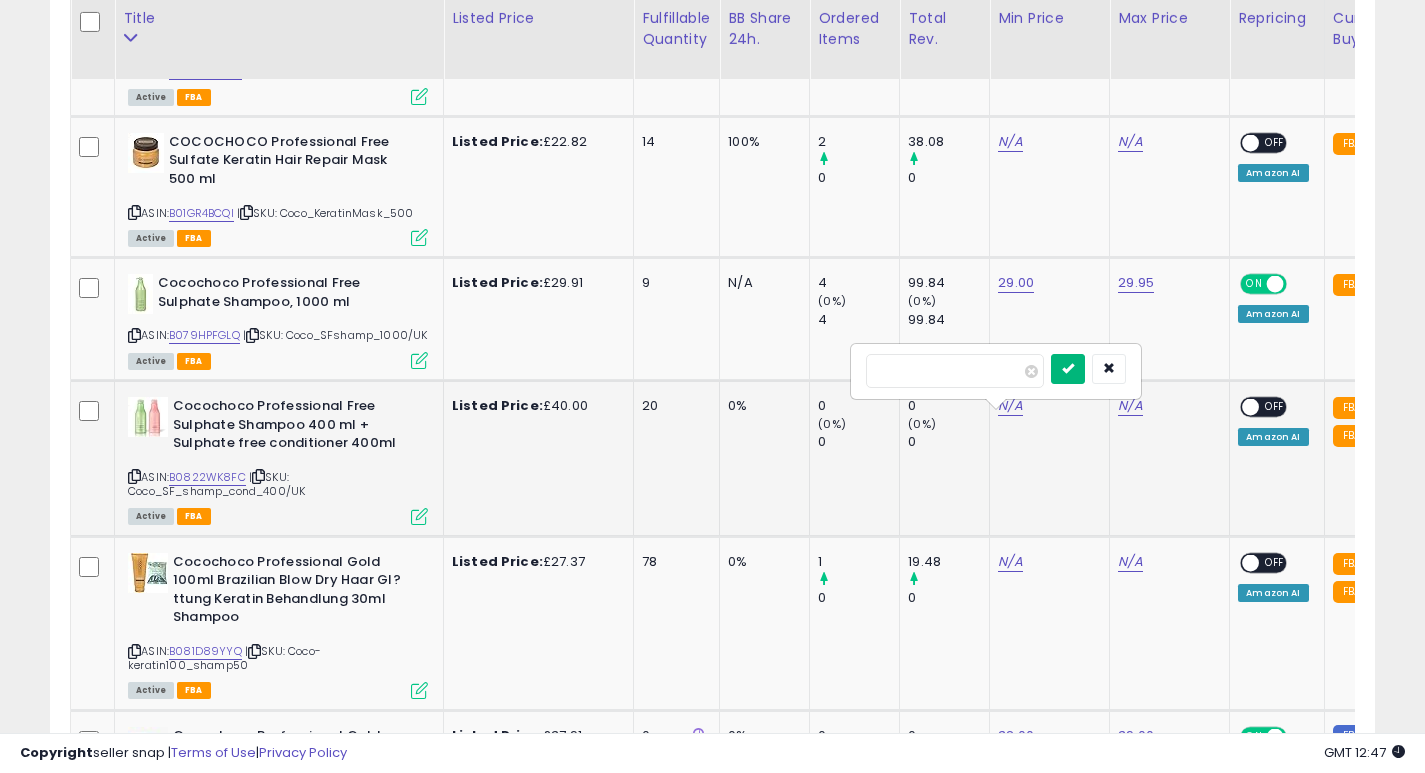 click at bounding box center [1068, 369] 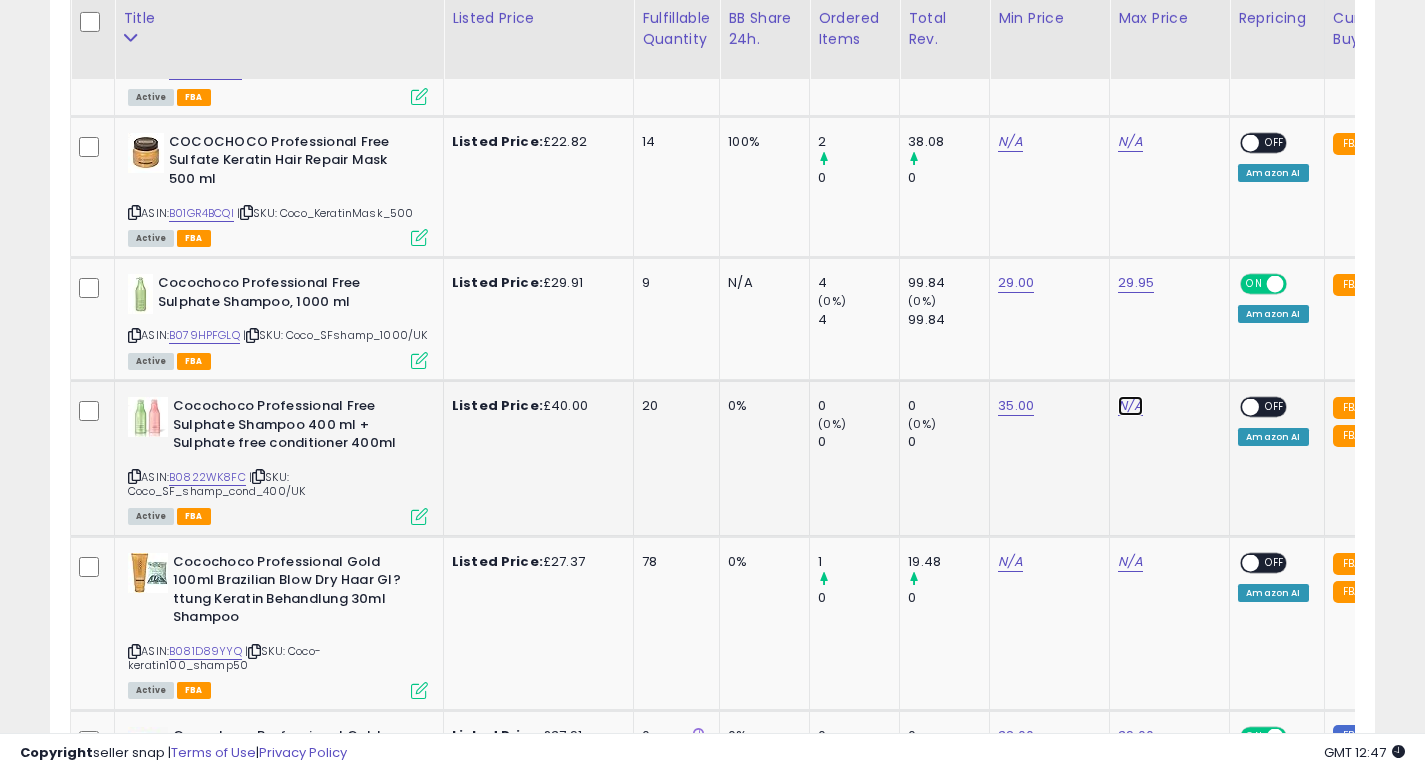 click on "N/A" at bounding box center [1130, -485] 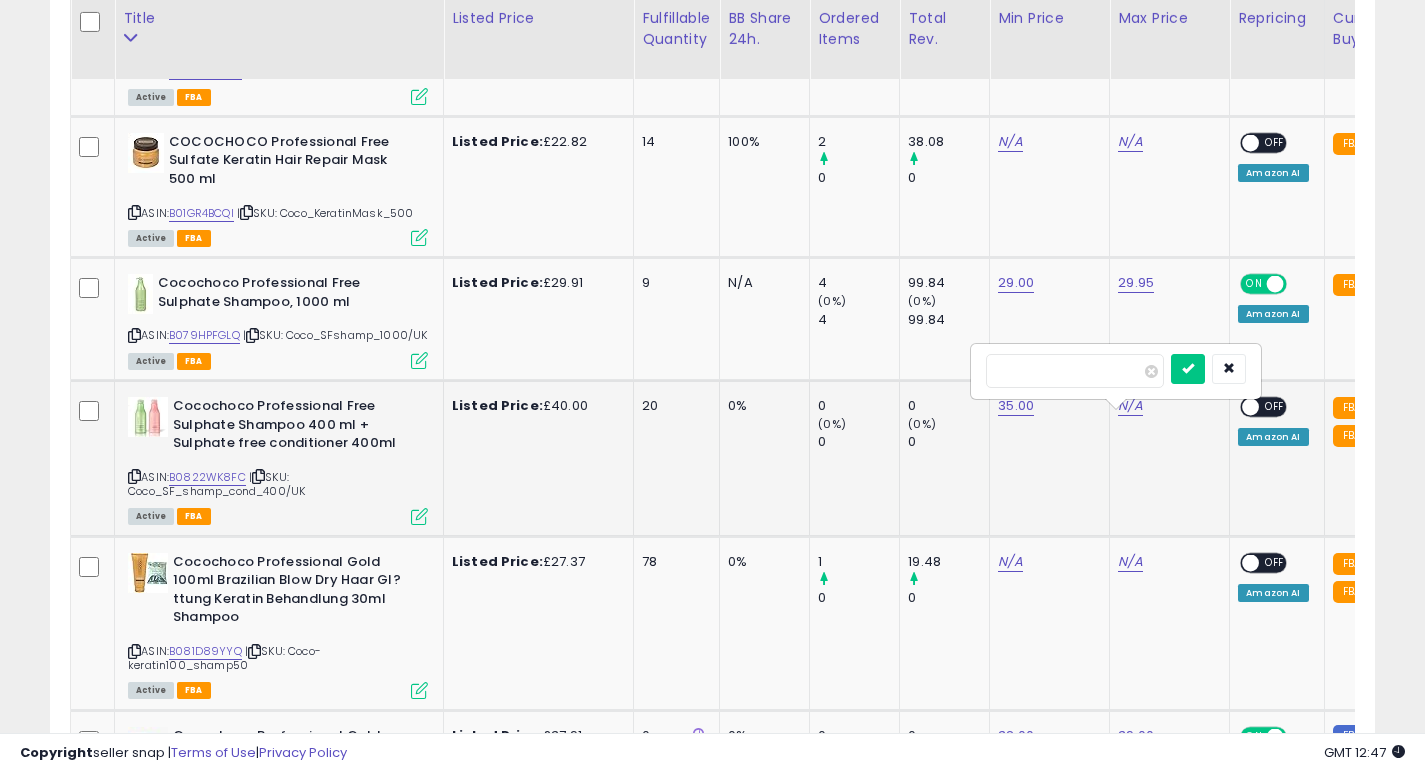 type on "*****" 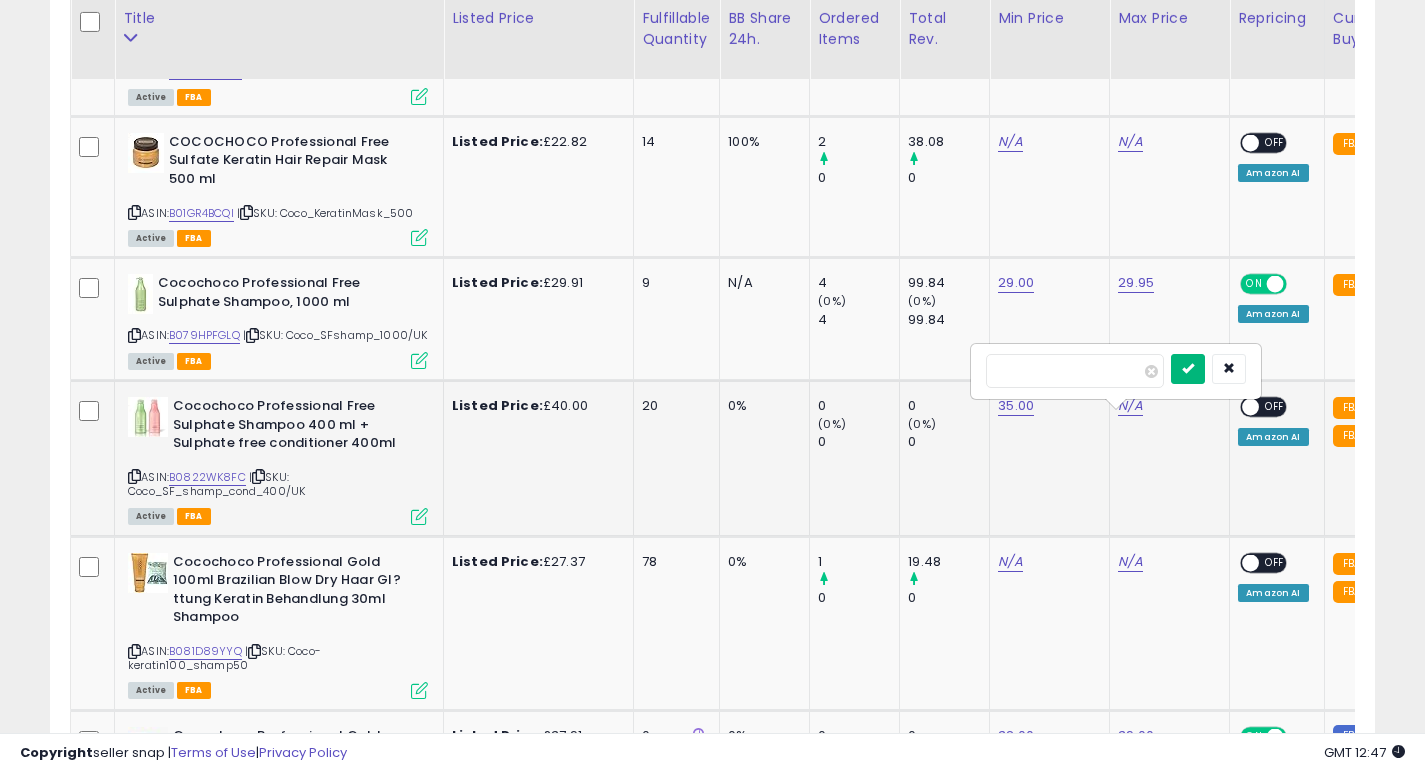 click at bounding box center [1188, 368] 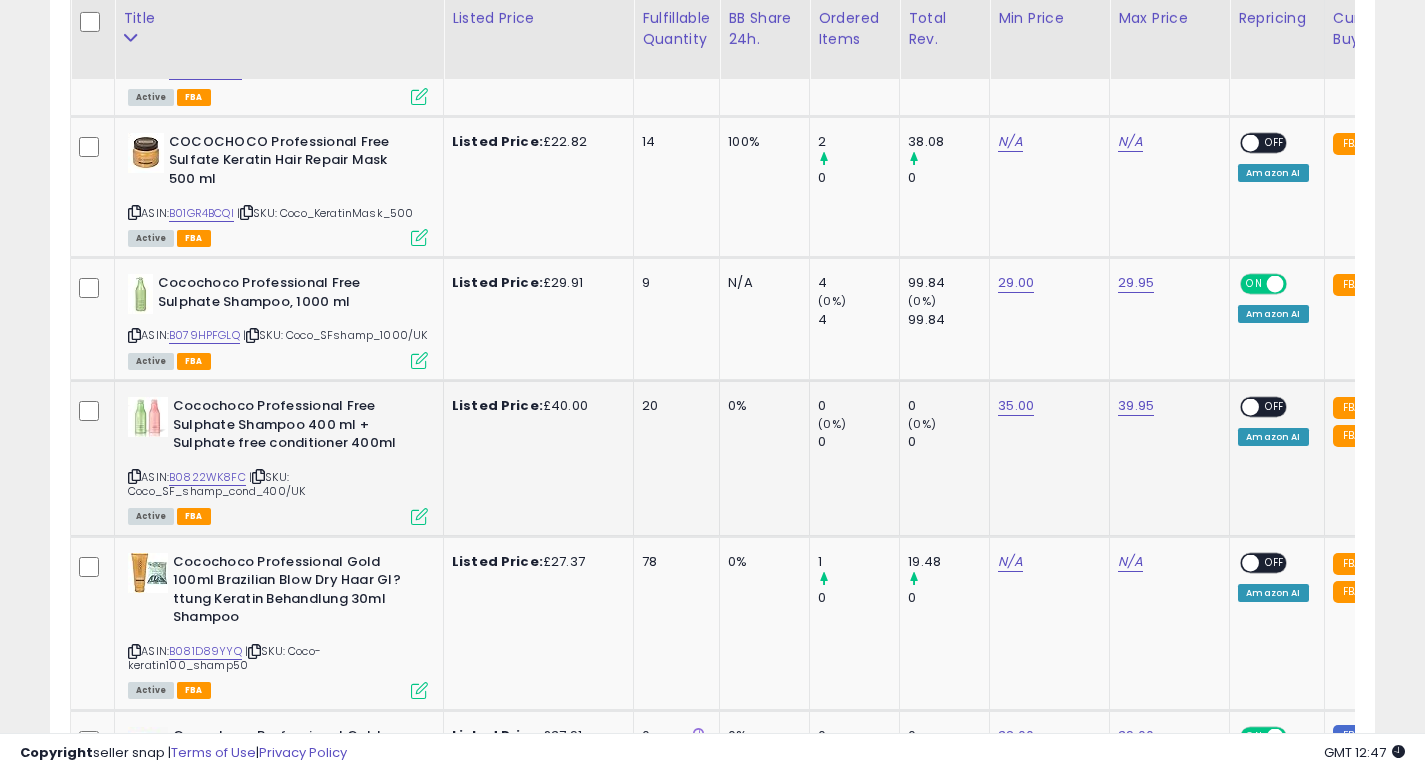 click at bounding box center (1251, 407) 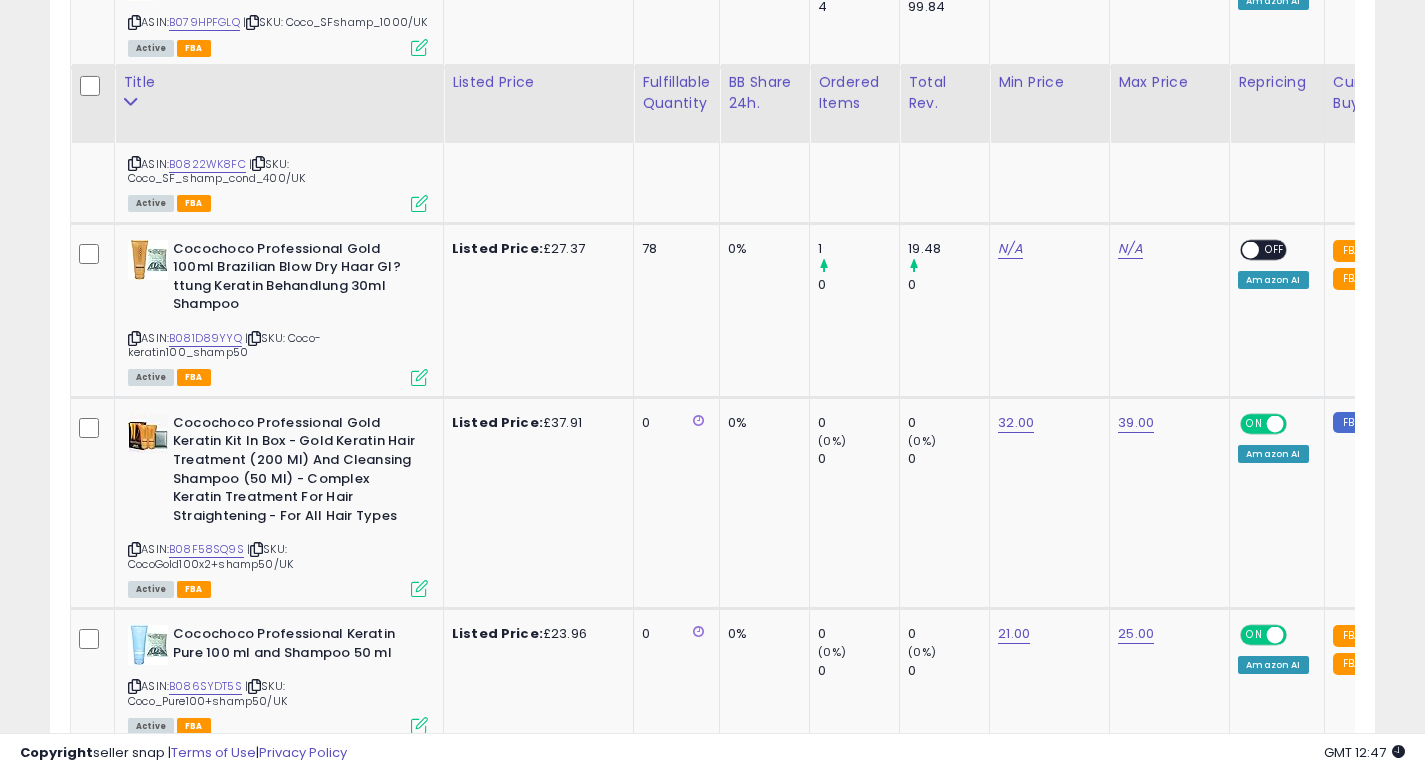 scroll, scrollTop: 1936, scrollLeft: 0, axis: vertical 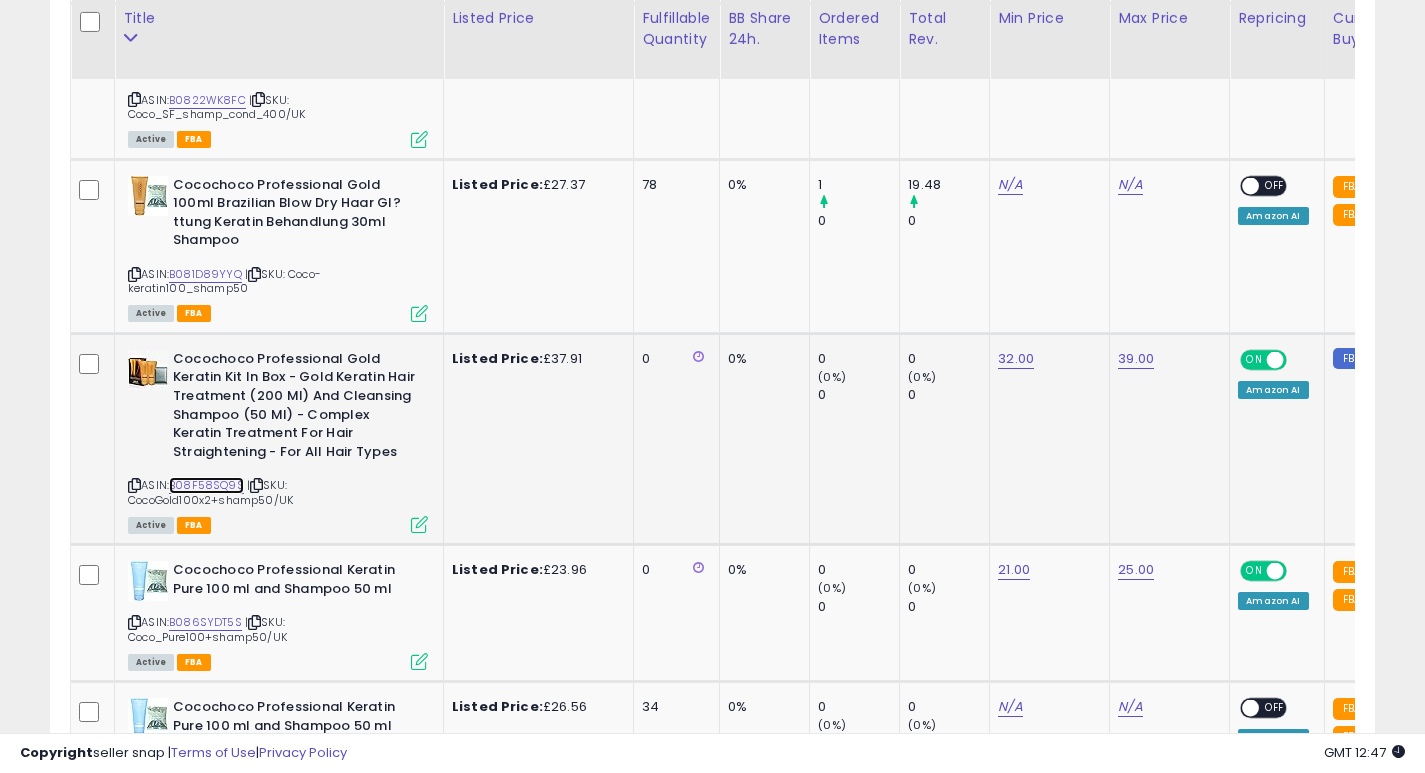 click on "B08F58SQ9S" at bounding box center (206, 485) 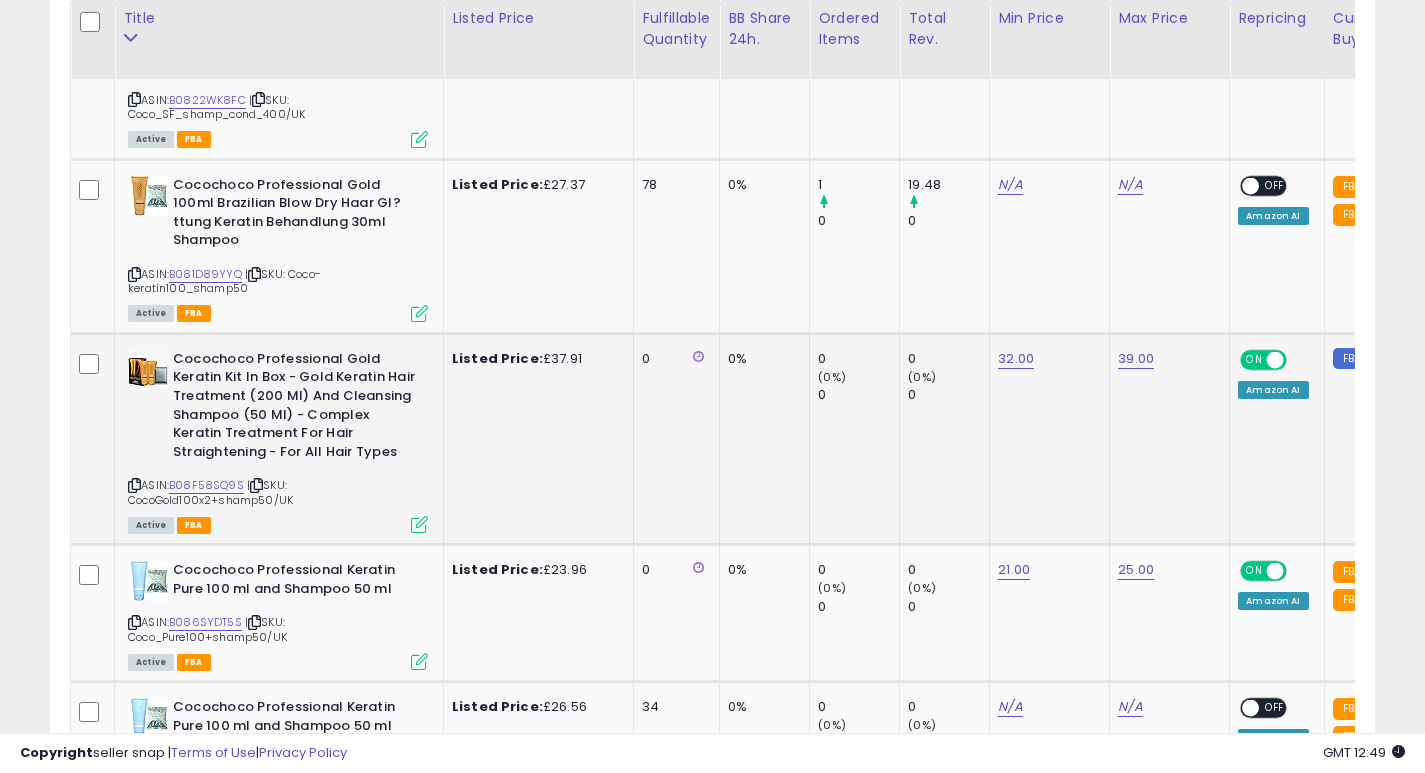 drag, startPoint x: 124, startPoint y: 491, endPoint x: 296, endPoint y: 499, distance: 172.18594 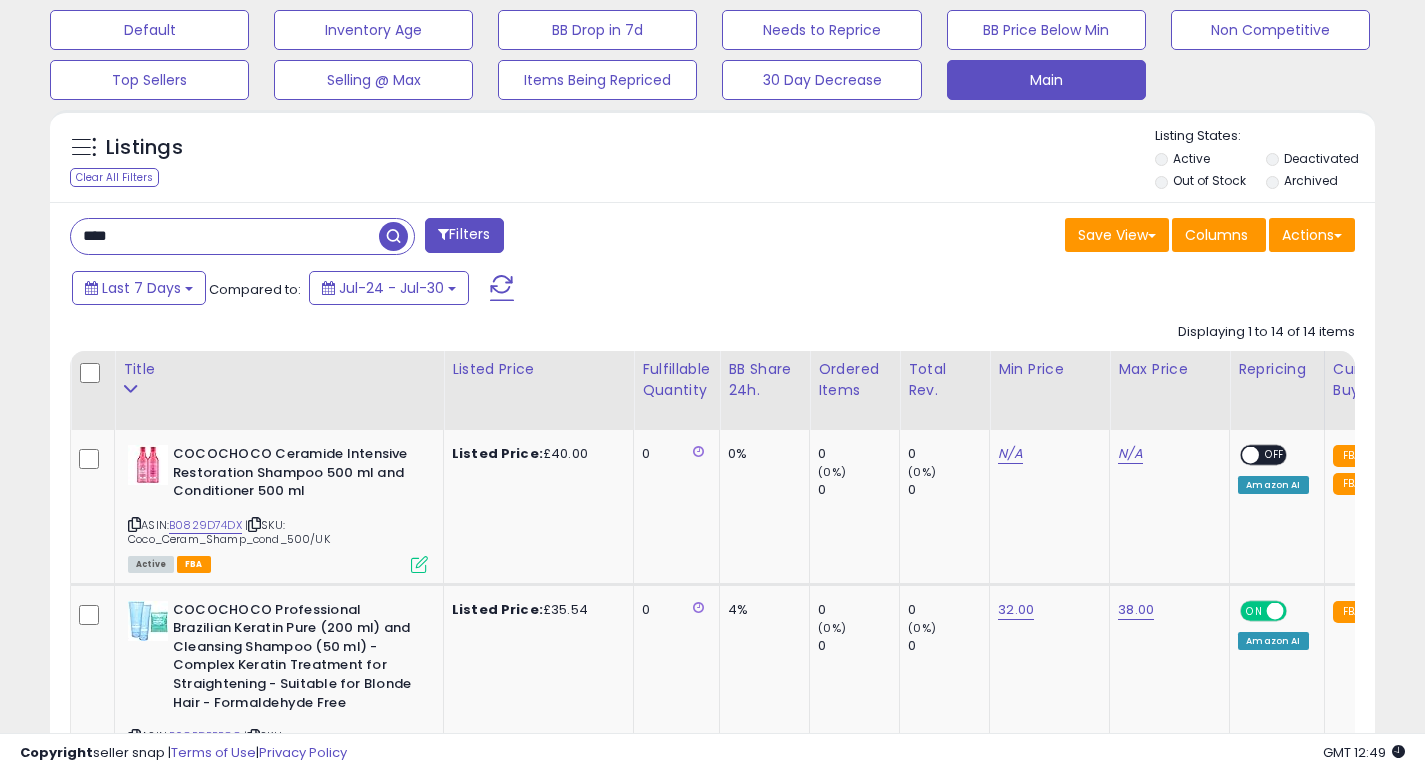 scroll, scrollTop: 600, scrollLeft: 0, axis: vertical 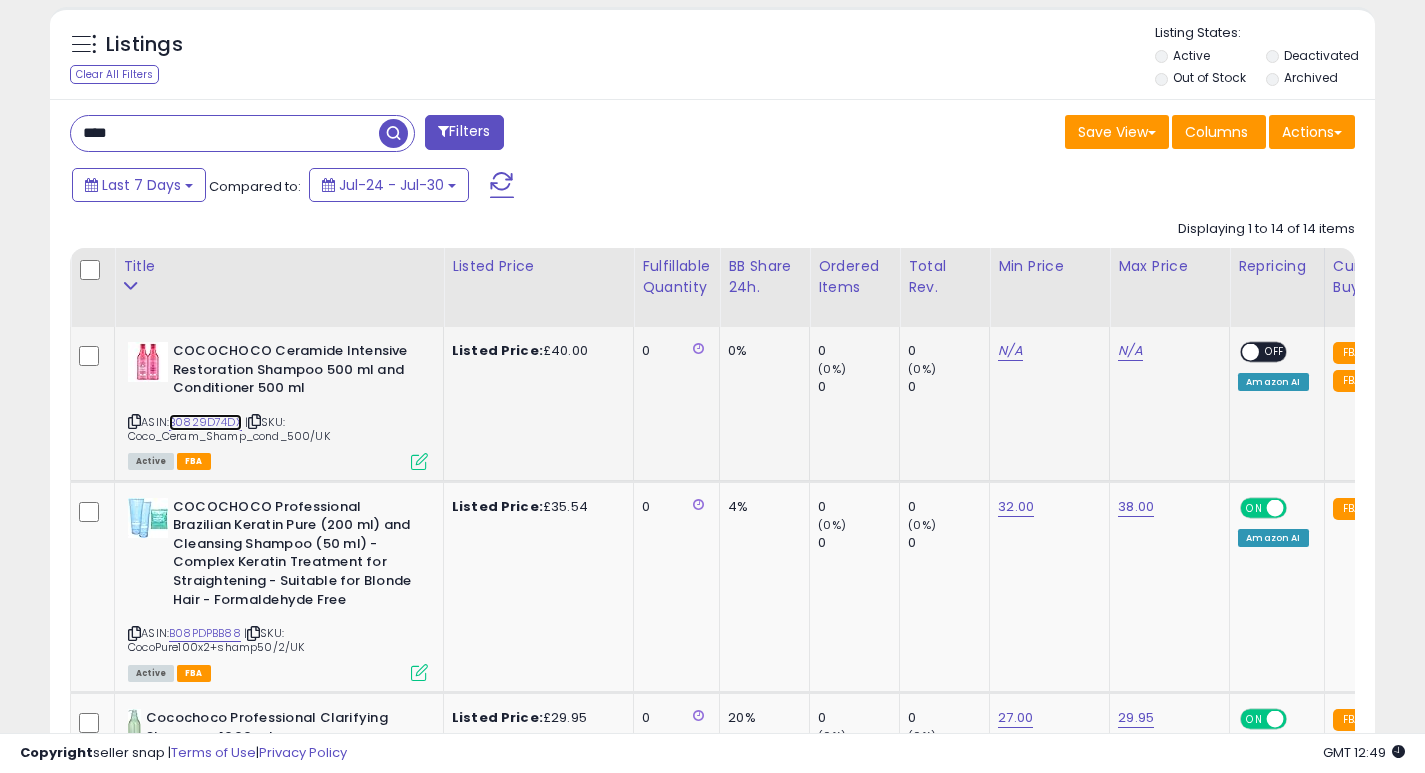click on "B0829D74DX" at bounding box center [205, 422] 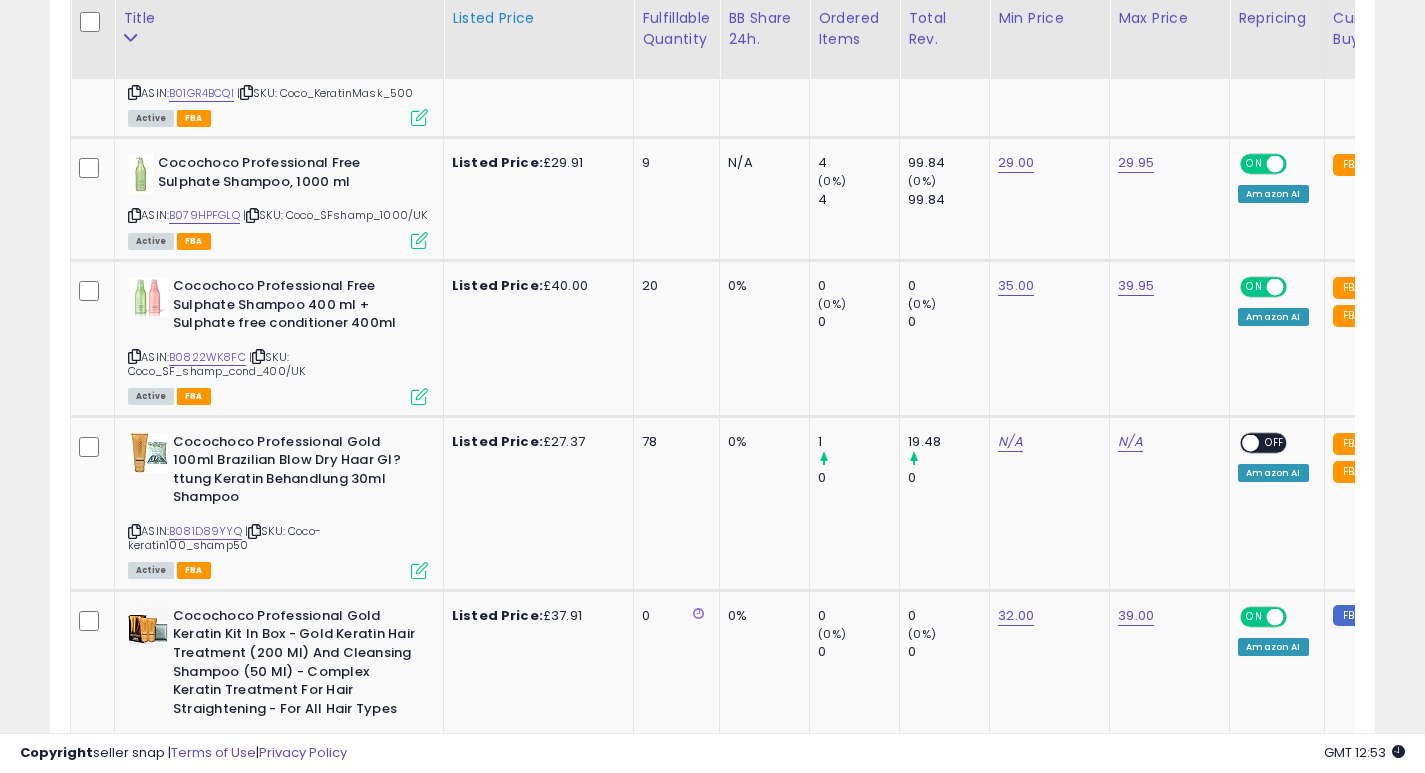 scroll, scrollTop: 1755, scrollLeft: 0, axis: vertical 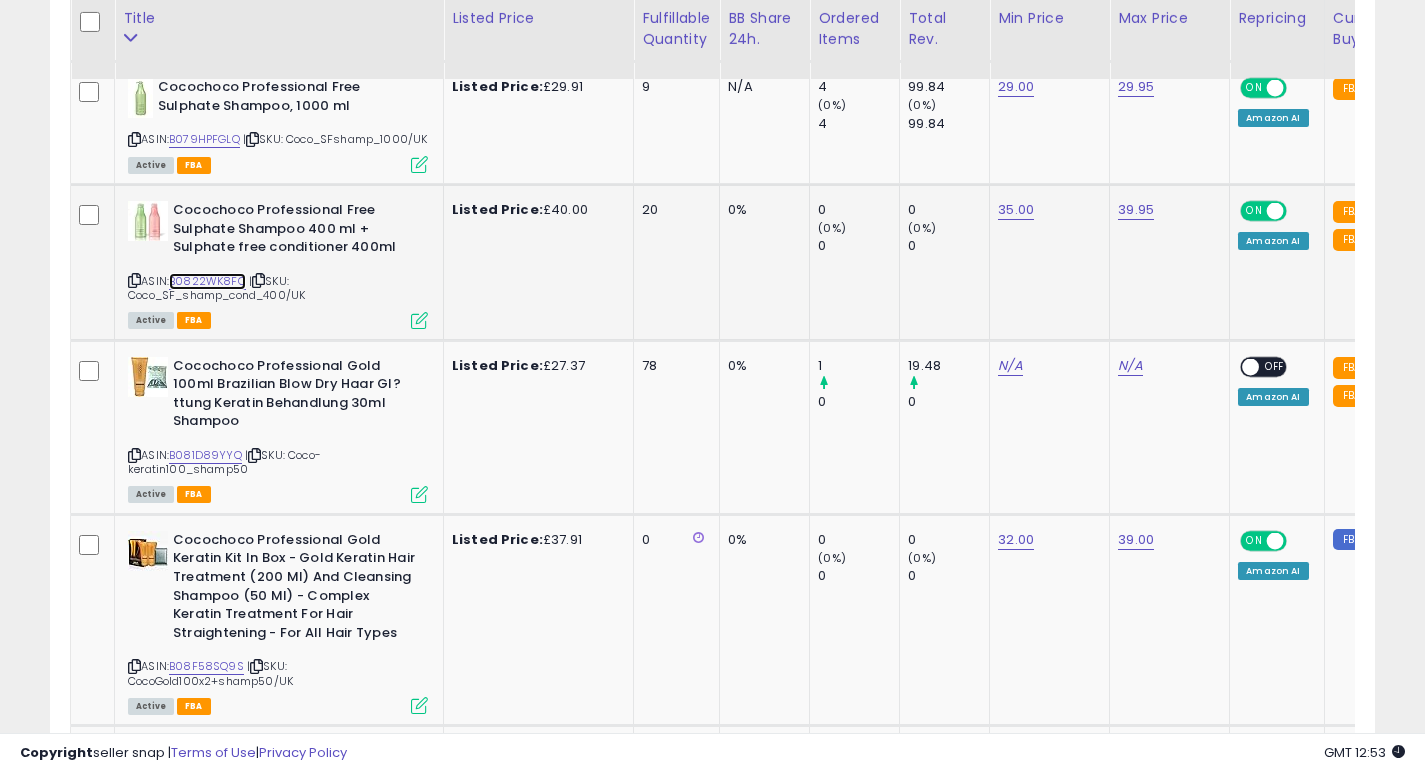 click on "B0822WK8FC" at bounding box center (207, 281) 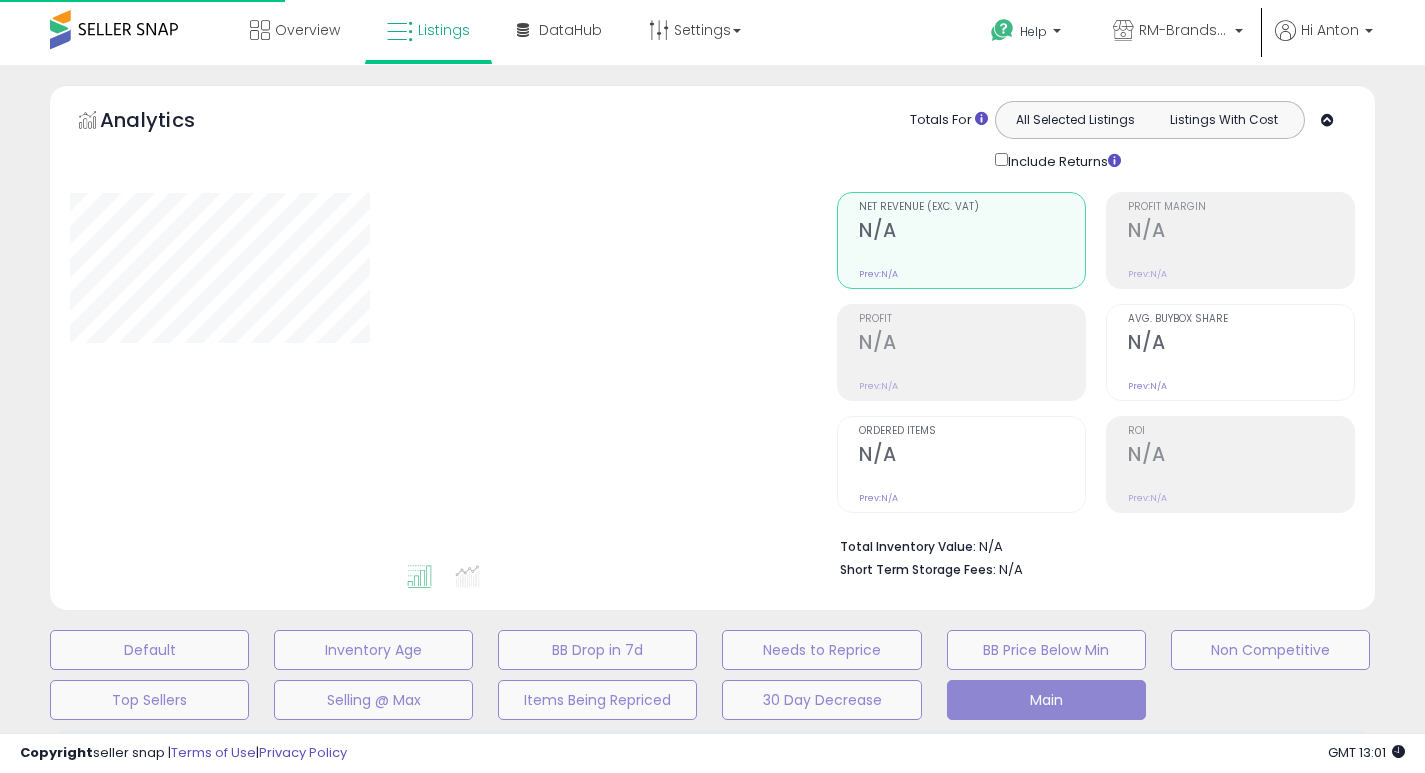 type on "****" 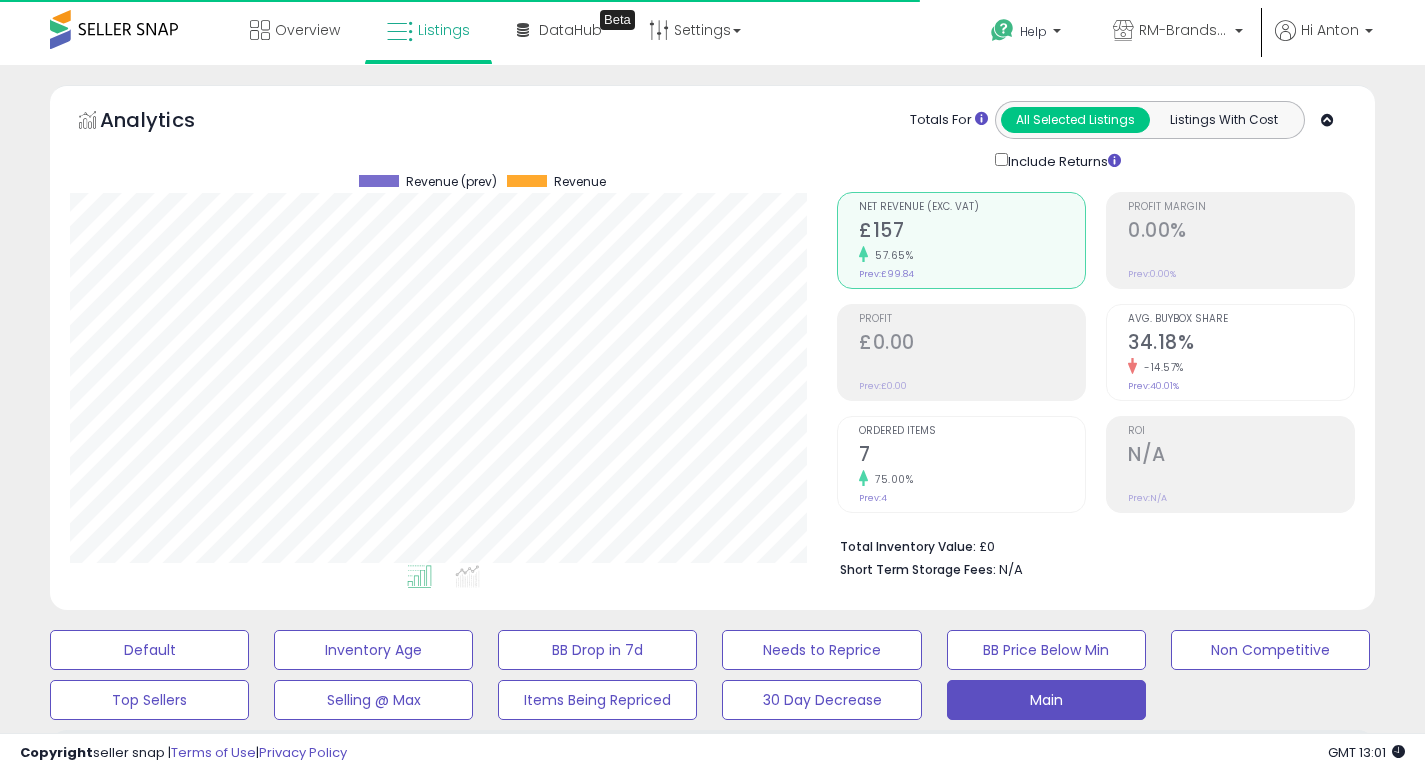 scroll, scrollTop: 468, scrollLeft: 0, axis: vertical 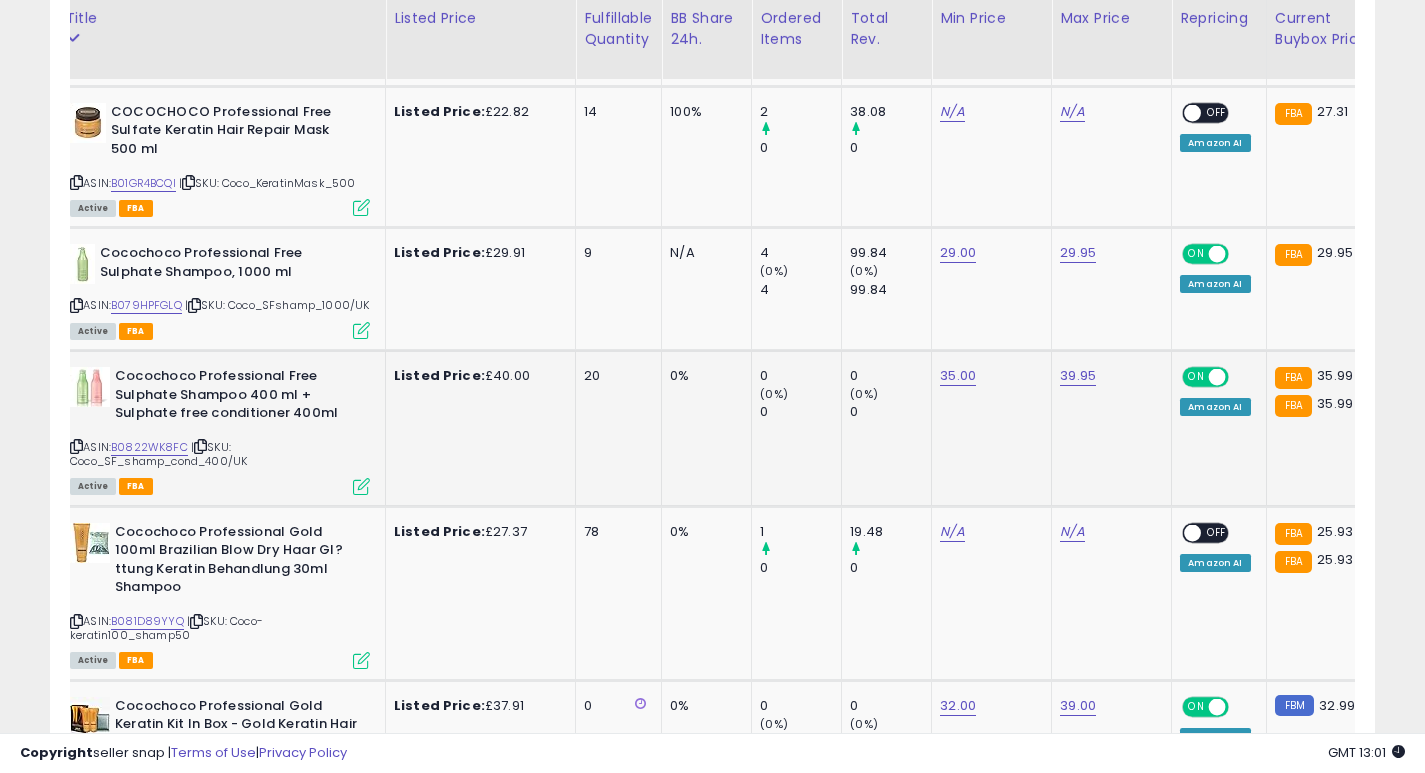 click on "Listed Price:  £40.00" 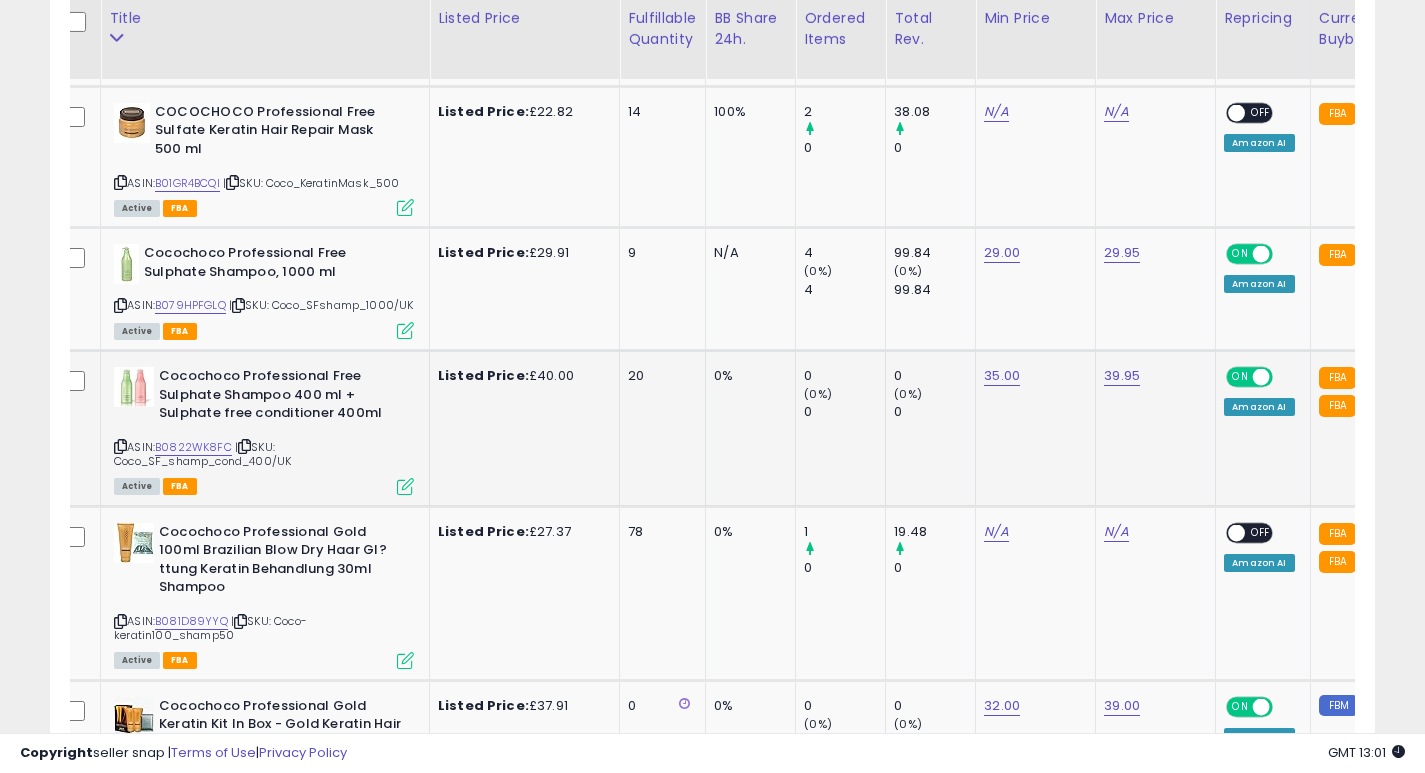 scroll, scrollTop: 0, scrollLeft: 0, axis: both 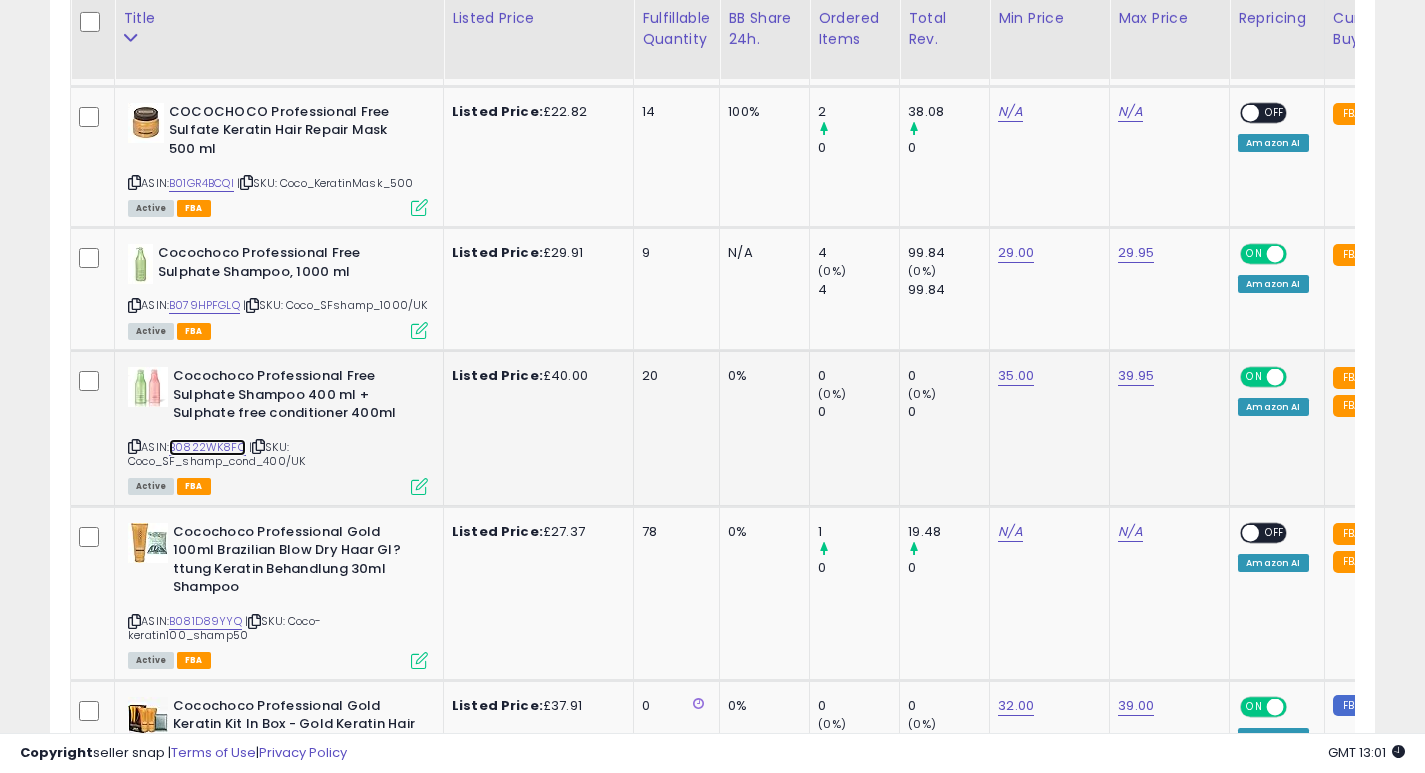 click on "B0822WK8FC" at bounding box center (207, 447) 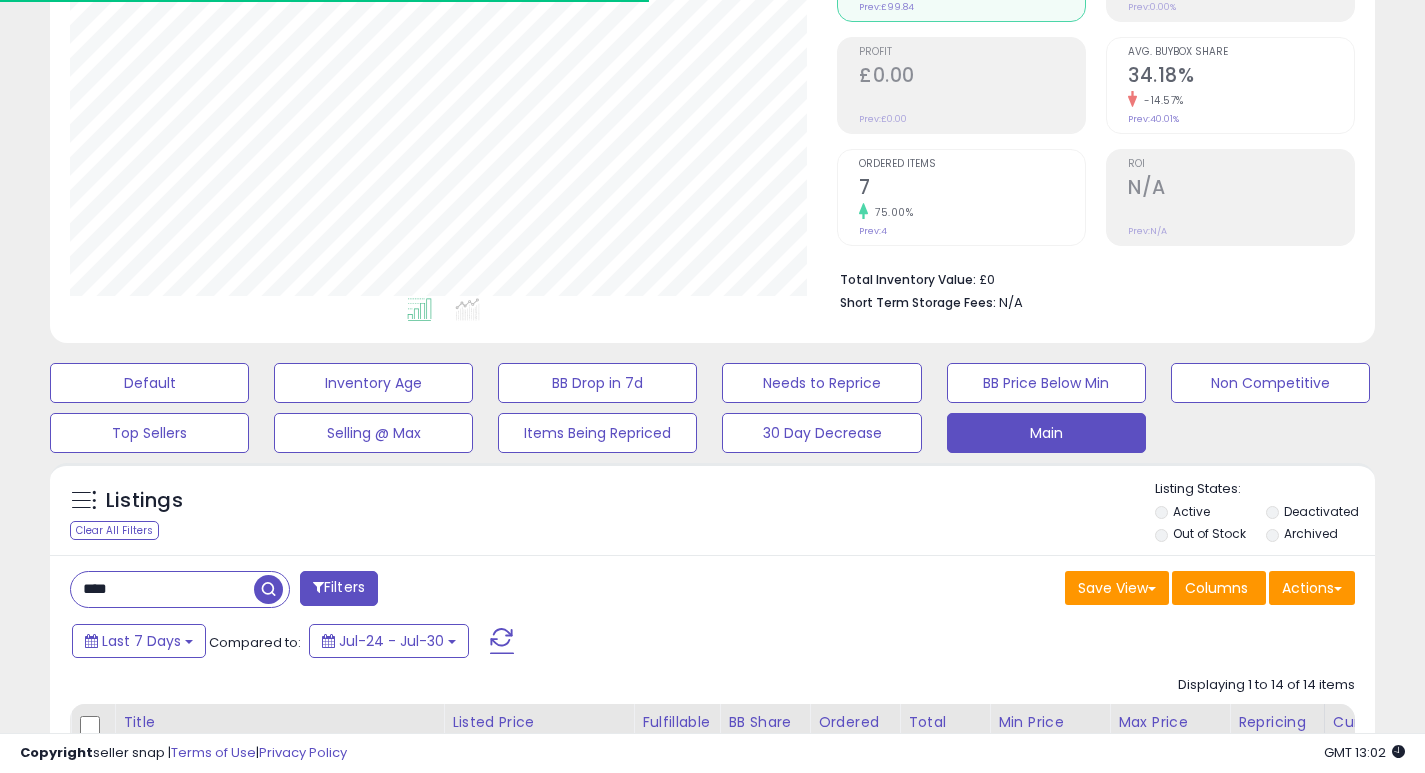 scroll, scrollTop: 145, scrollLeft: 0, axis: vertical 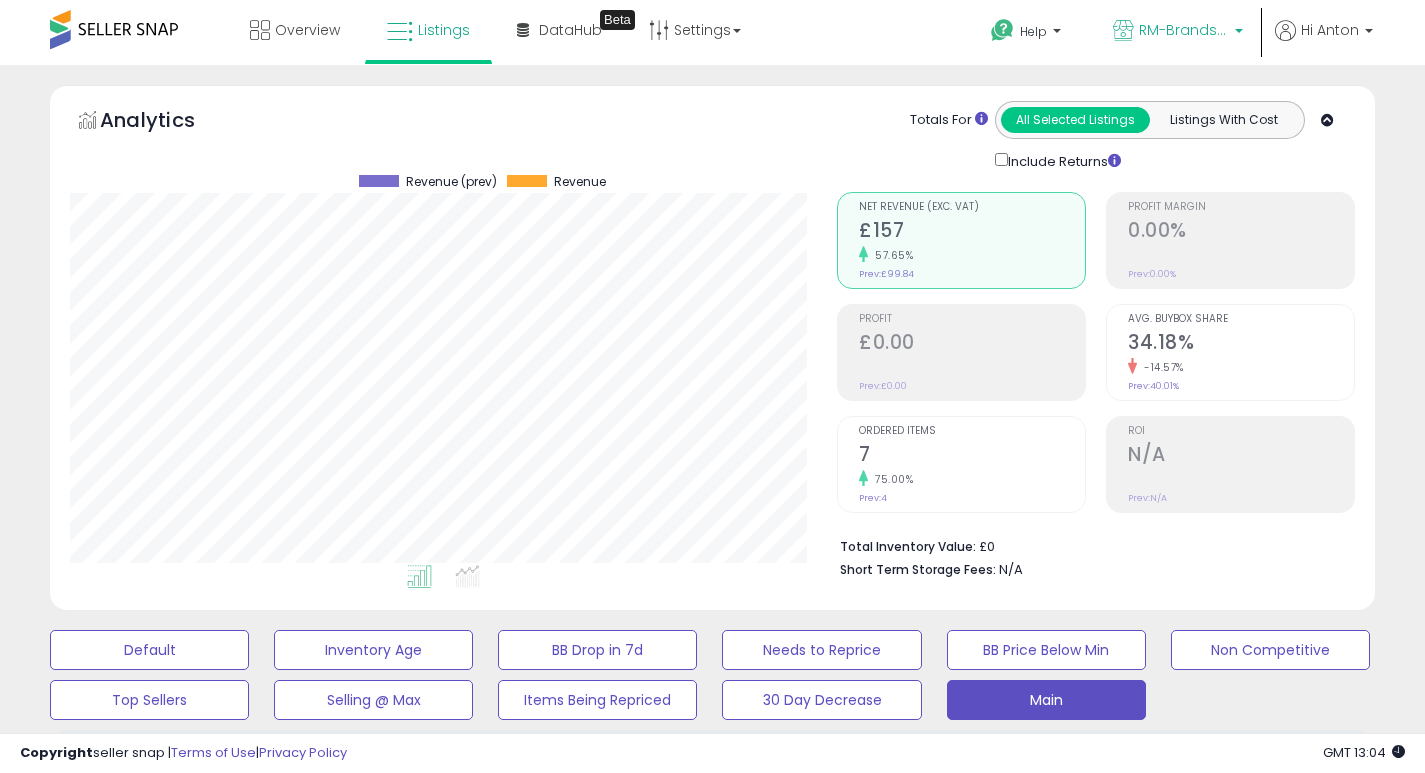click on "RM-Brands (UK)" at bounding box center (1184, 30) 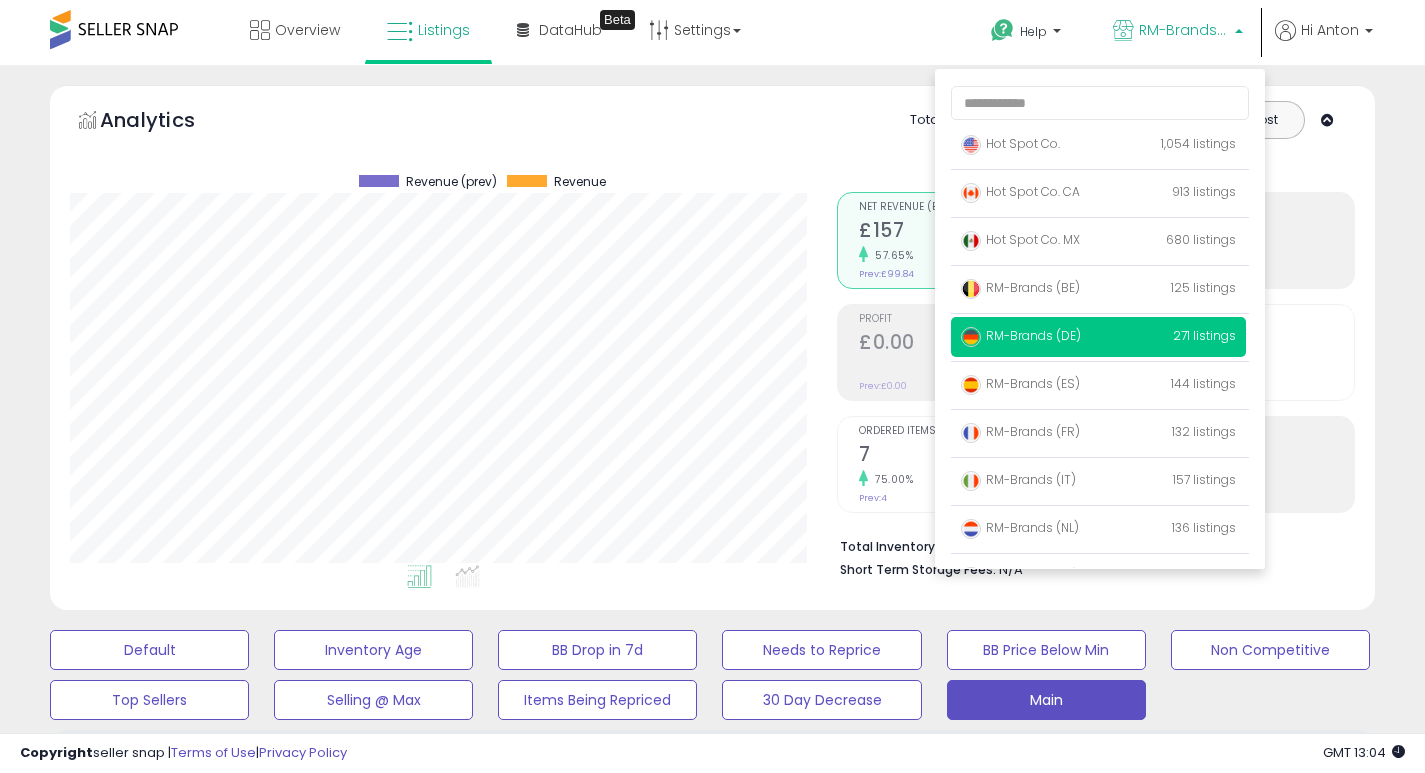 click on "RM-Brands (DE)" at bounding box center (1021, 335) 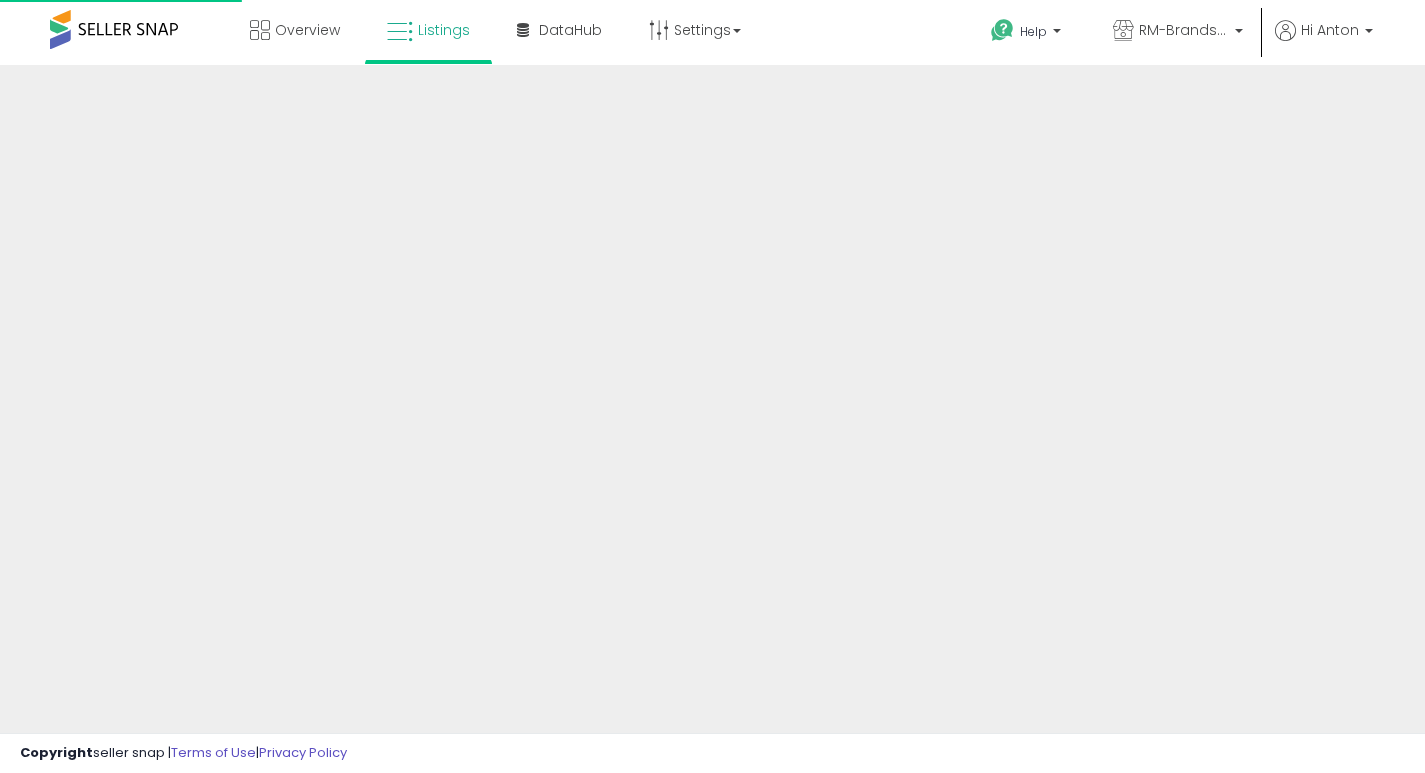 scroll, scrollTop: 0, scrollLeft: 0, axis: both 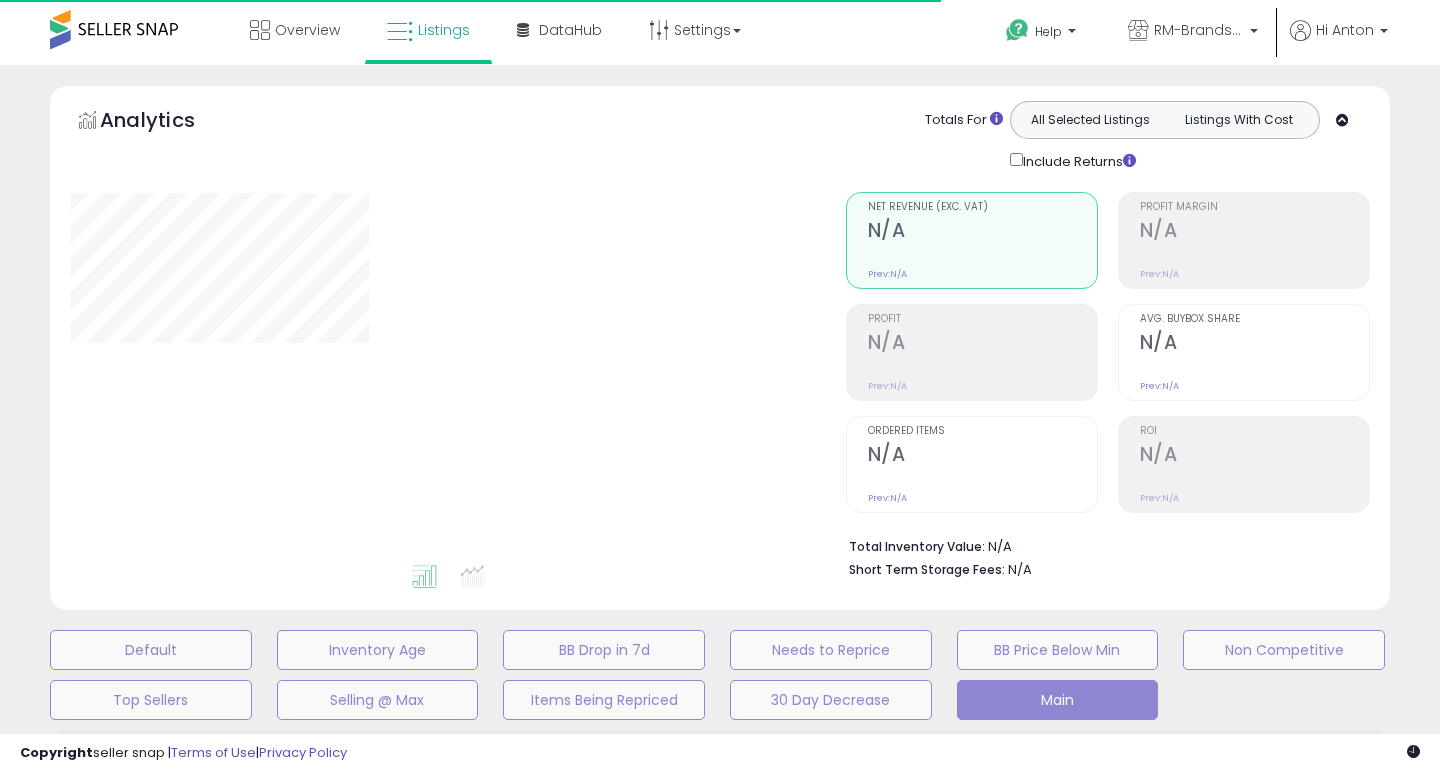 type on "****" 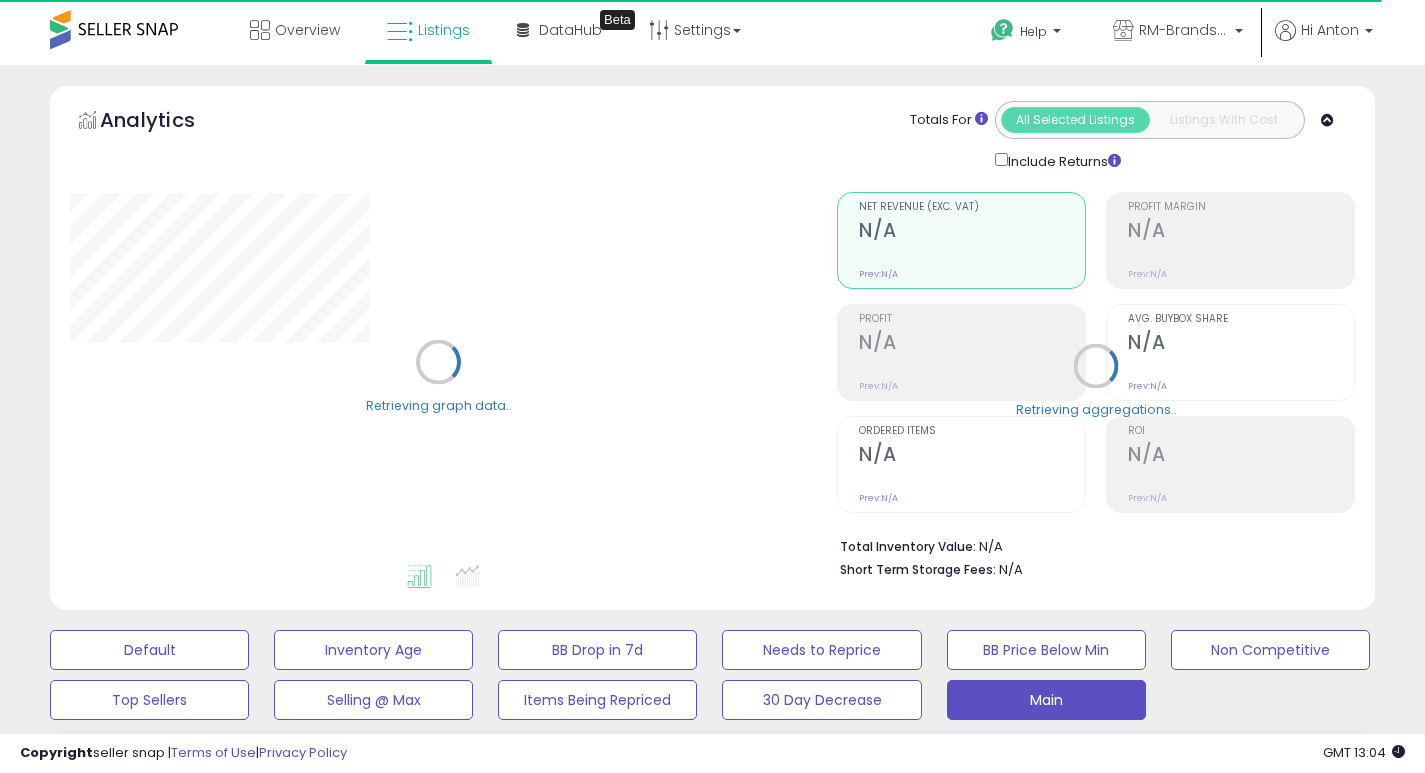 scroll, scrollTop: 38, scrollLeft: 0, axis: vertical 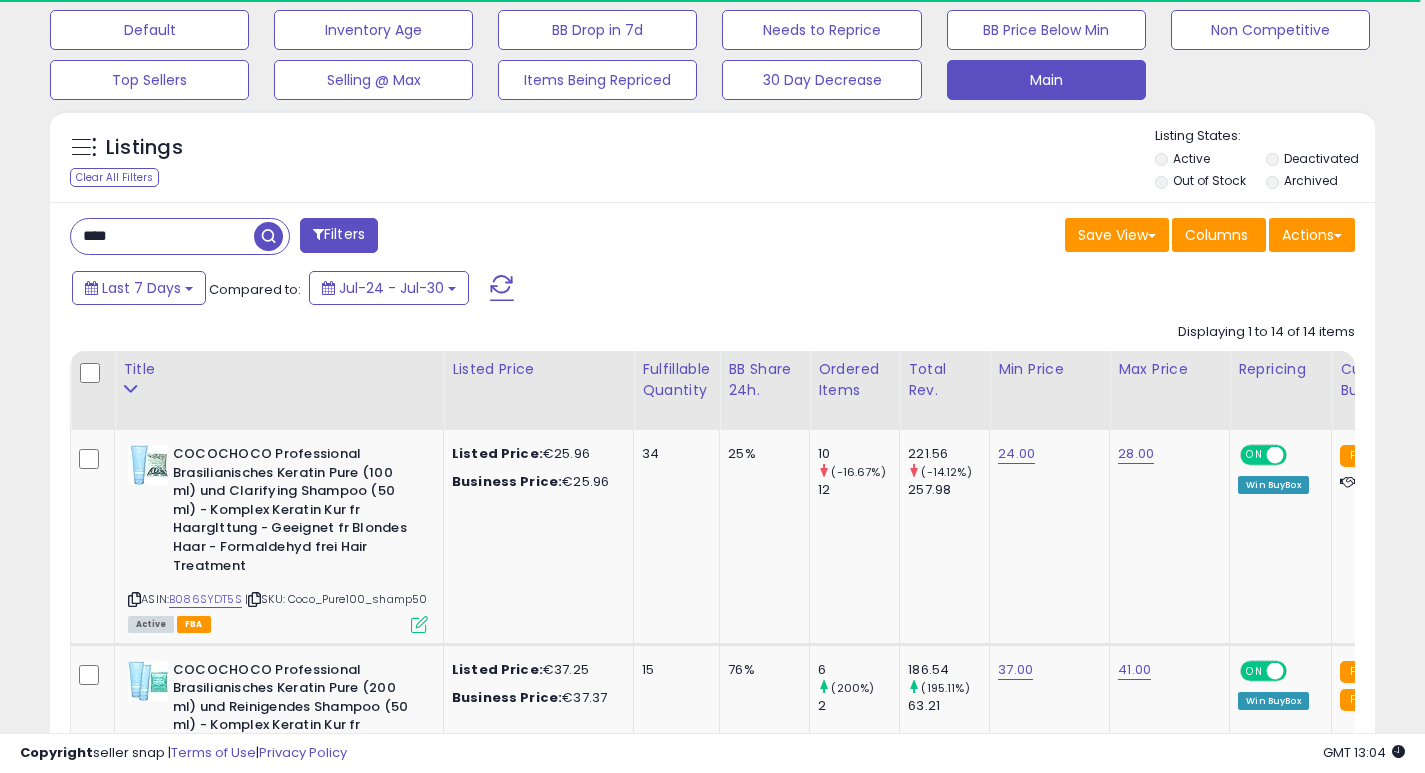 click on "****" at bounding box center (162, 236) 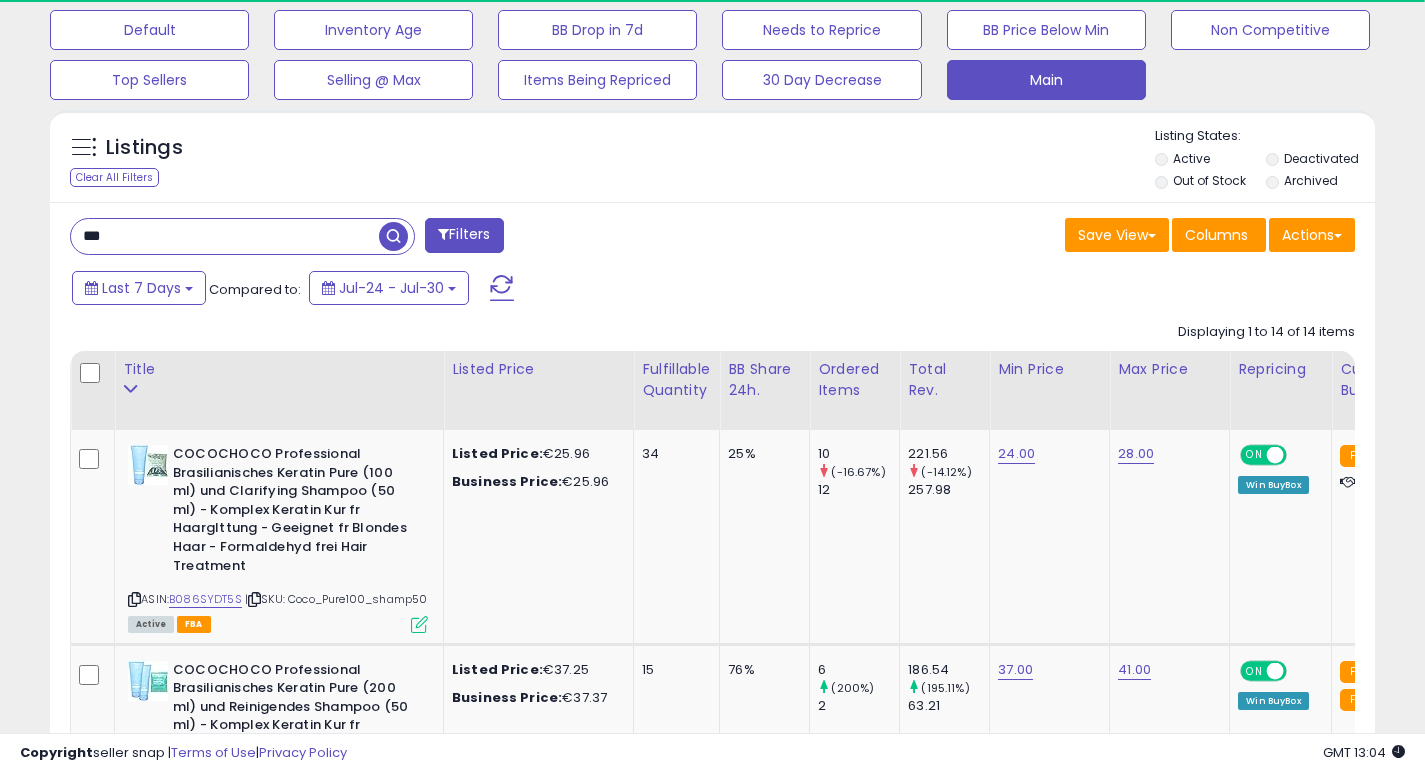 type on "***" 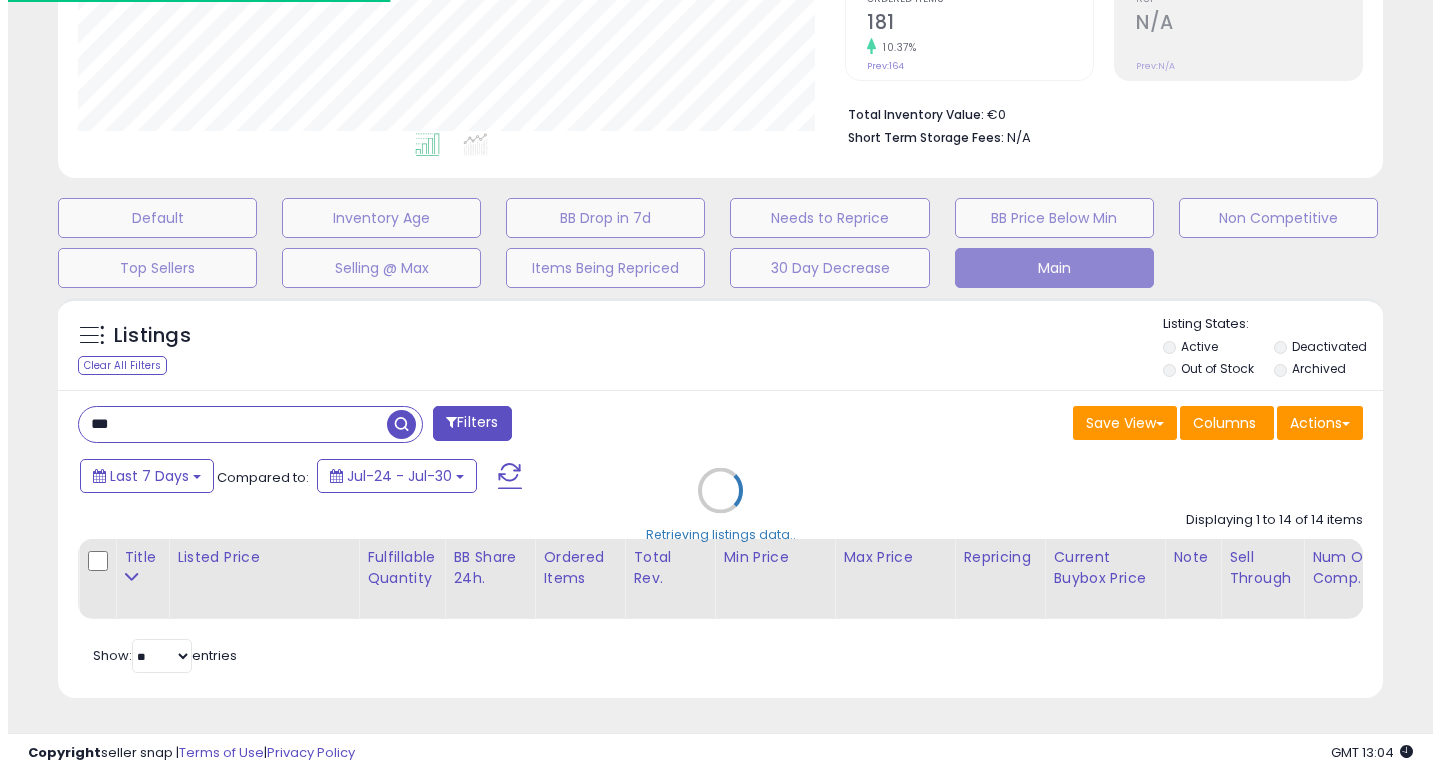 scroll, scrollTop: 447, scrollLeft: 0, axis: vertical 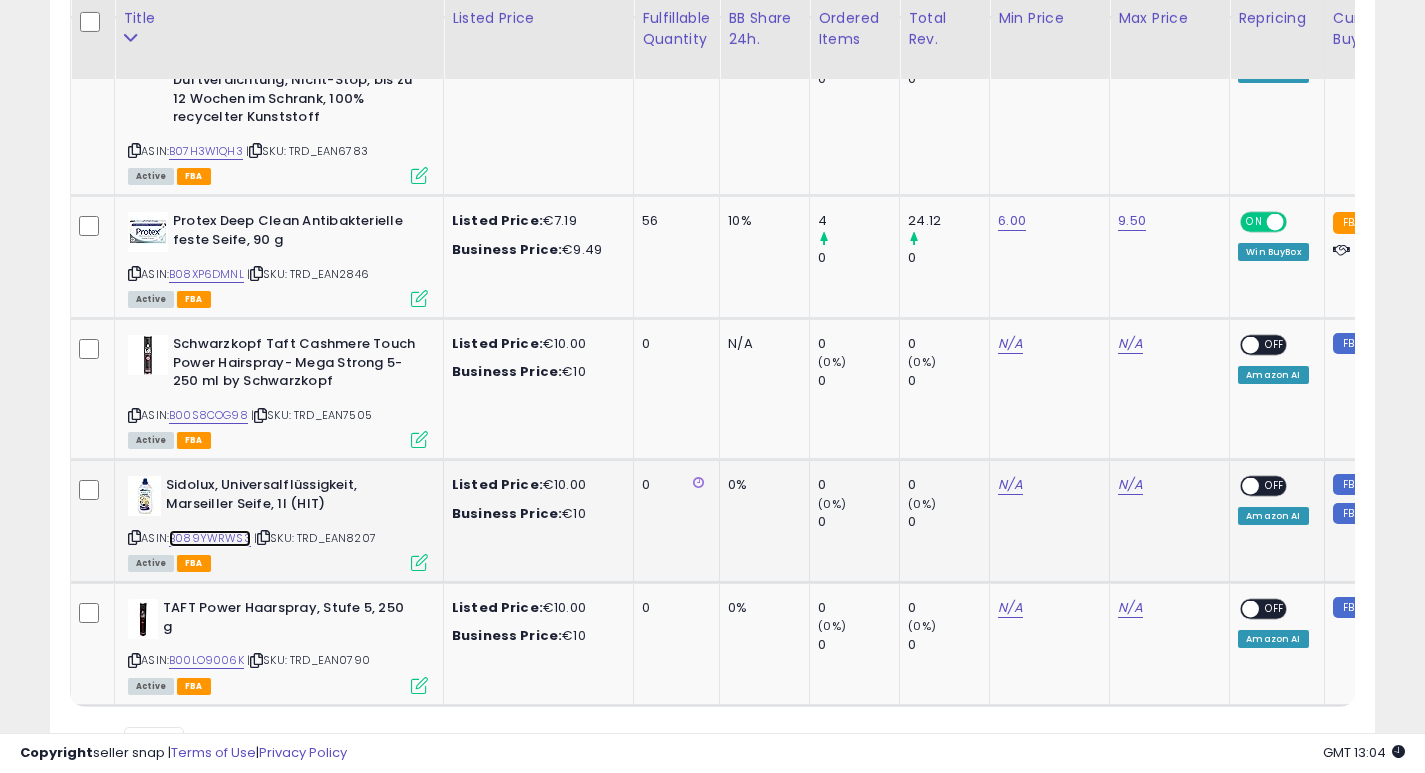 click on "B089YWRWS3" at bounding box center [210, 538] 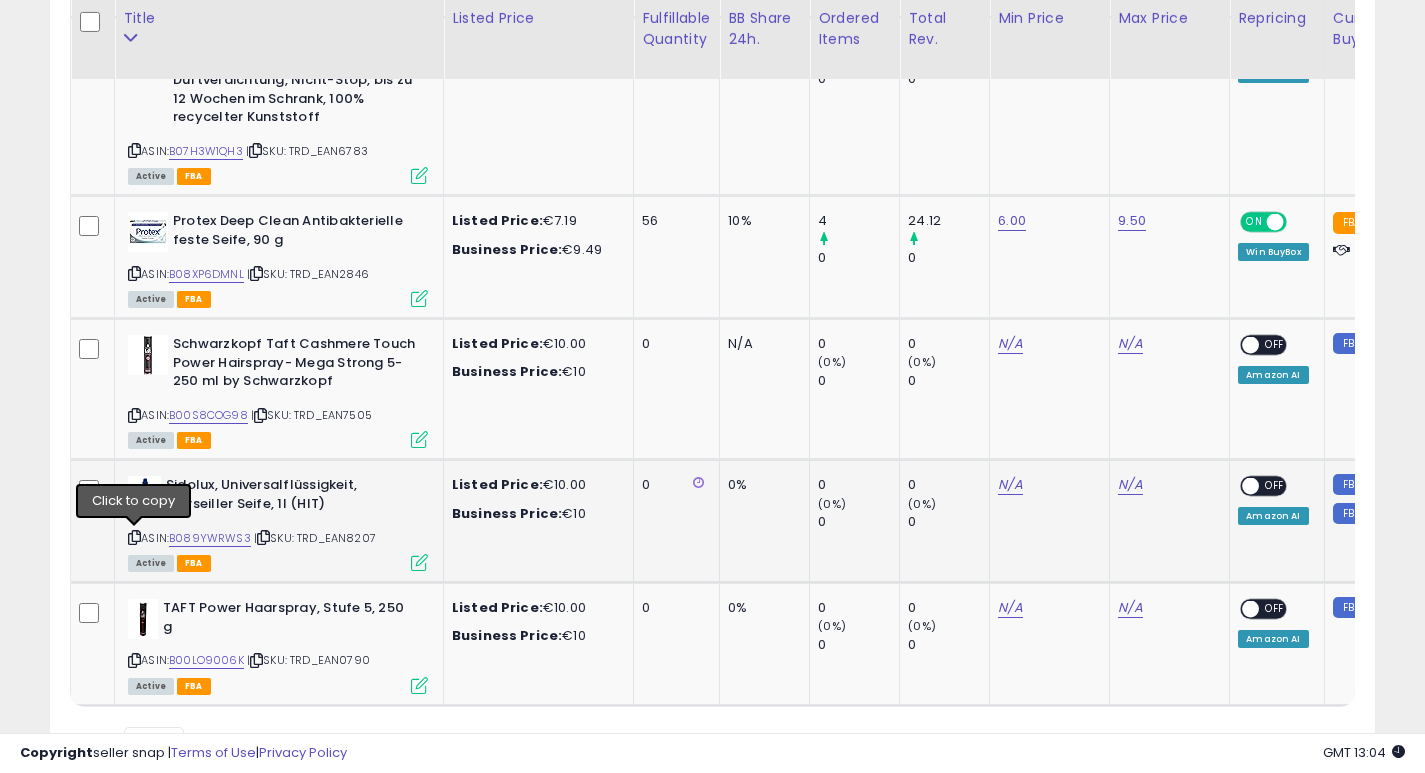 click at bounding box center (134, 537) 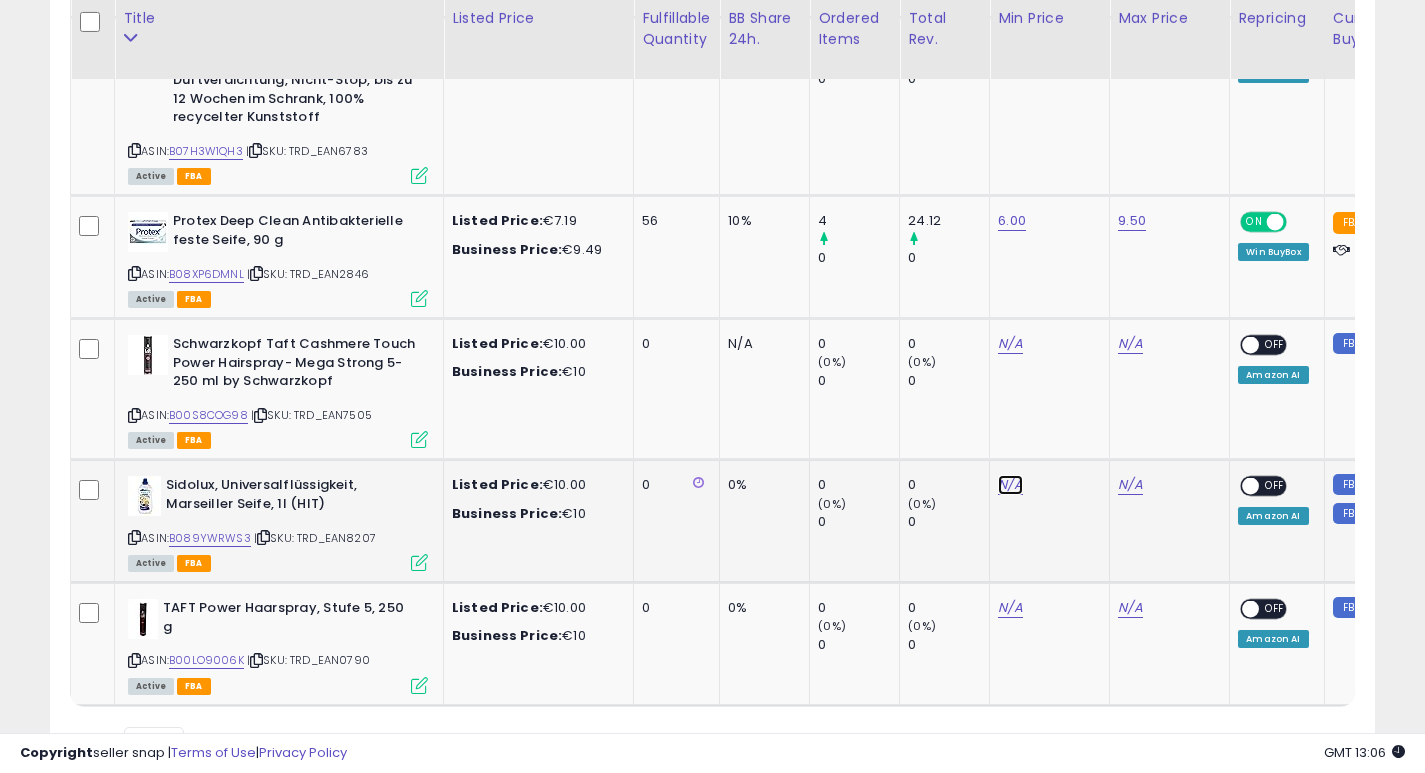click on "N/A" at bounding box center (1010, -870) 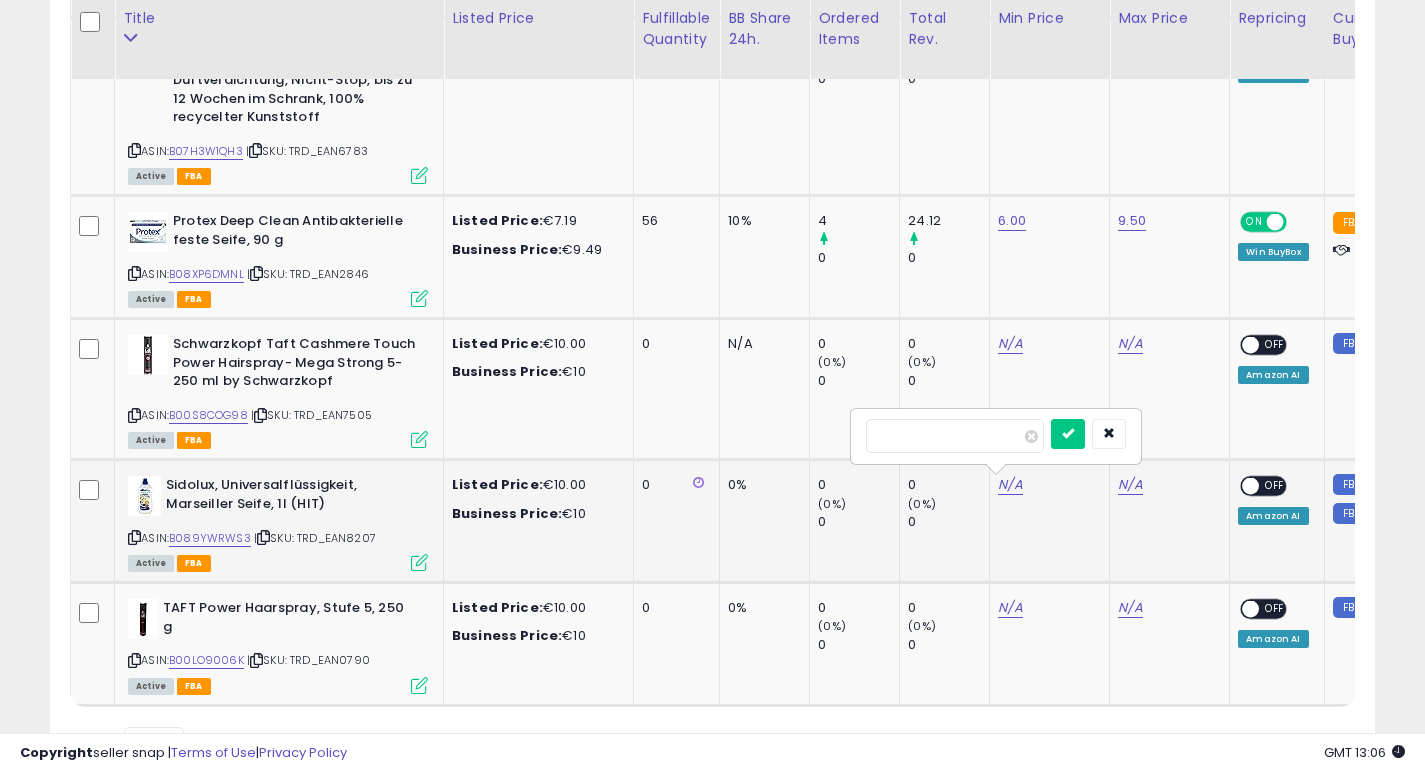 type on "**" 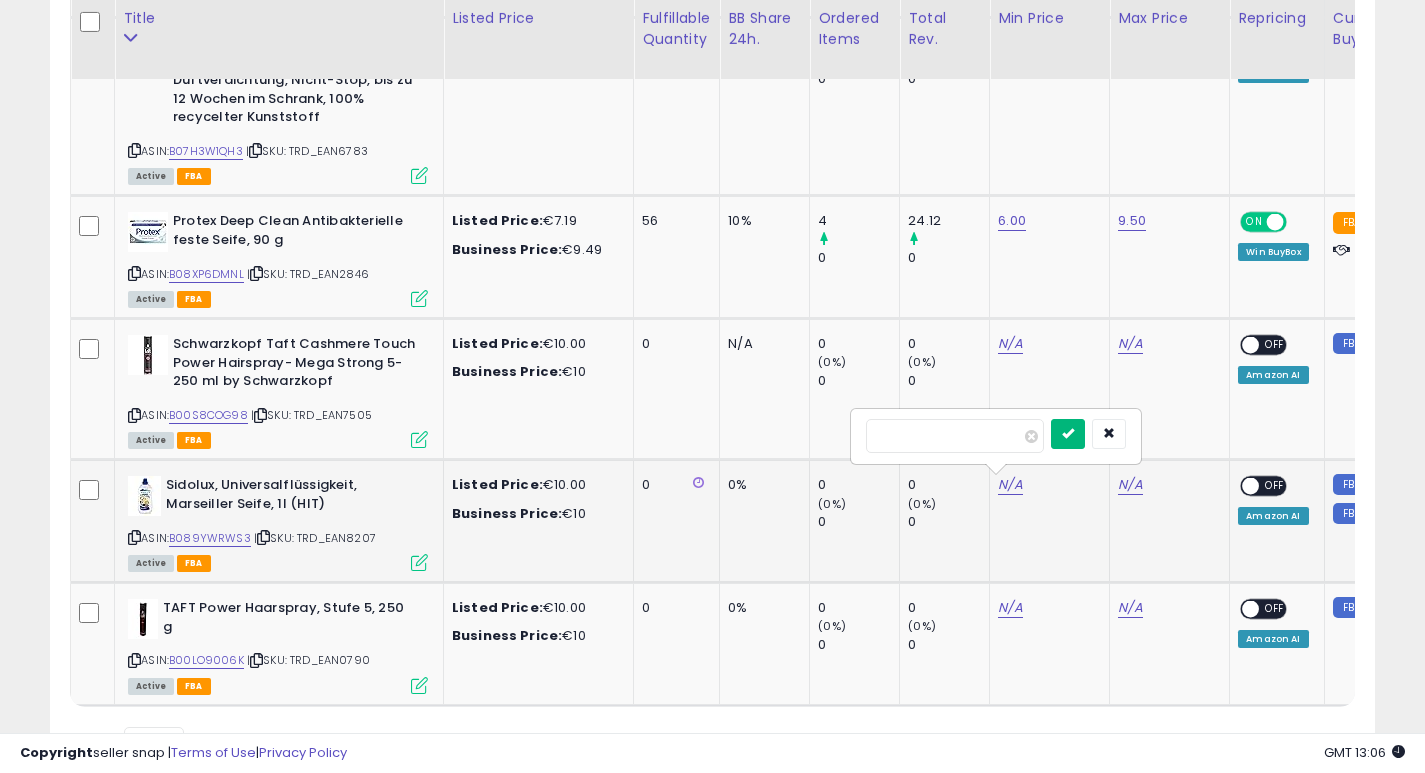 click at bounding box center (1068, 433) 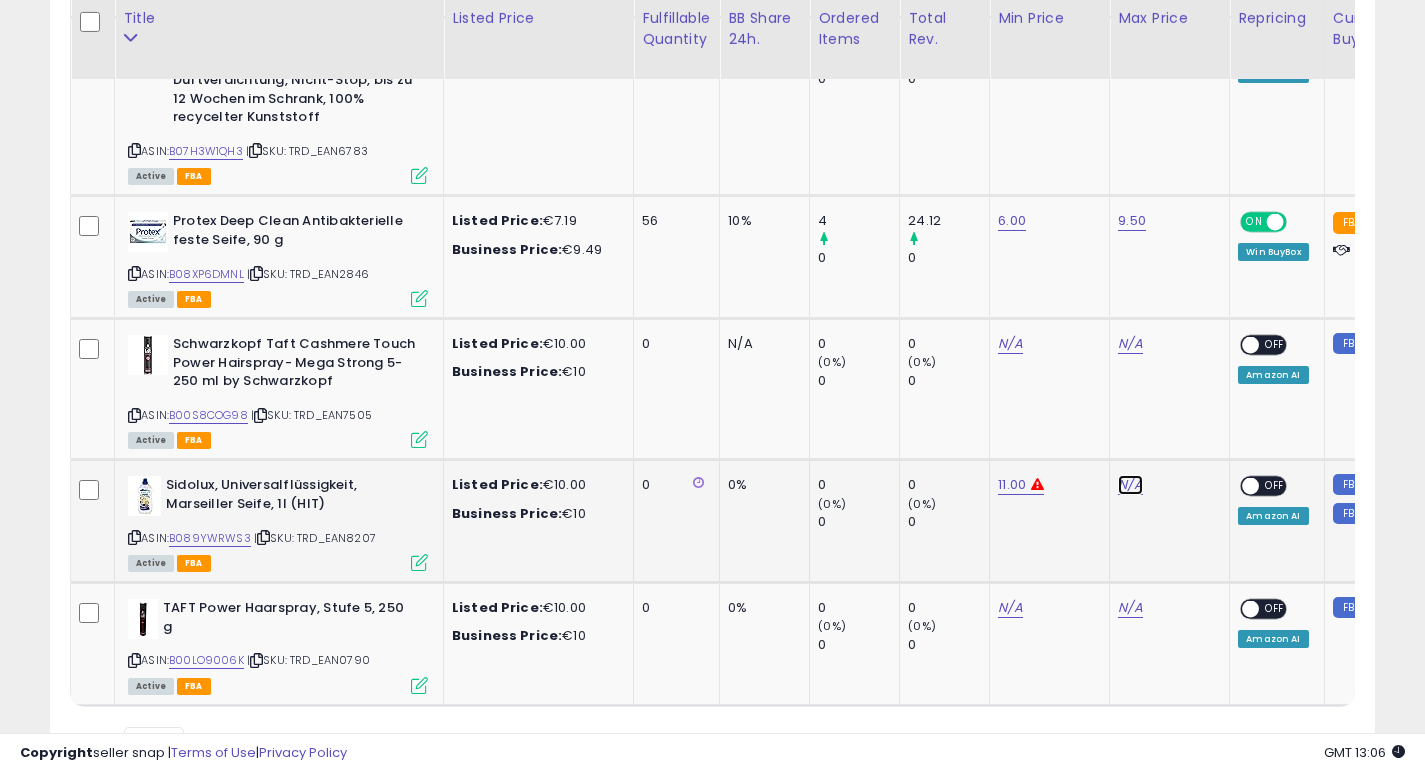 click on "N/A" at bounding box center (1130, -870) 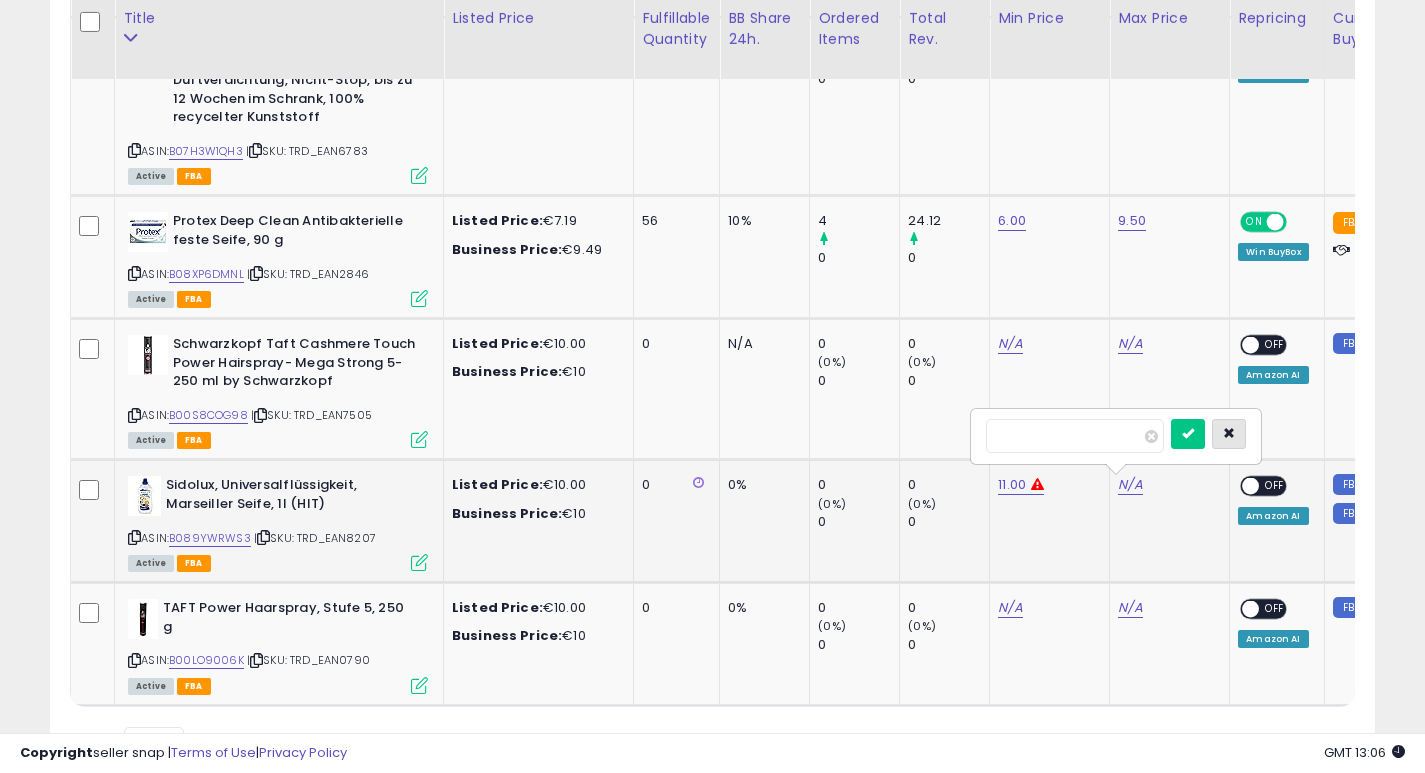 click at bounding box center (1229, 434) 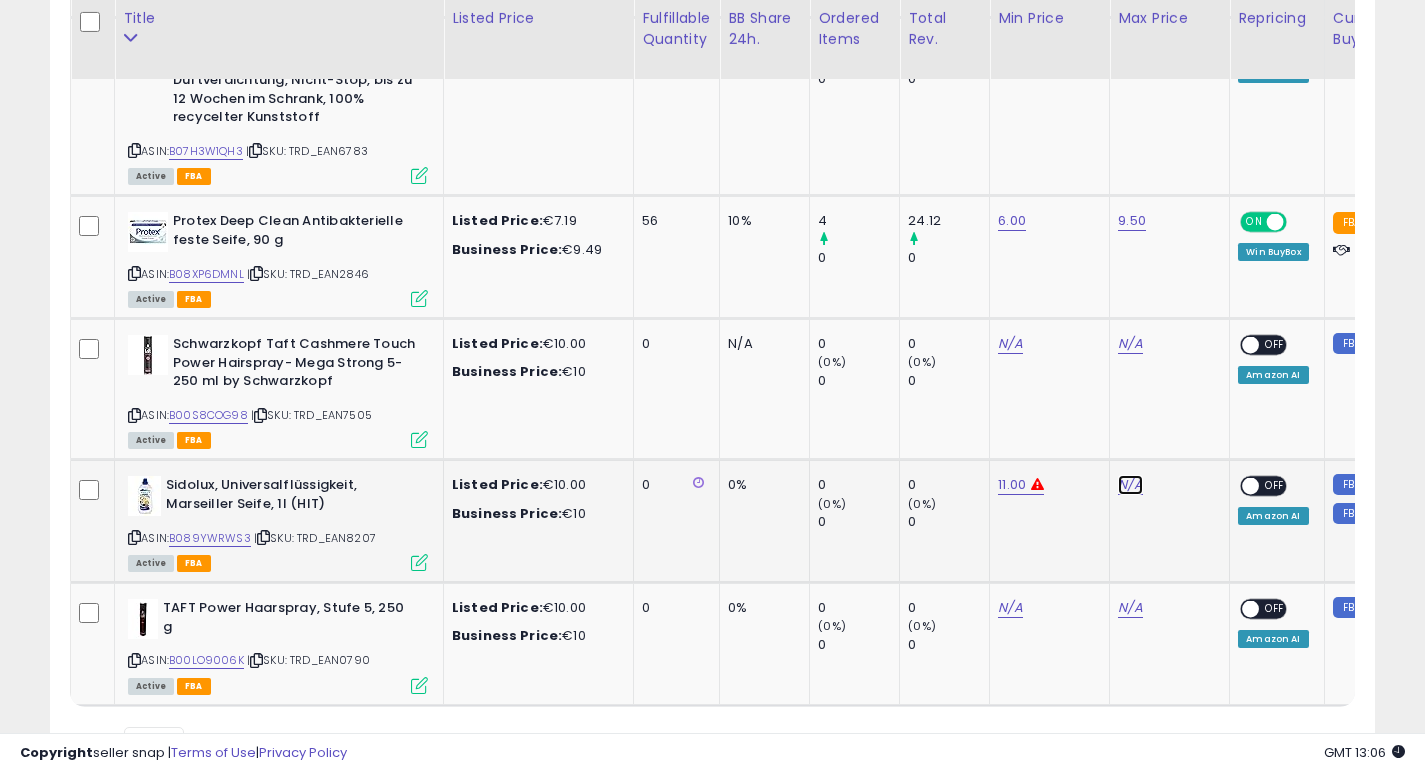 click on "N/A" at bounding box center (1130, -870) 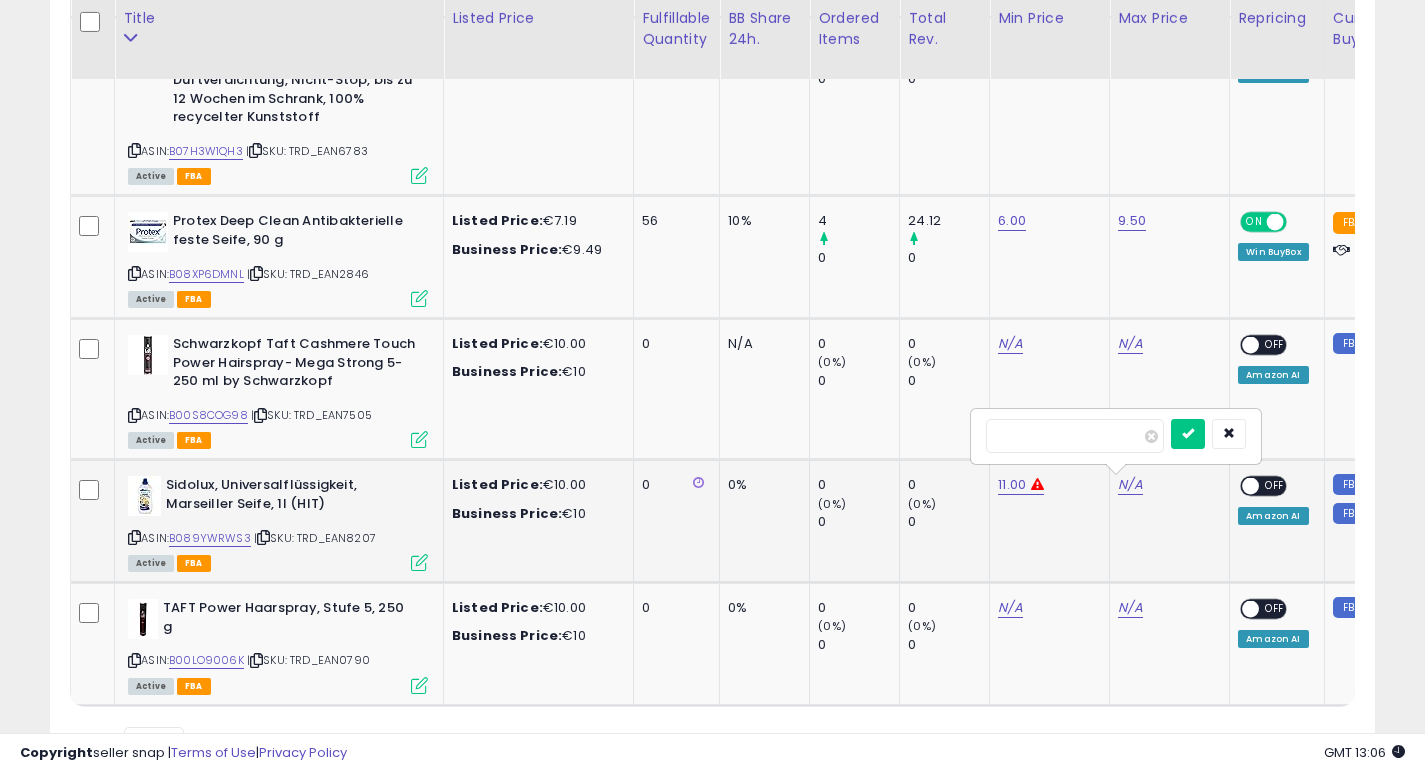 type on "*****" 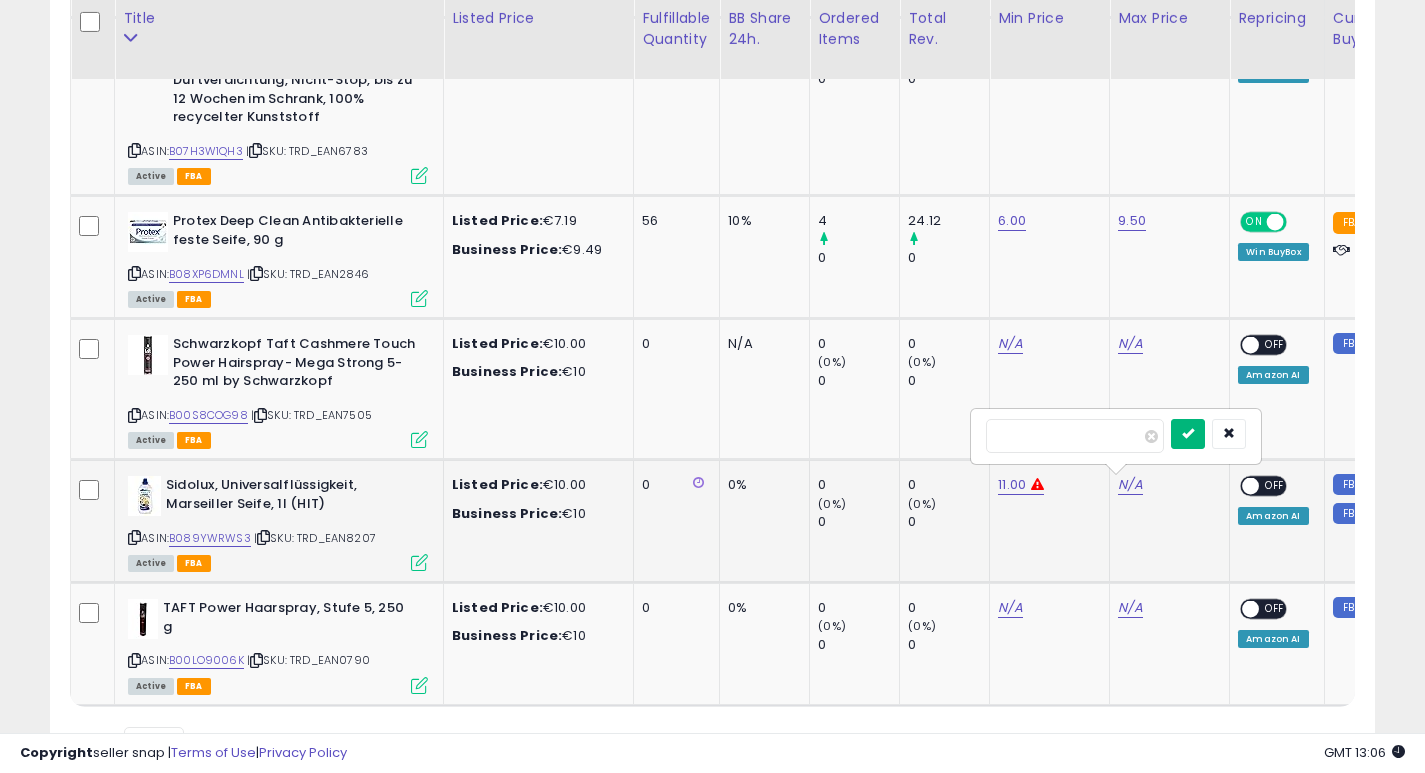 click at bounding box center [1188, 434] 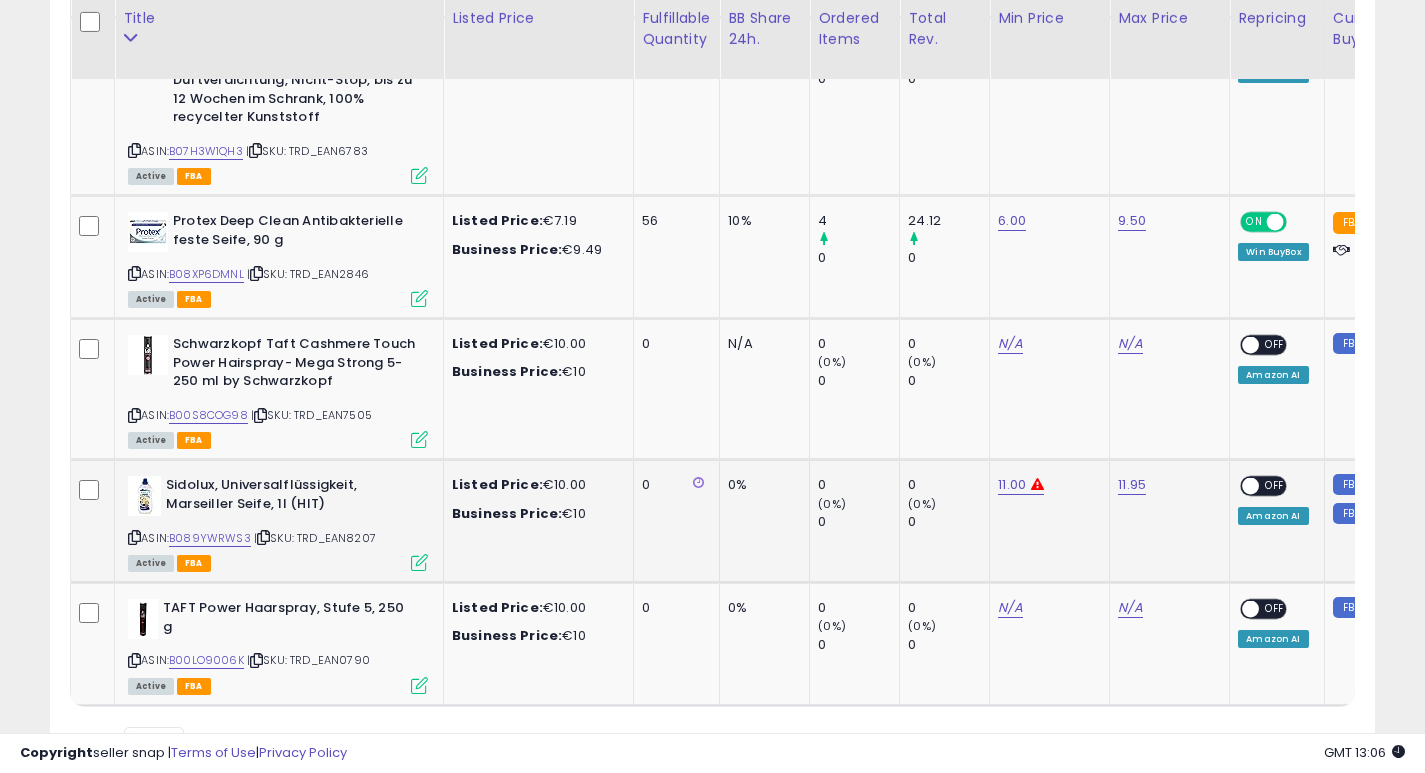 click at bounding box center [1251, 486] 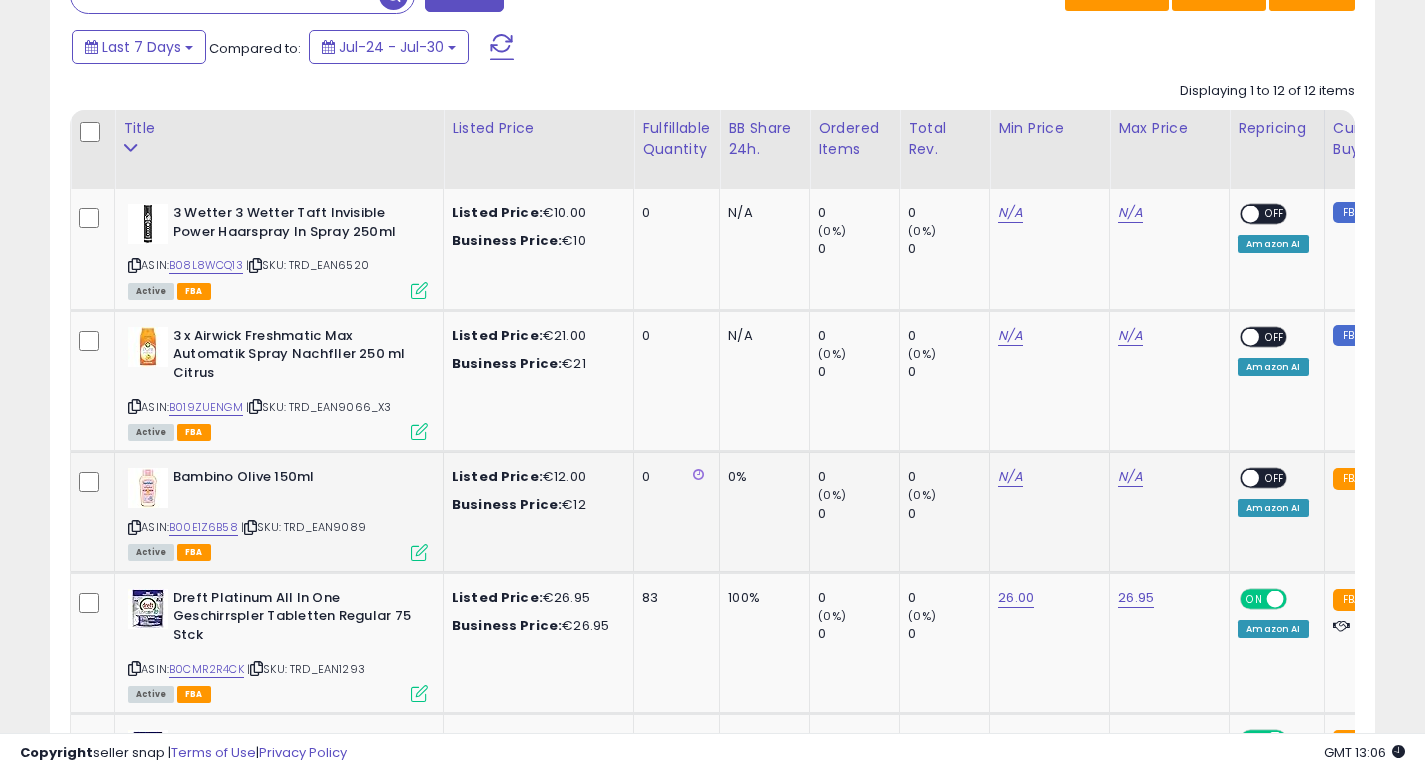 scroll, scrollTop: 844, scrollLeft: 0, axis: vertical 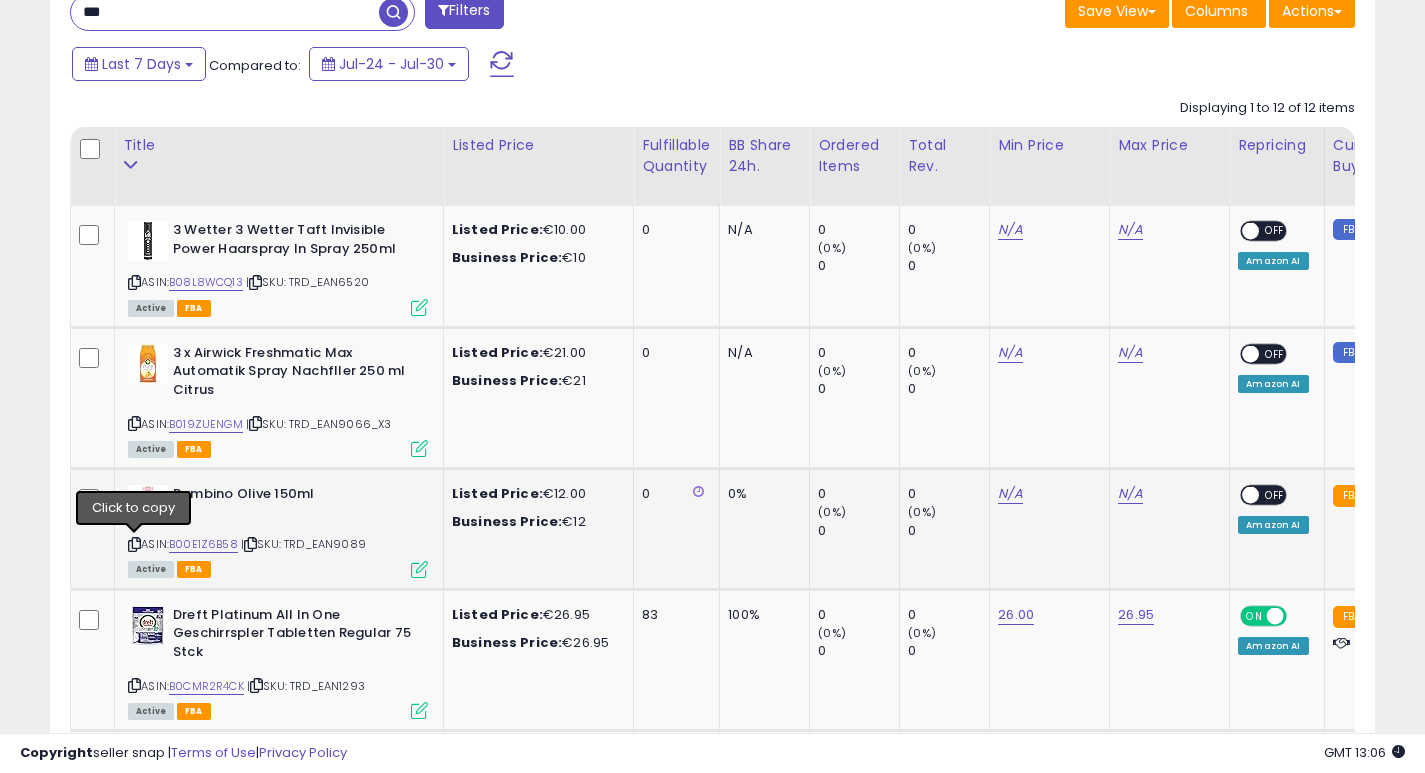 click at bounding box center (134, 544) 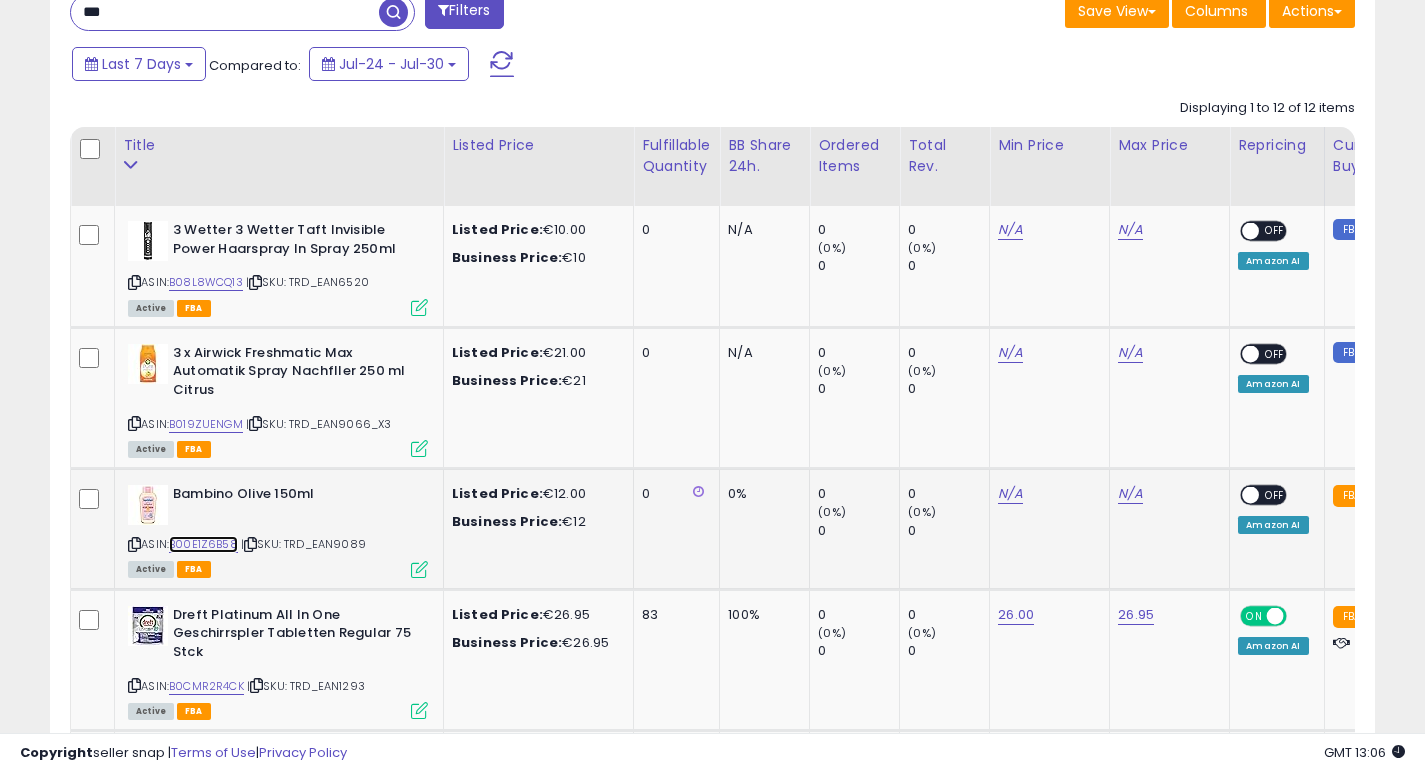 click on "B00E1Z6B58" at bounding box center (203, 544) 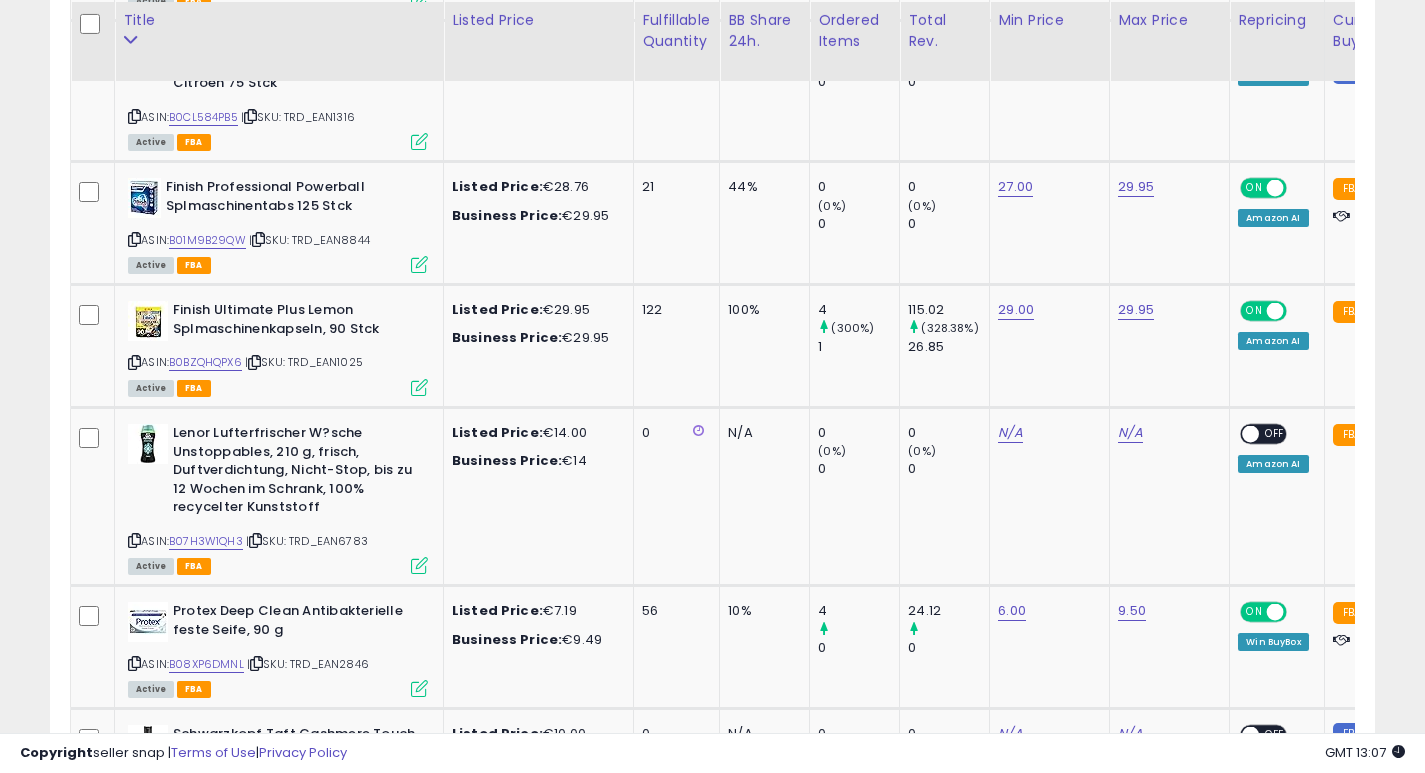 scroll, scrollTop: 1556, scrollLeft: 0, axis: vertical 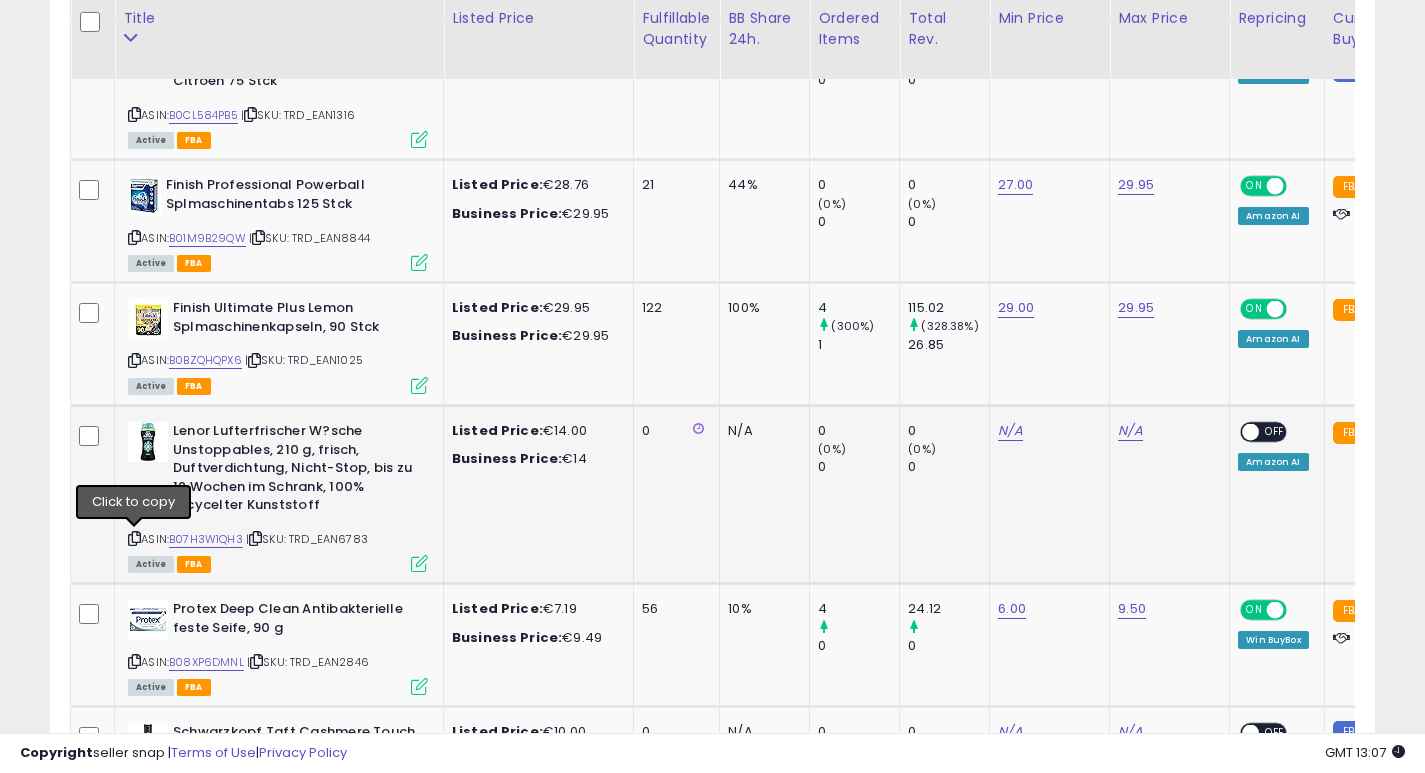 click at bounding box center (134, 538) 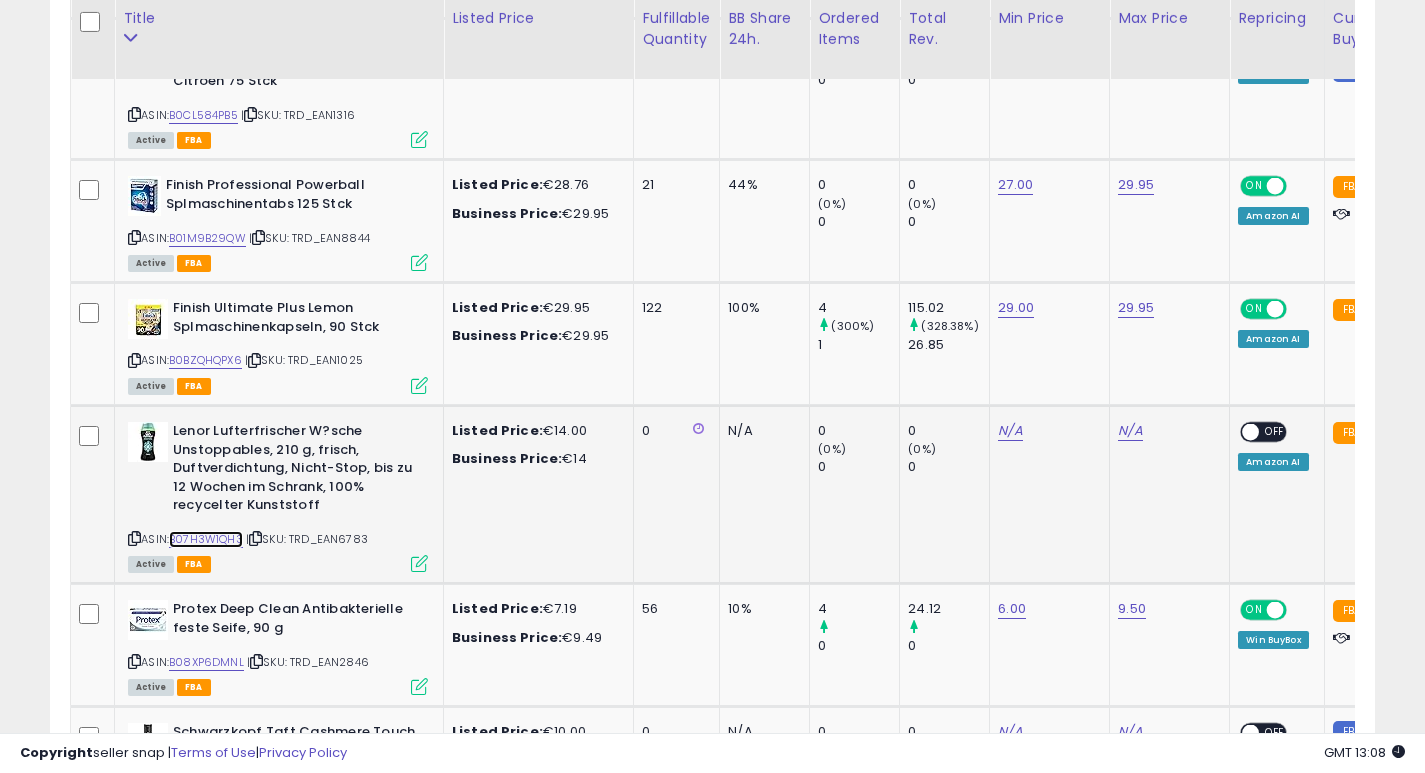 click on "B07H3W1QH3" at bounding box center [206, 539] 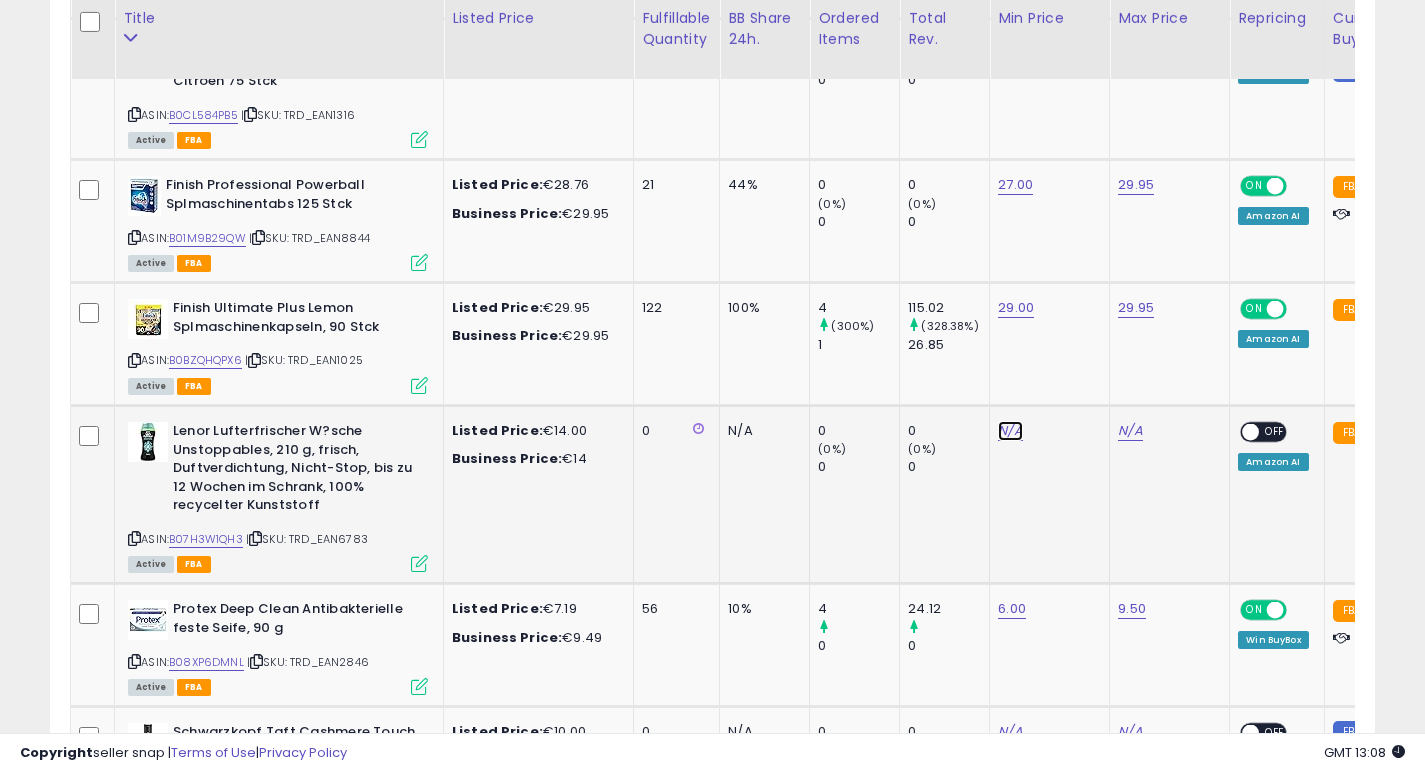 click on "N/A" at bounding box center (1010, -482) 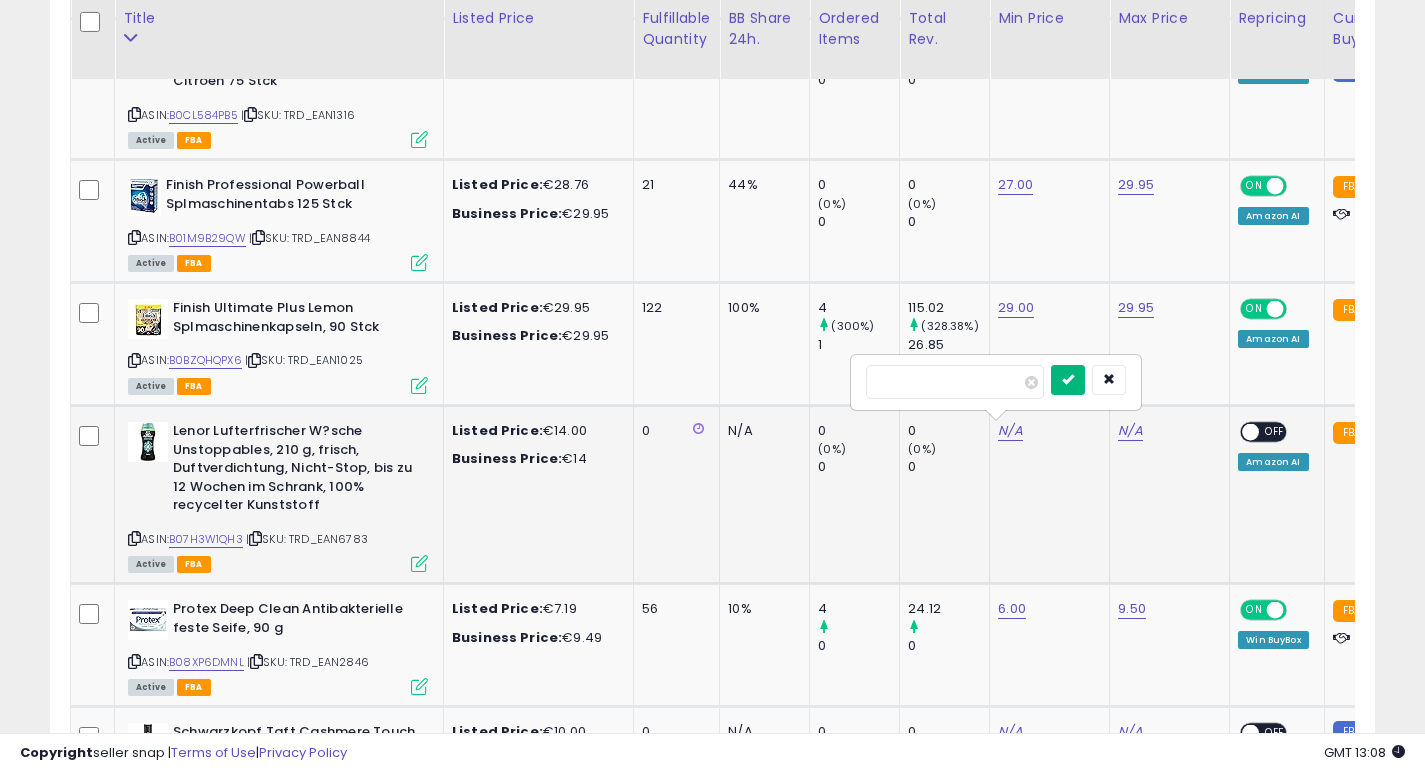 type on "**" 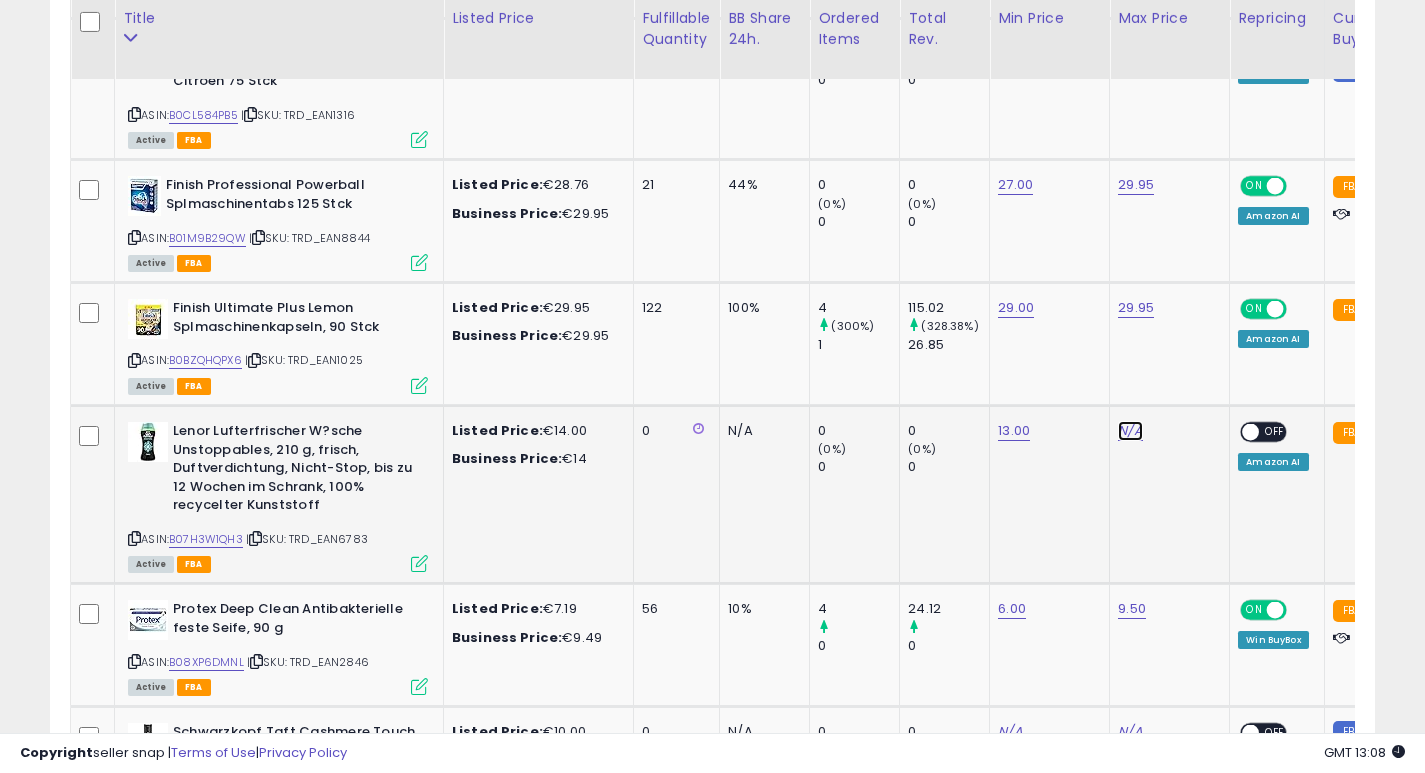 click on "N/A" at bounding box center (1130, -482) 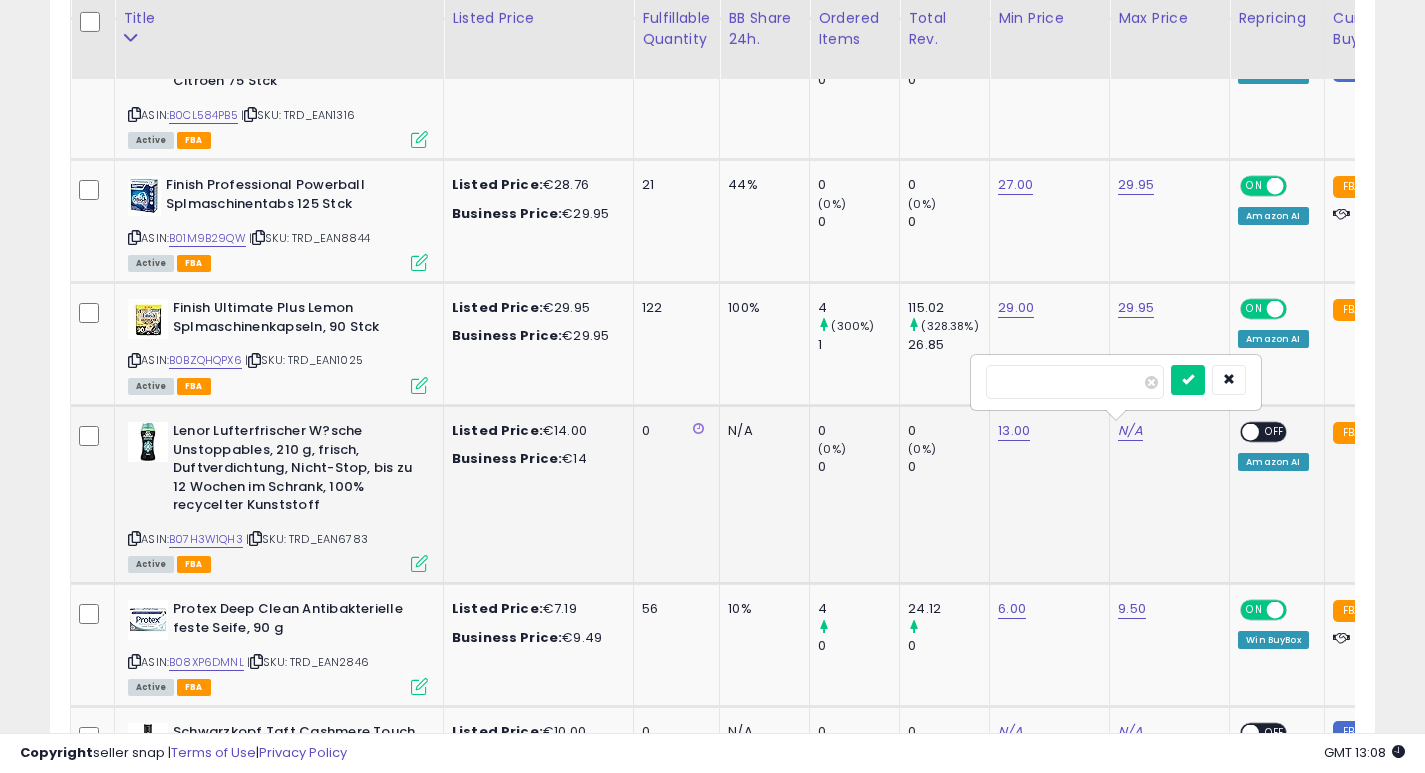 type on "*****" 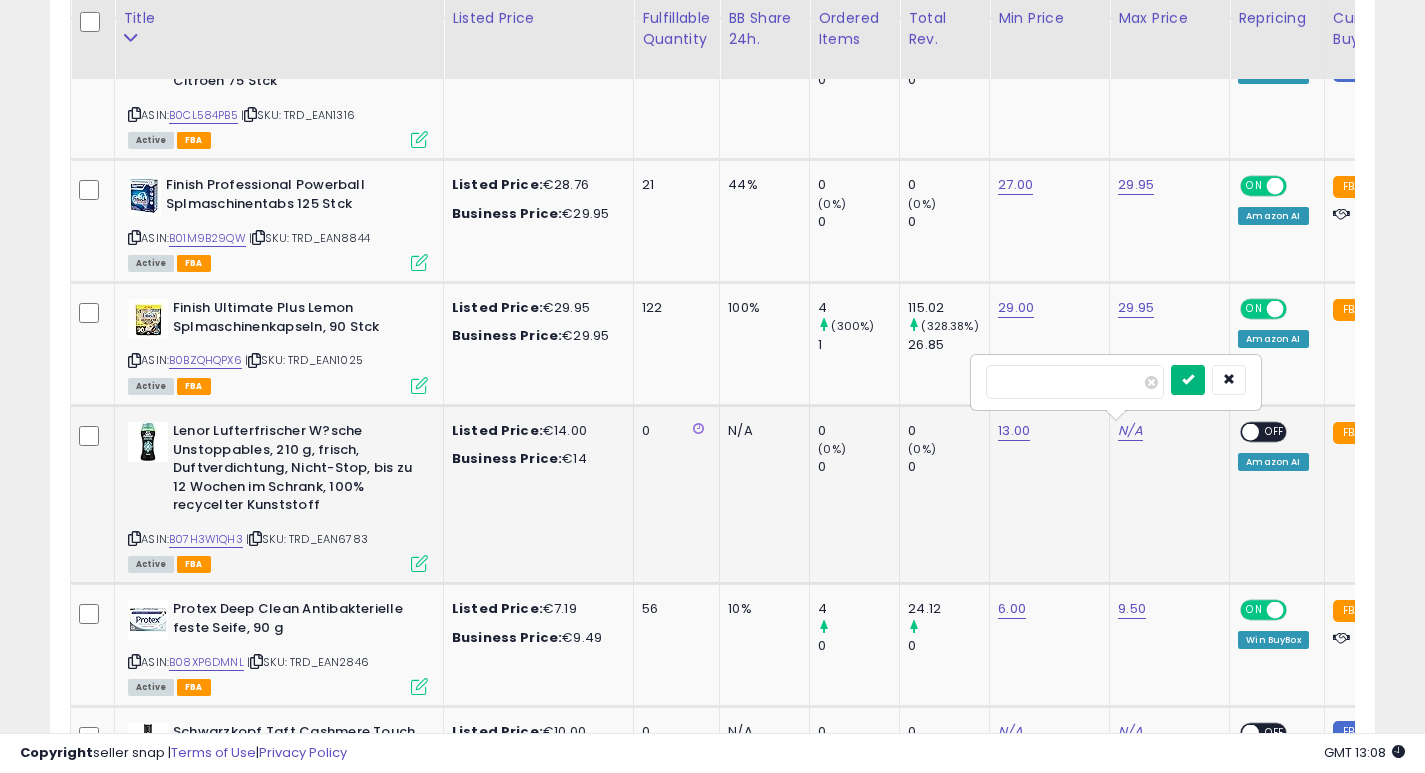 click at bounding box center (1188, 379) 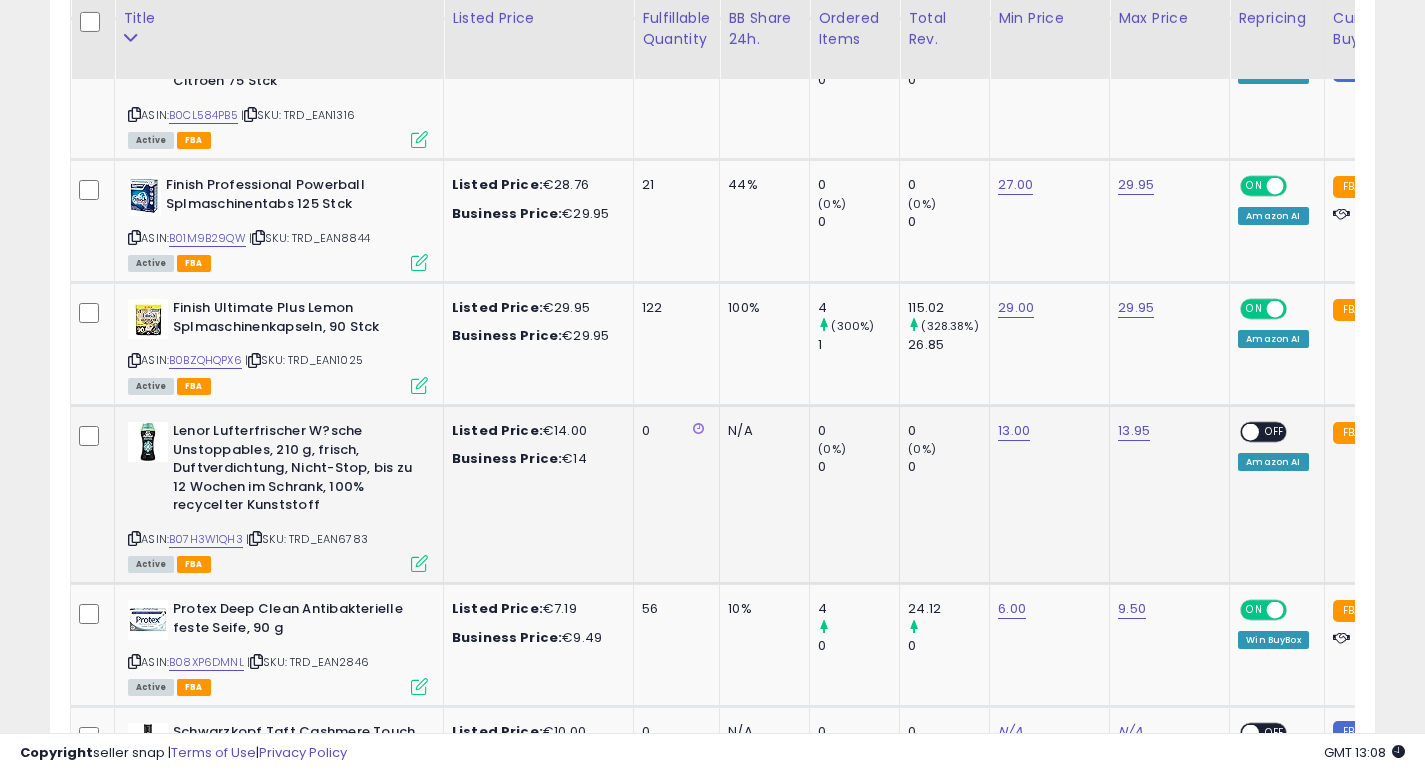 click at bounding box center (1251, 432) 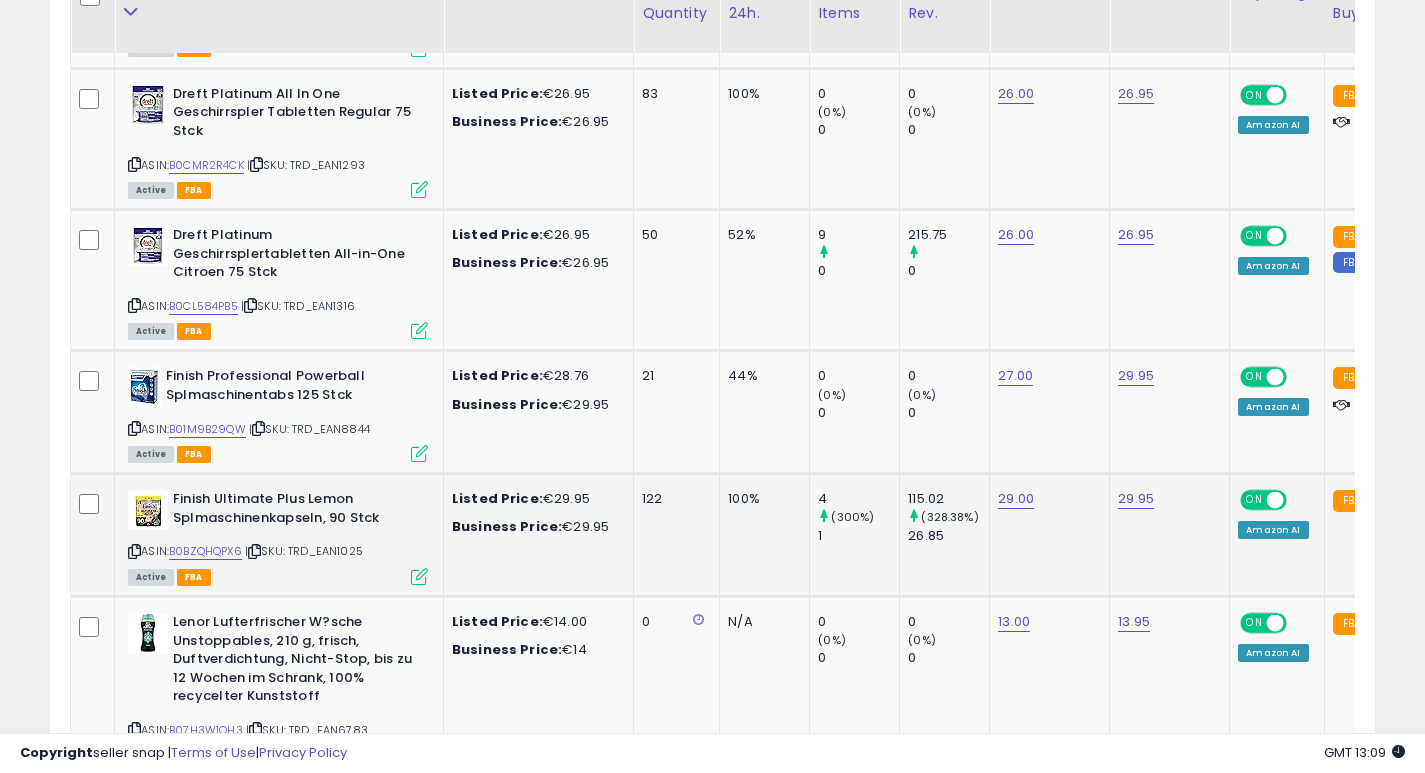 scroll, scrollTop: 1339, scrollLeft: 0, axis: vertical 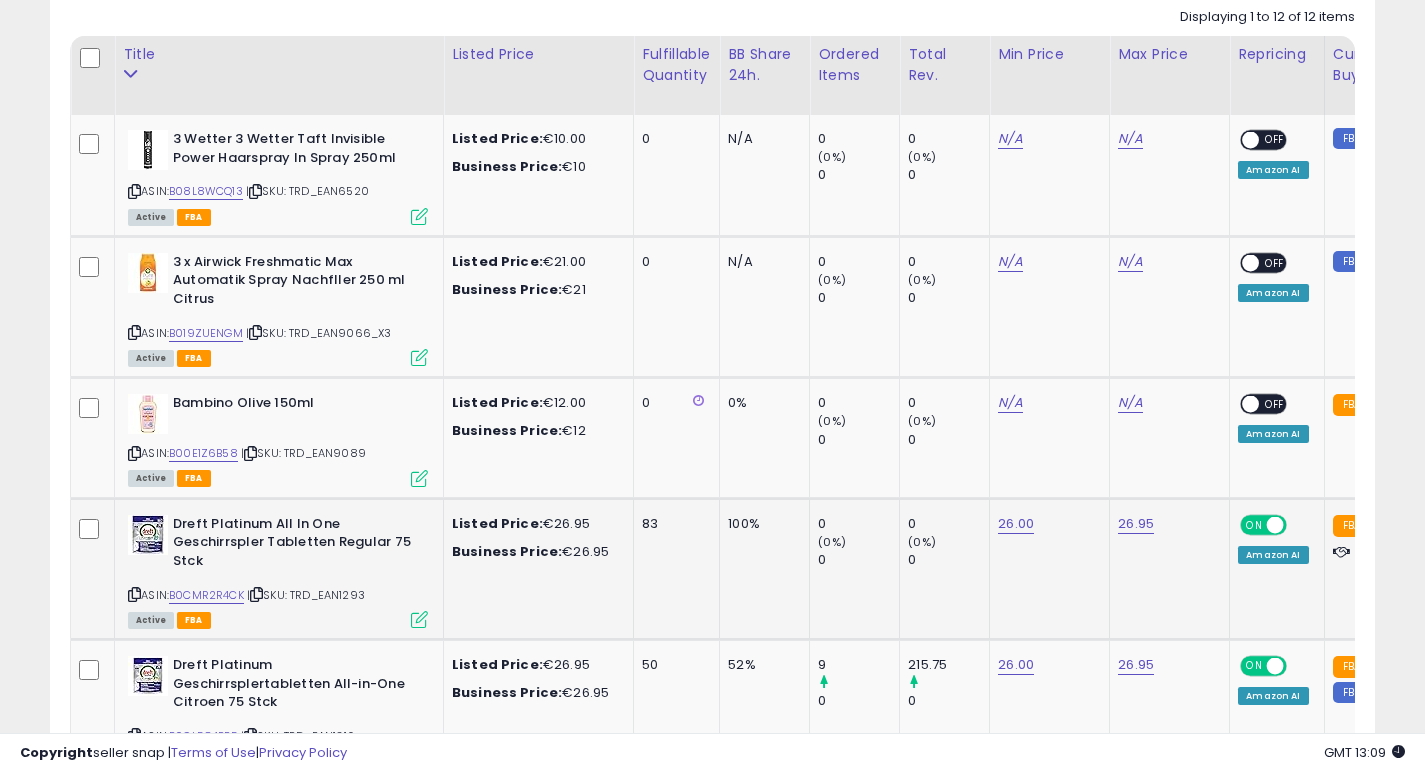 click on "Listed Price:" at bounding box center [497, 523] 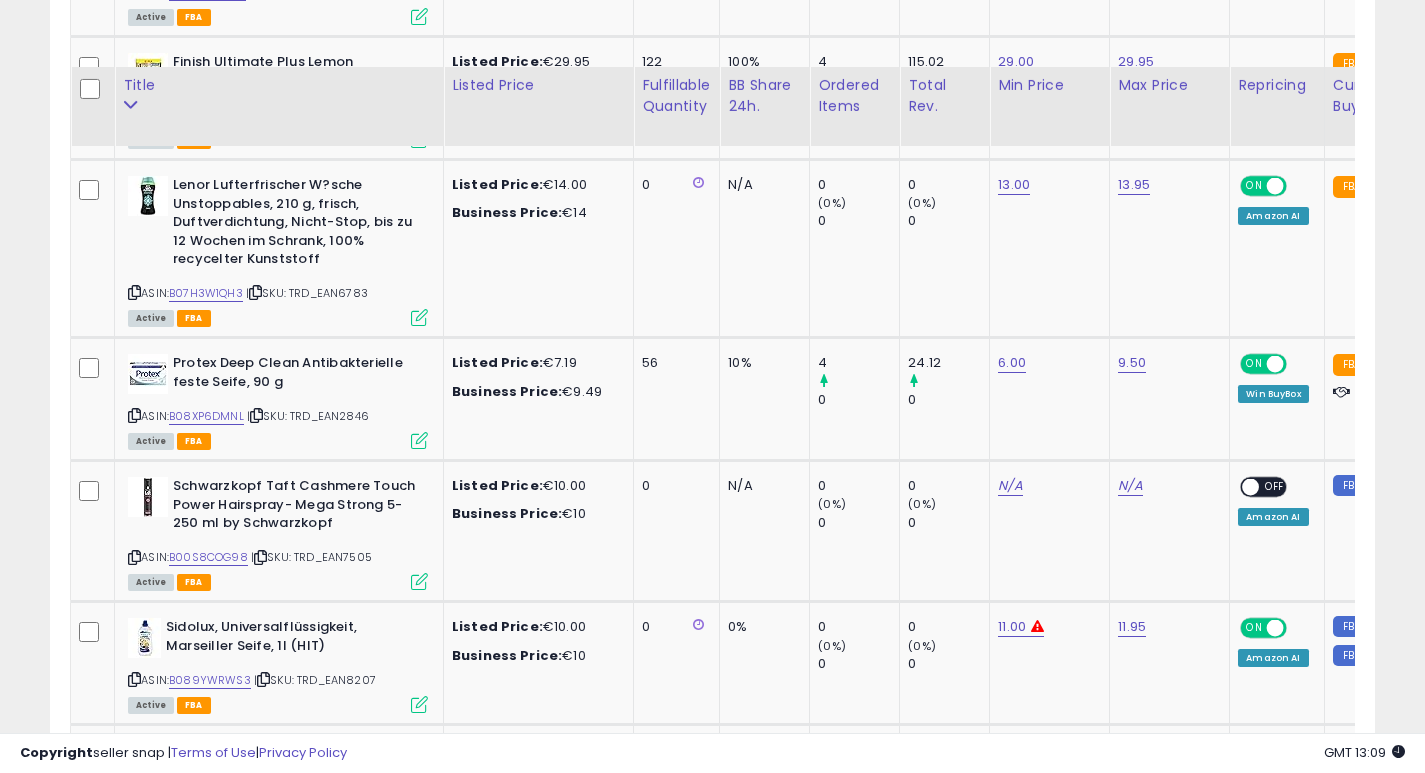 scroll 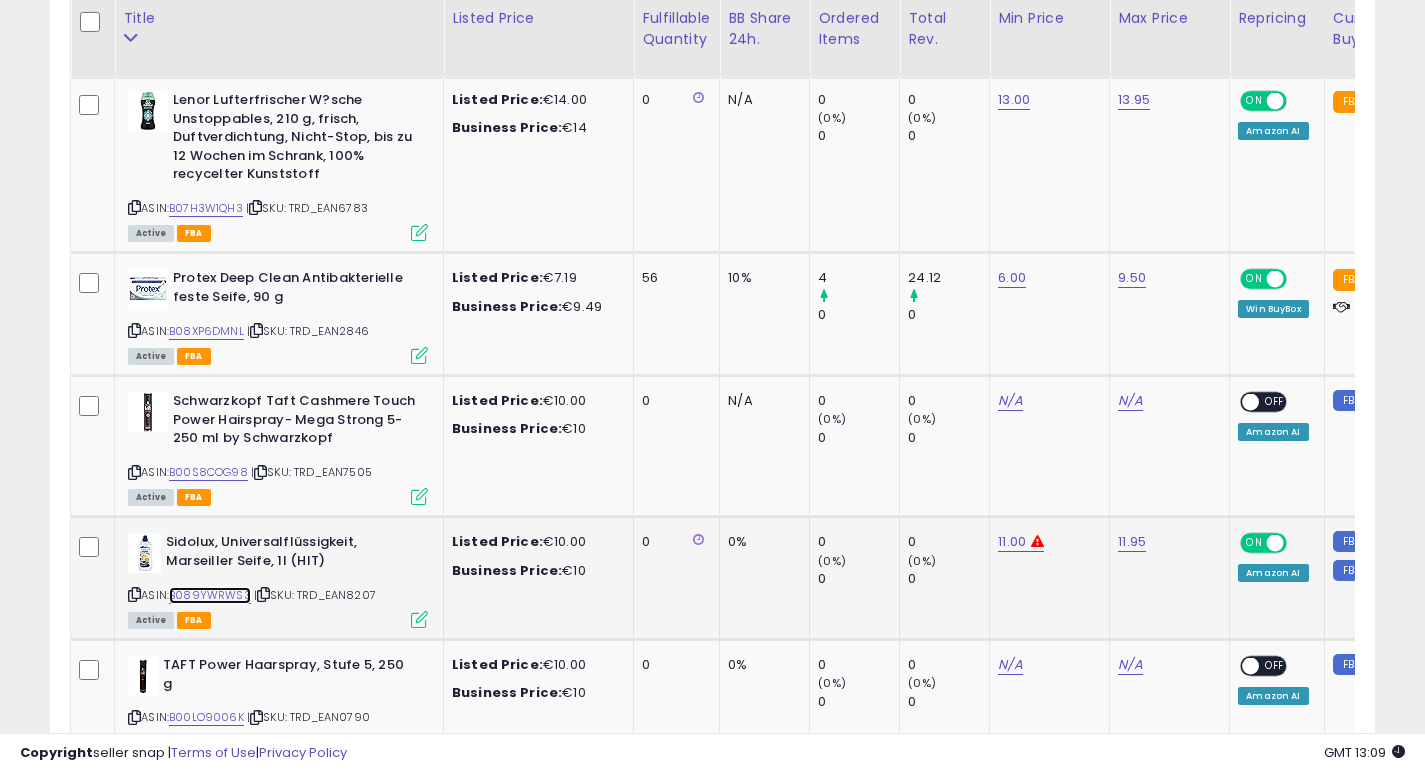 click on "B089YWRWS3" at bounding box center (210, 595) 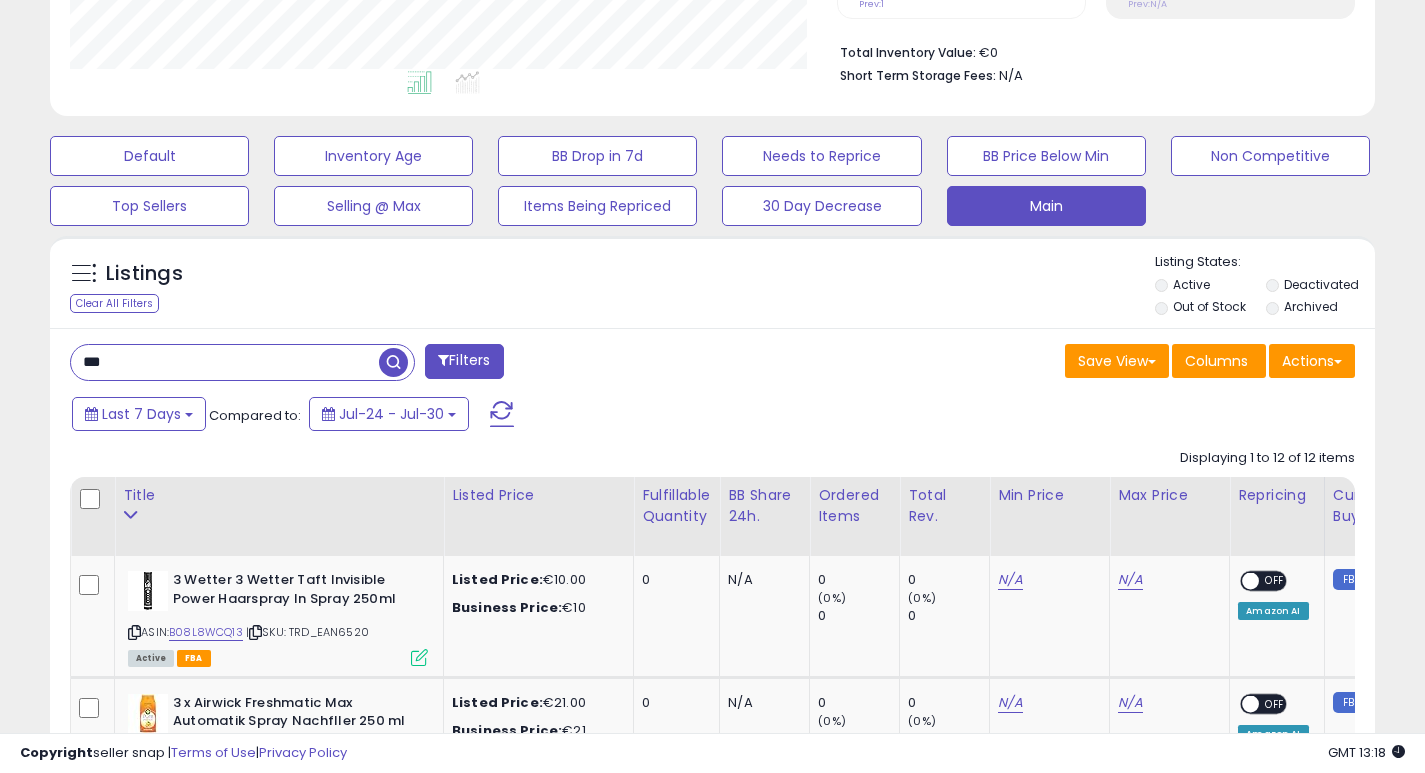 scroll, scrollTop: 512, scrollLeft: 0, axis: vertical 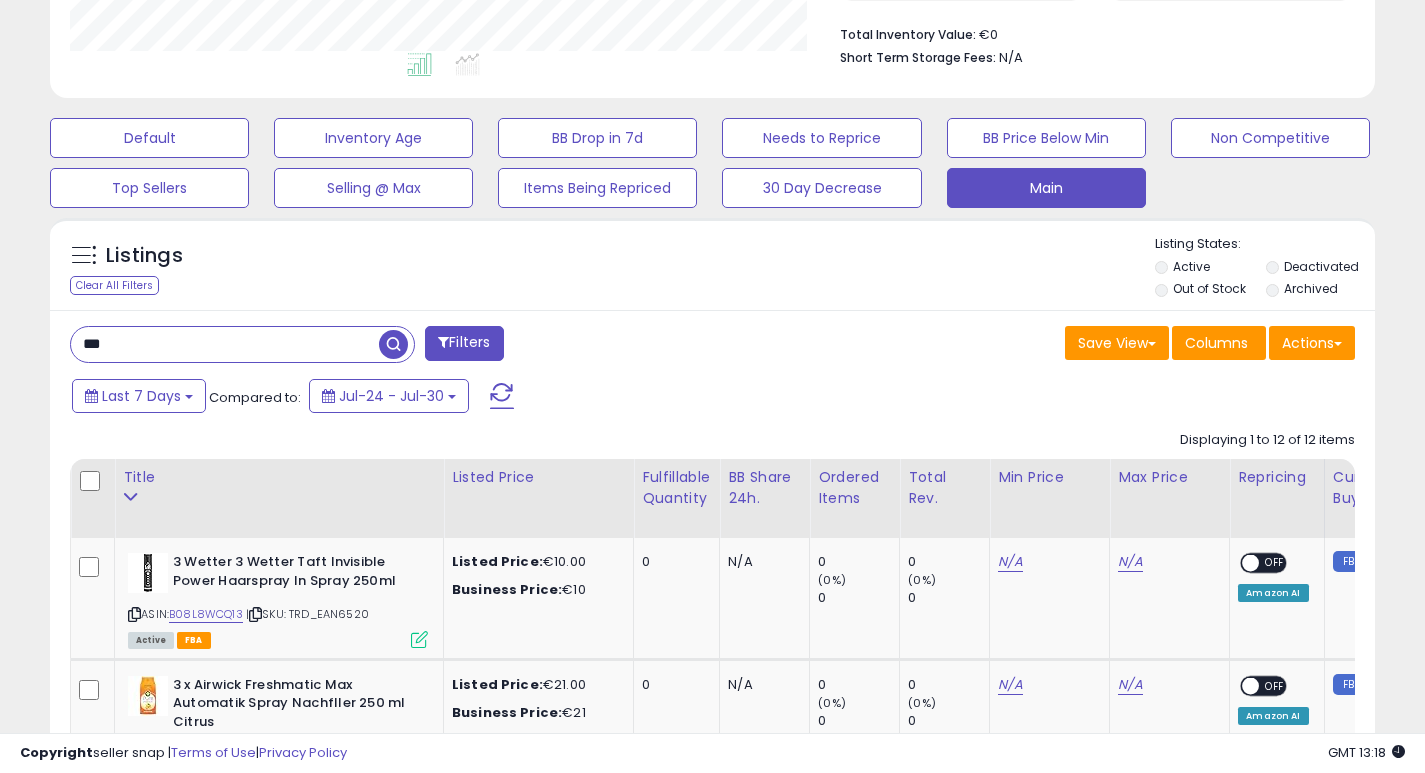 click on "***" at bounding box center (225, 344) 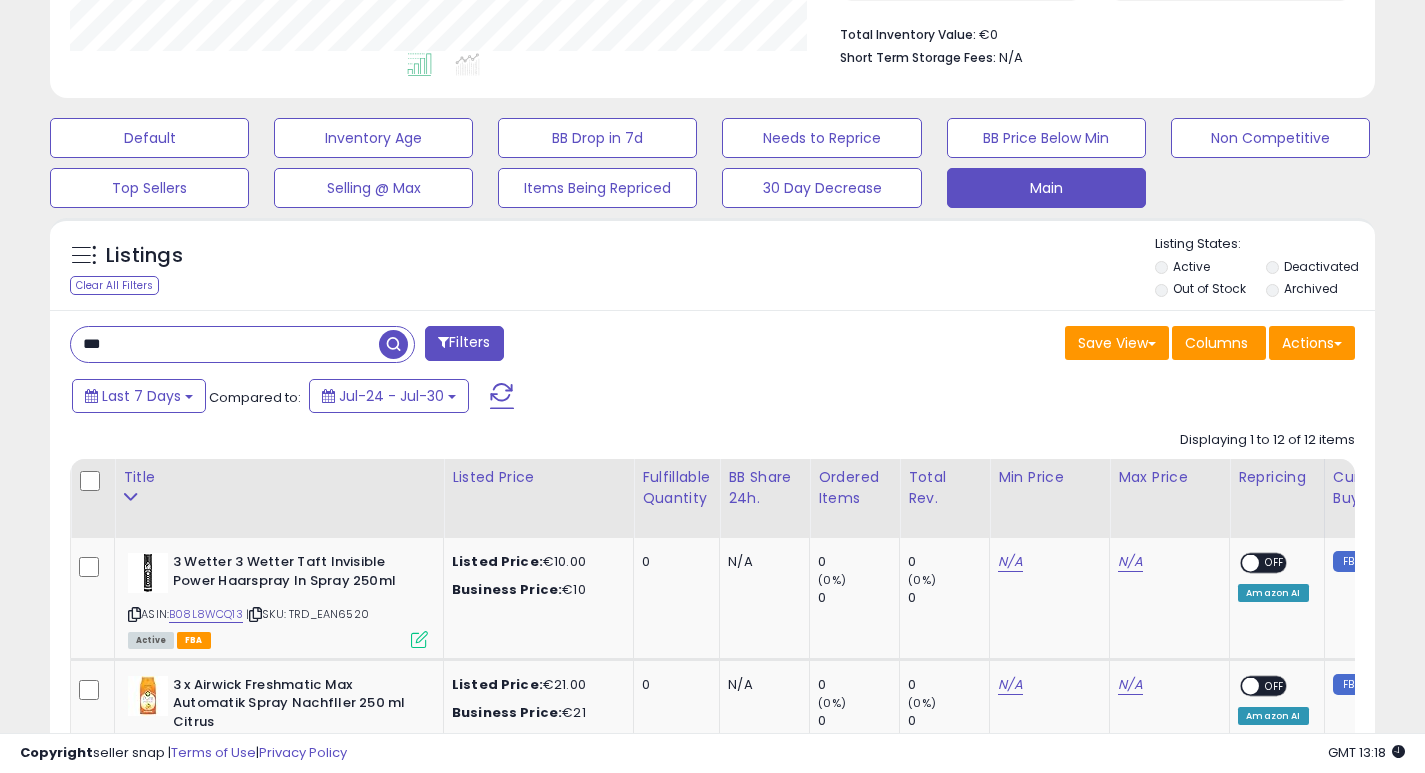 type on "***" 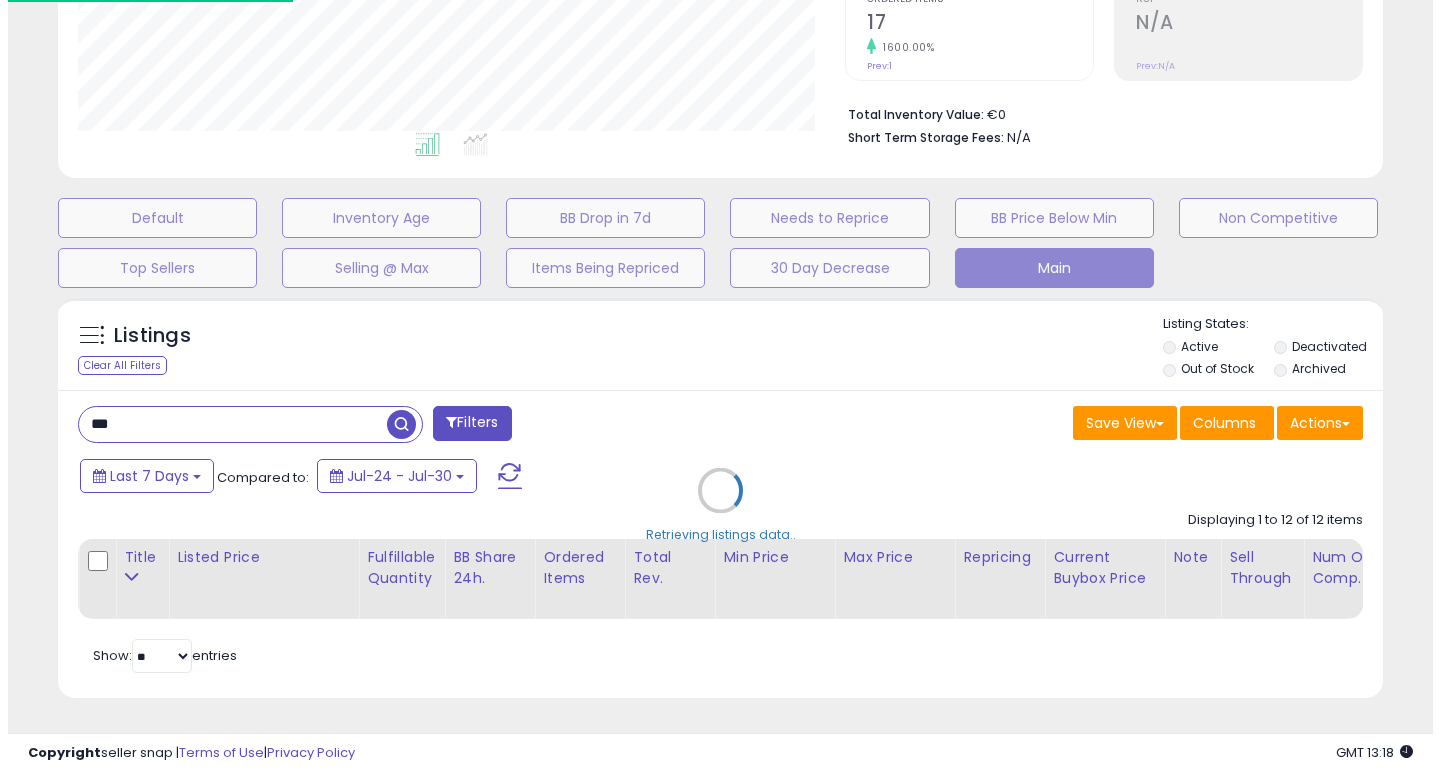 scroll, scrollTop: 447, scrollLeft: 0, axis: vertical 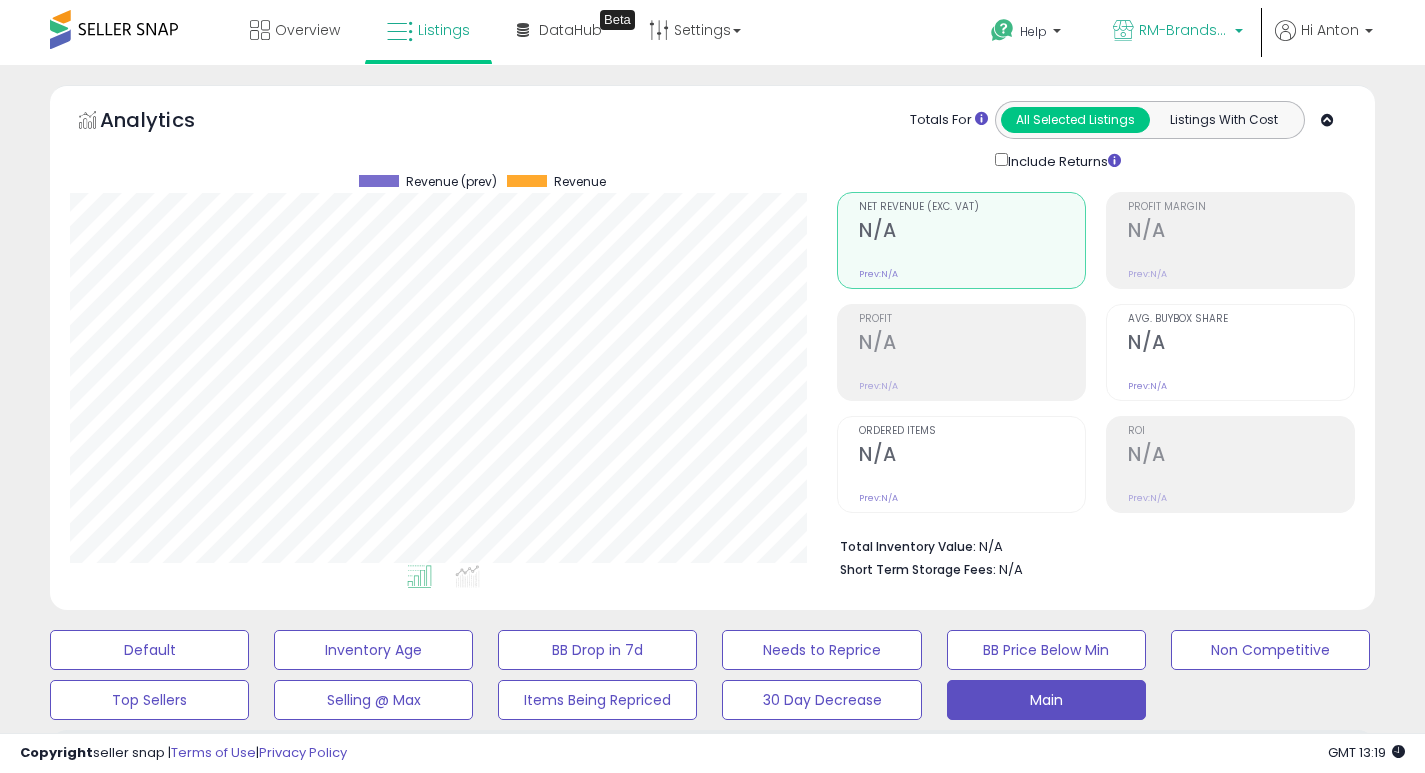 click on "RM-Brands (DE)" at bounding box center (1184, 30) 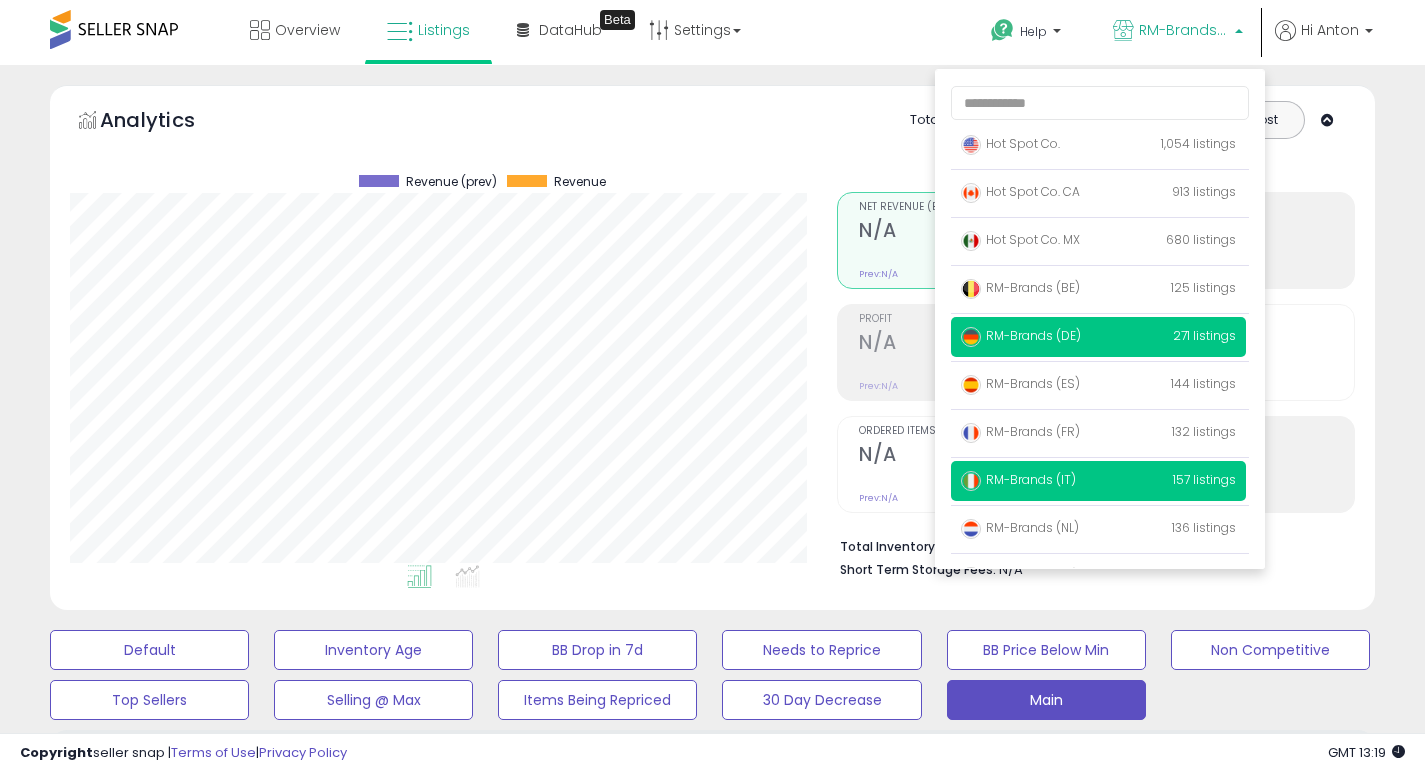 click on "RM-Brands (IT)" at bounding box center (1018, 479) 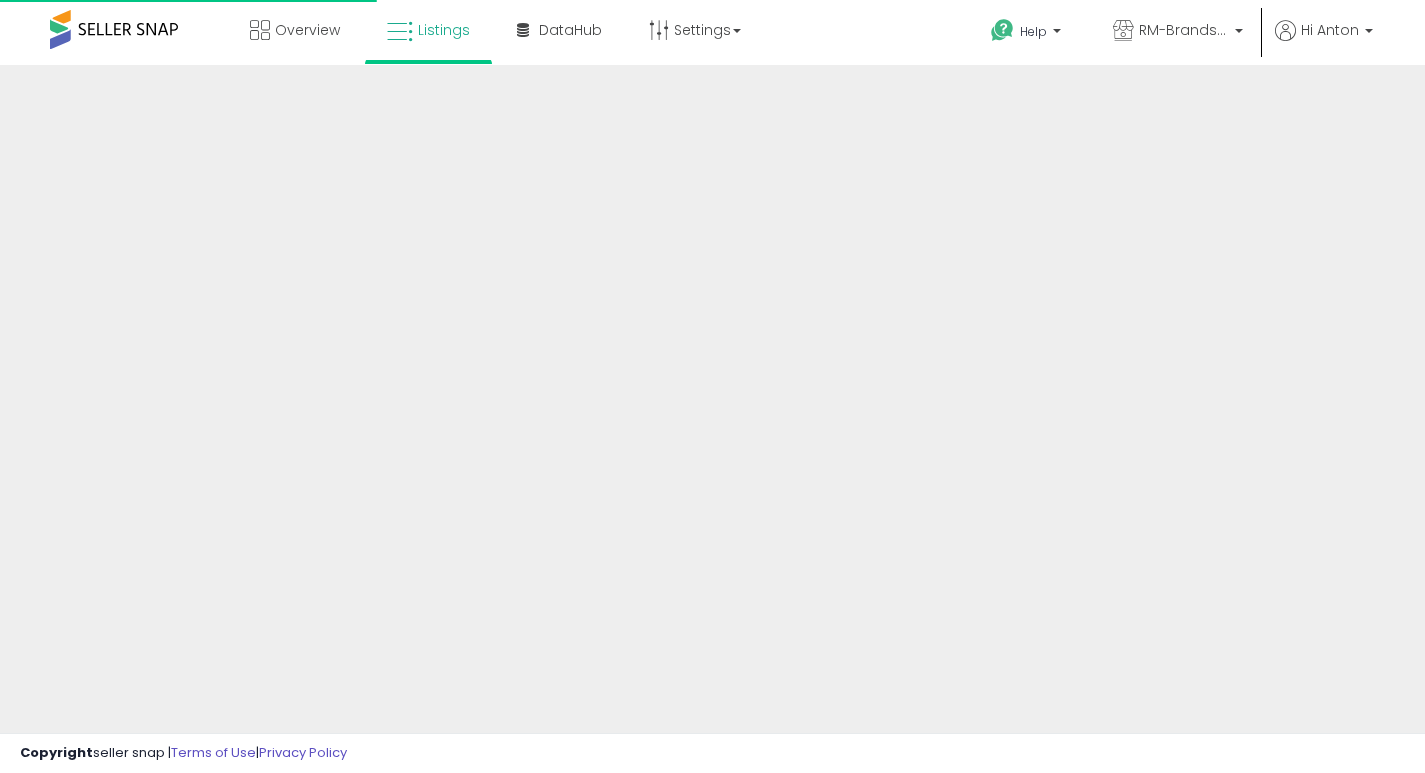 scroll, scrollTop: 0, scrollLeft: 0, axis: both 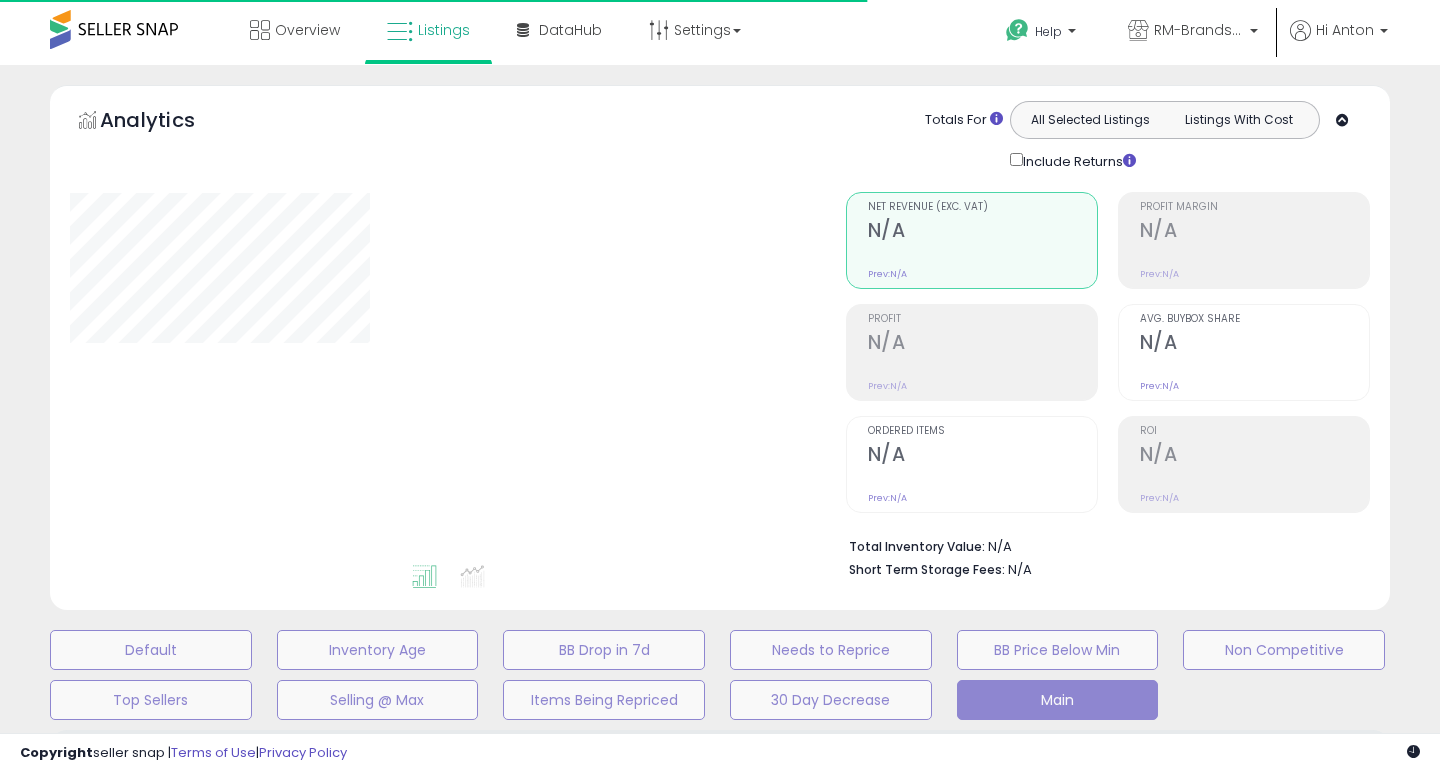 type on "***" 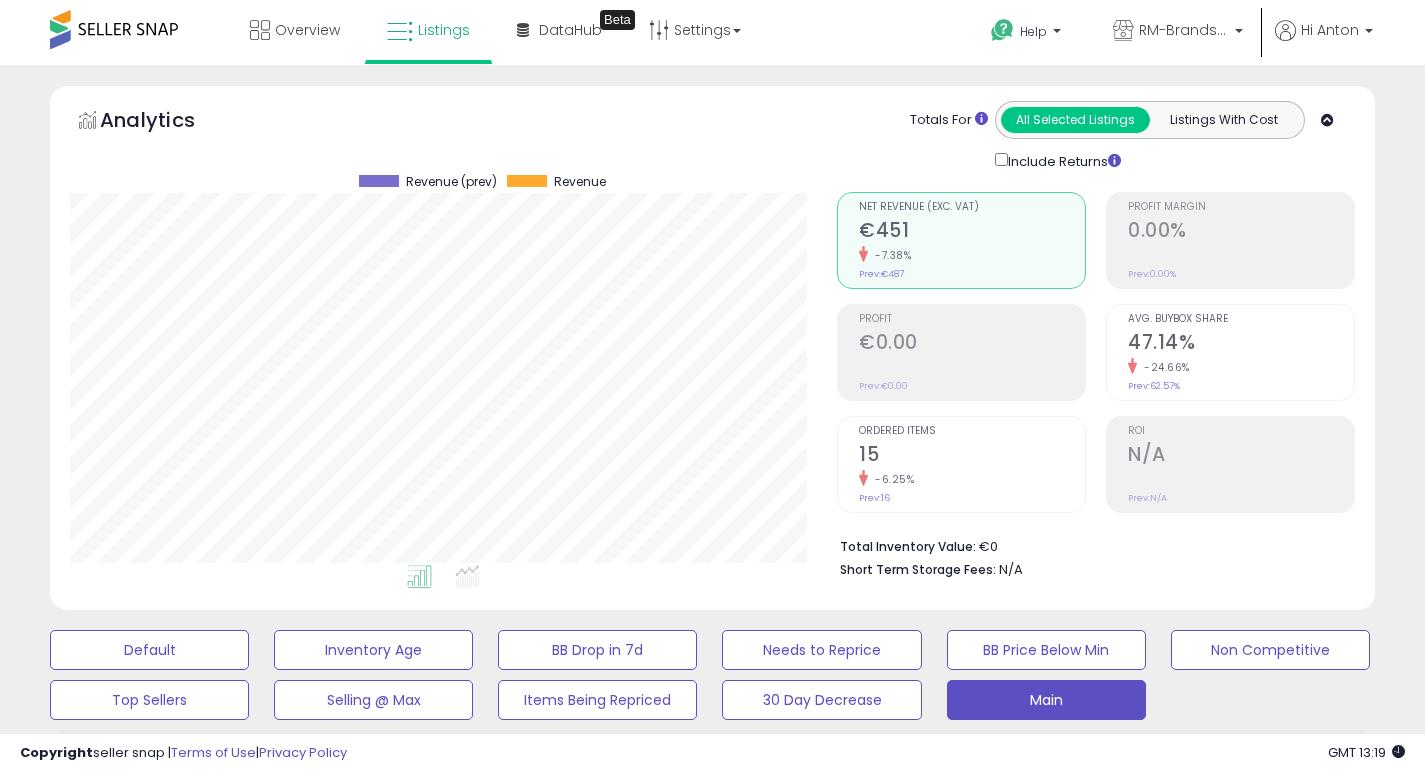 scroll, scrollTop: 999590, scrollLeft: 999233, axis: both 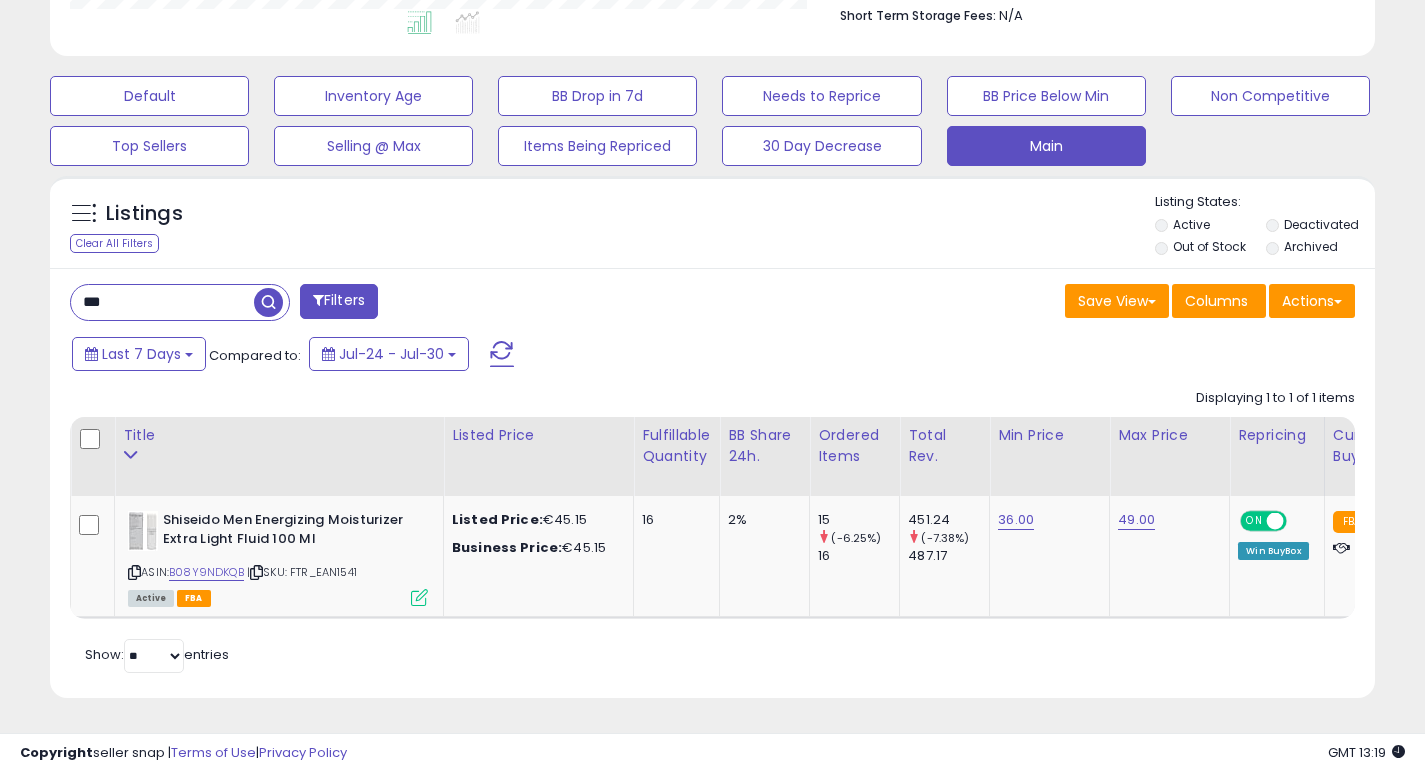 click on "***" at bounding box center [162, 302] 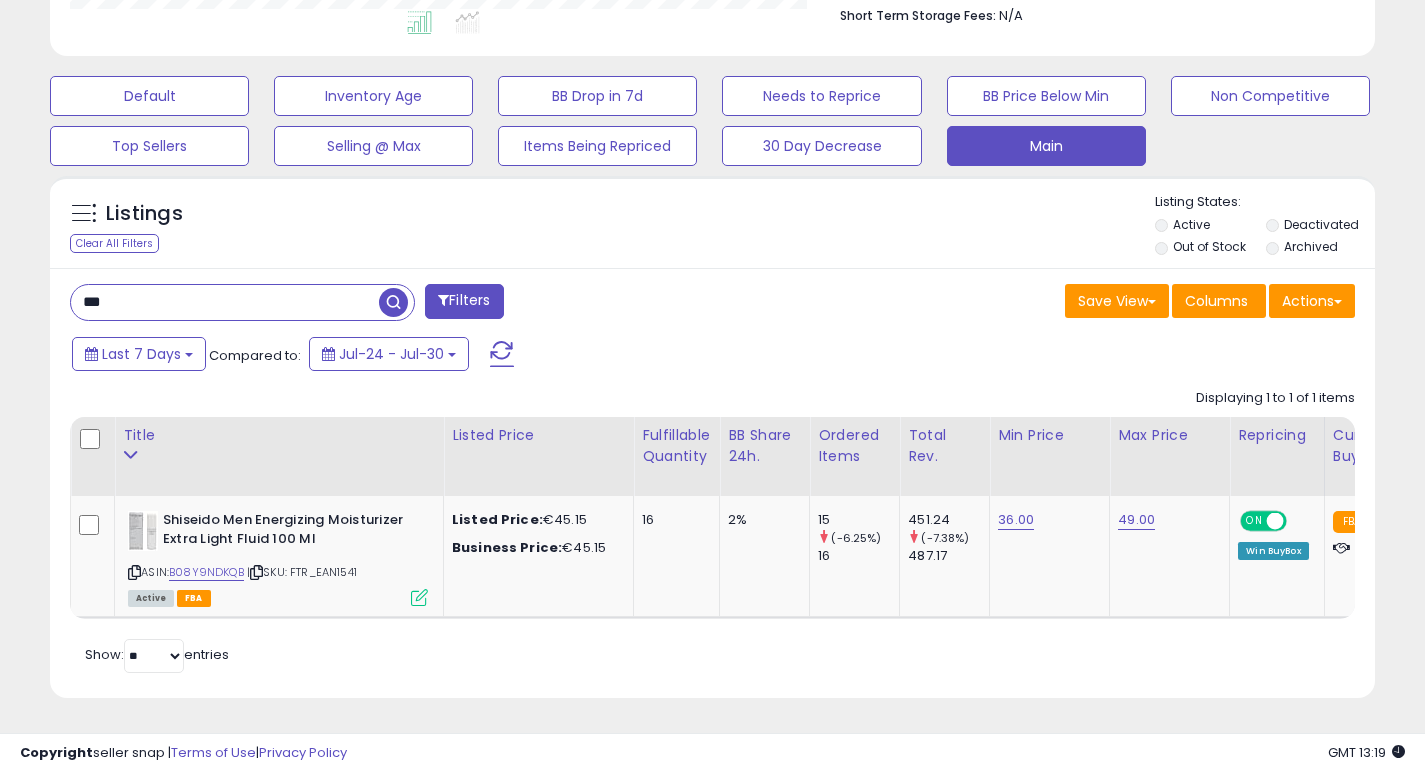 click on "***" at bounding box center [225, 302] 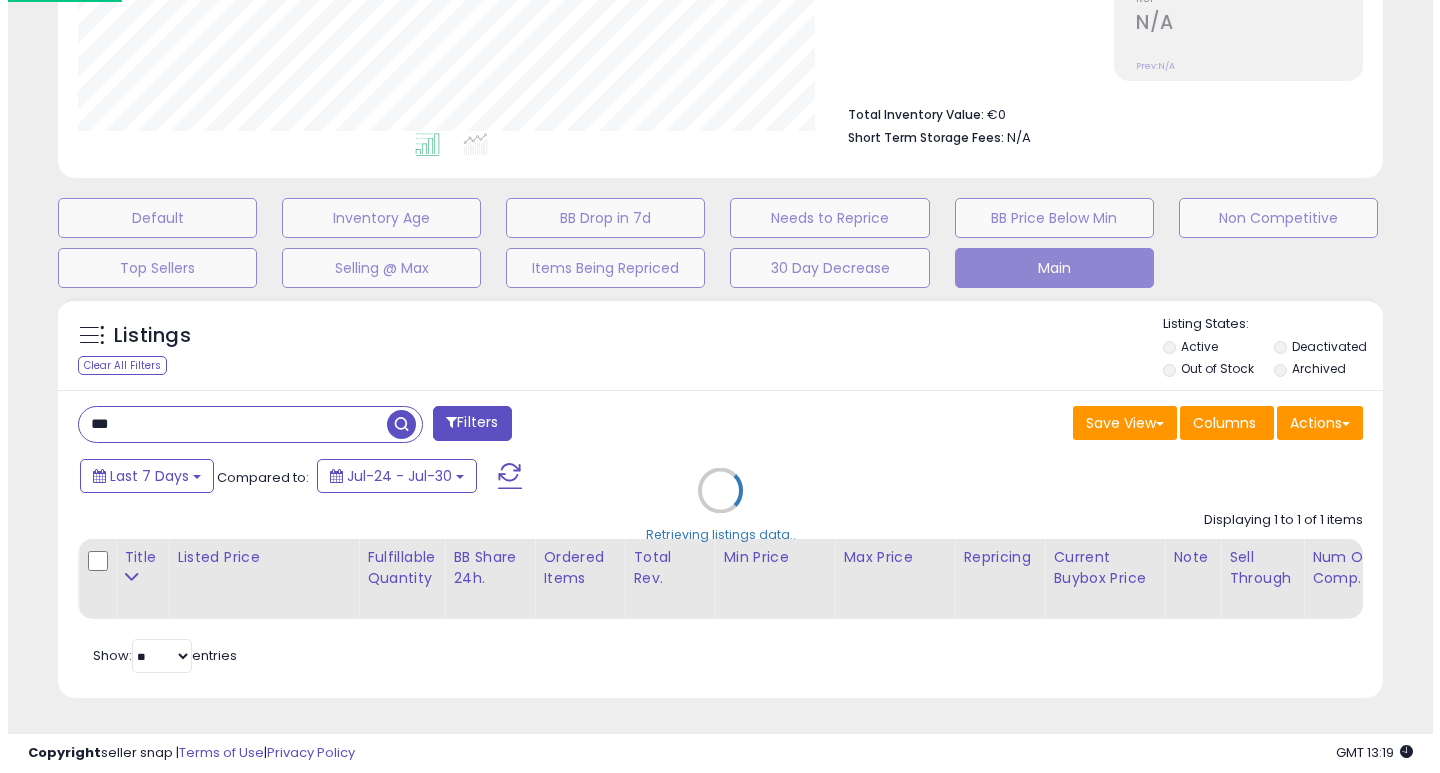 scroll, scrollTop: 447, scrollLeft: 0, axis: vertical 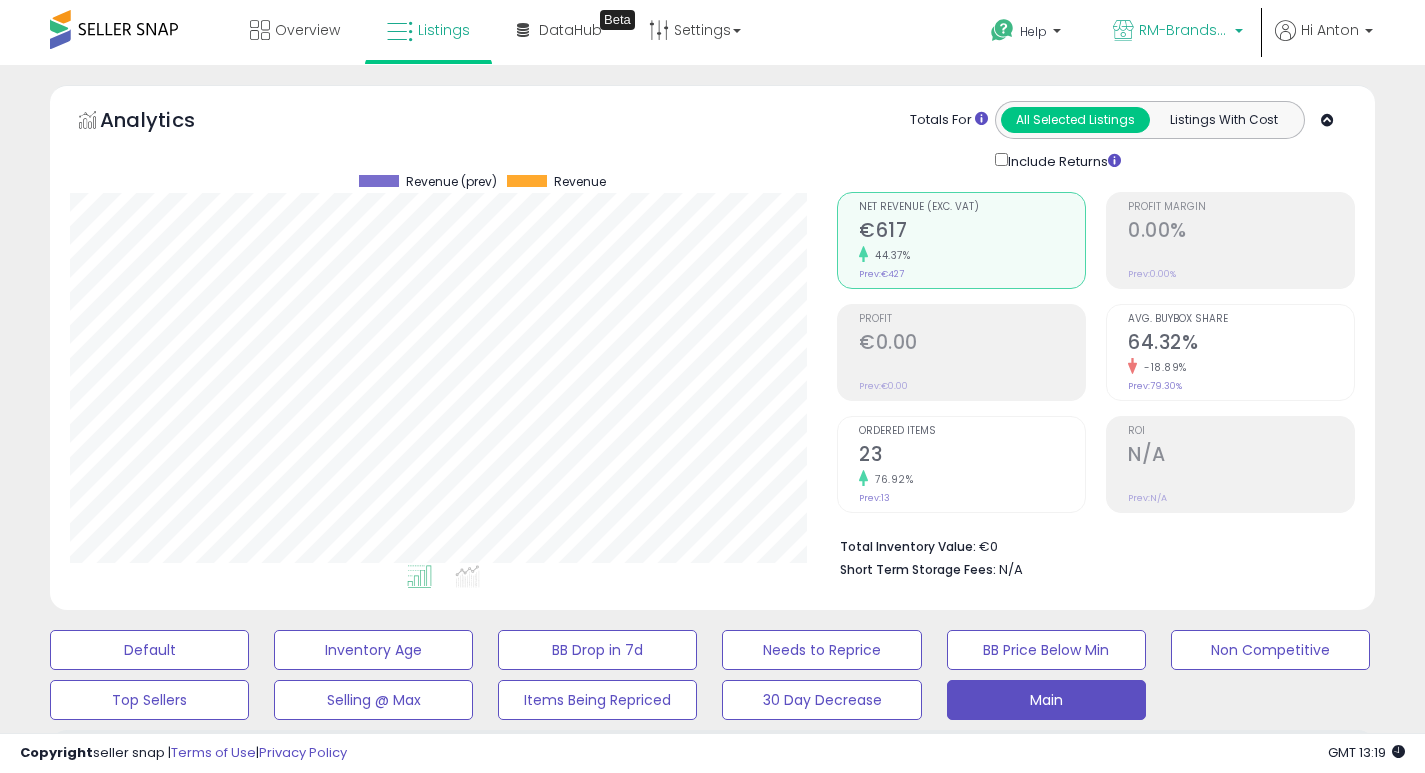 click on "RM-Brands (IT)" at bounding box center [1184, 30] 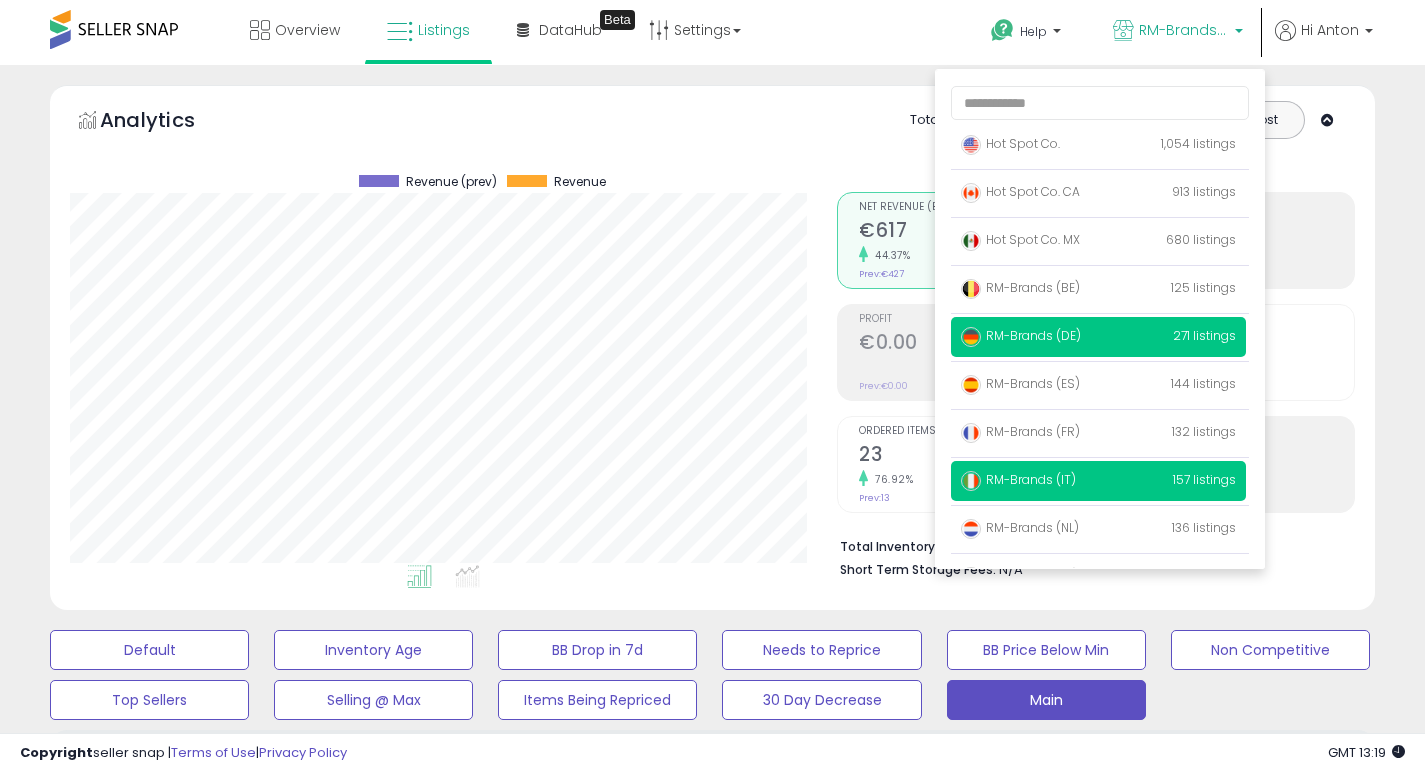 click on "RM-Brands (DE)" at bounding box center [1021, 335] 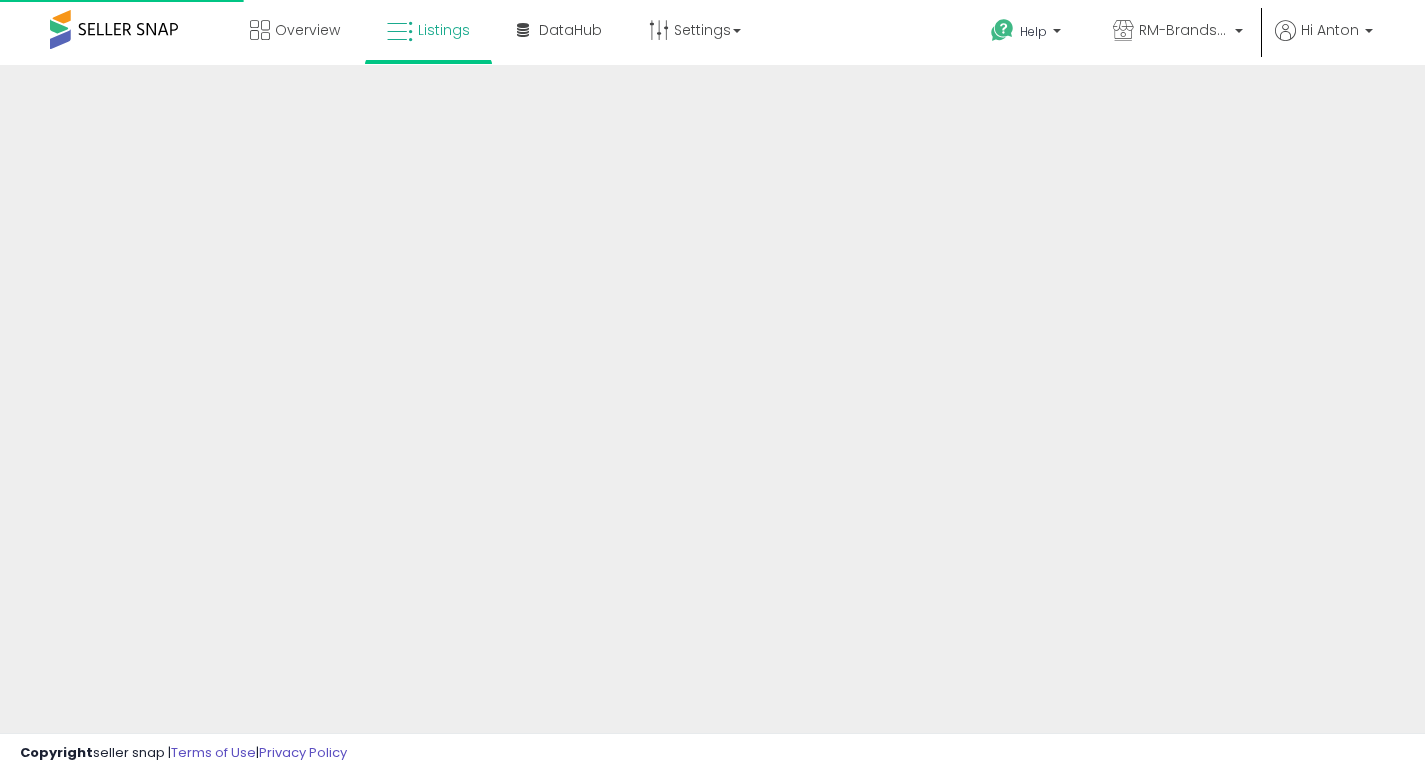 scroll, scrollTop: 0, scrollLeft: 0, axis: both 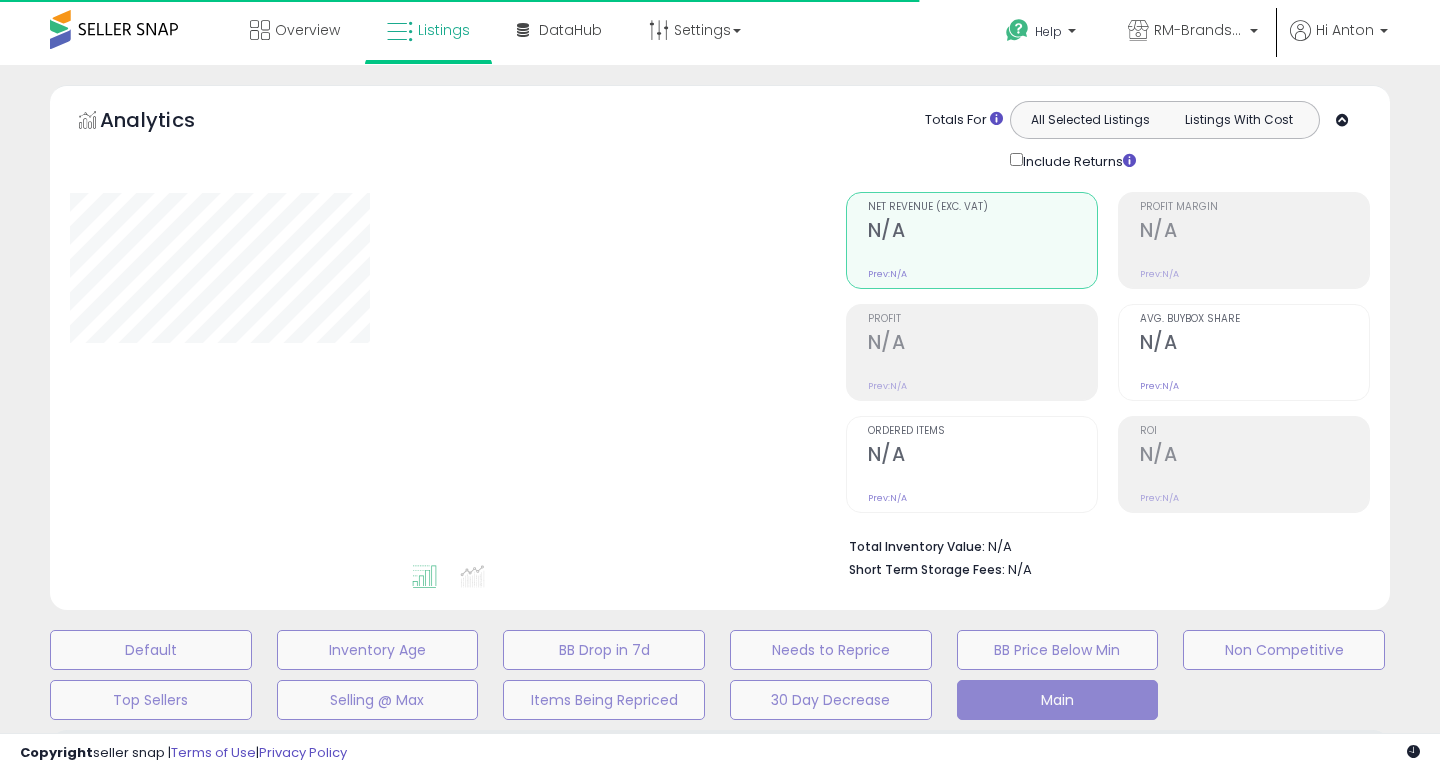 type on "***" 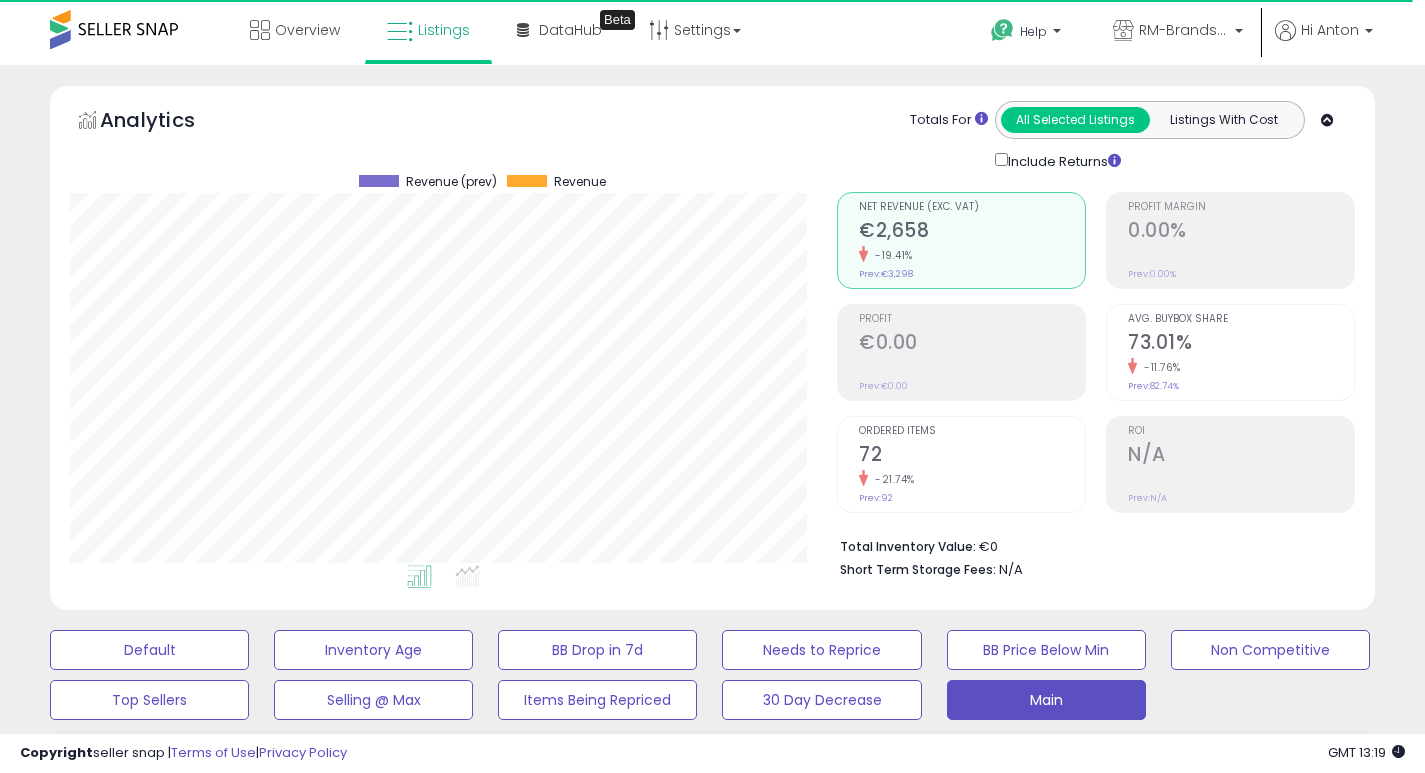 scroll, scrollTop: 999590, scrollLeft: 999233, axis: both 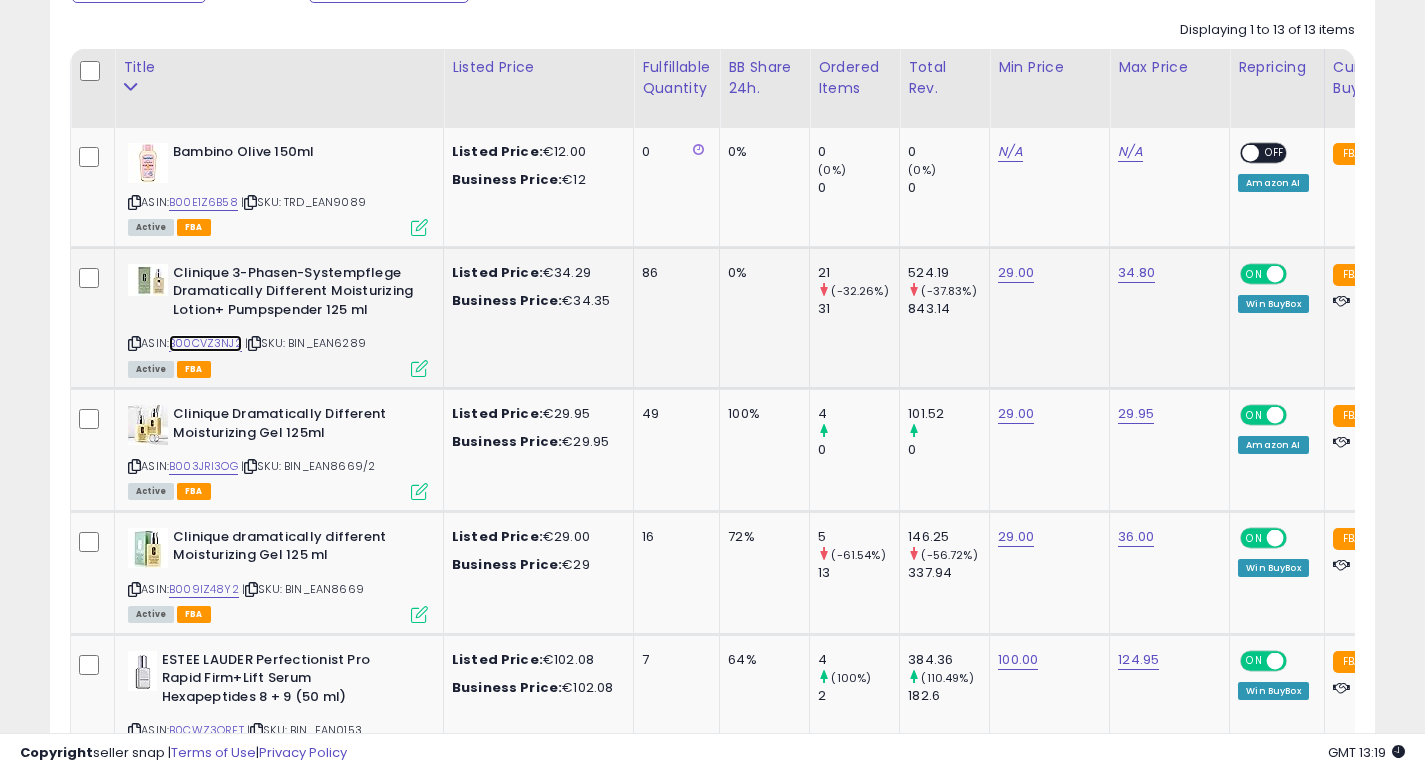 click on "B00CVZ3NJ2" at bounding box center (205, 343) 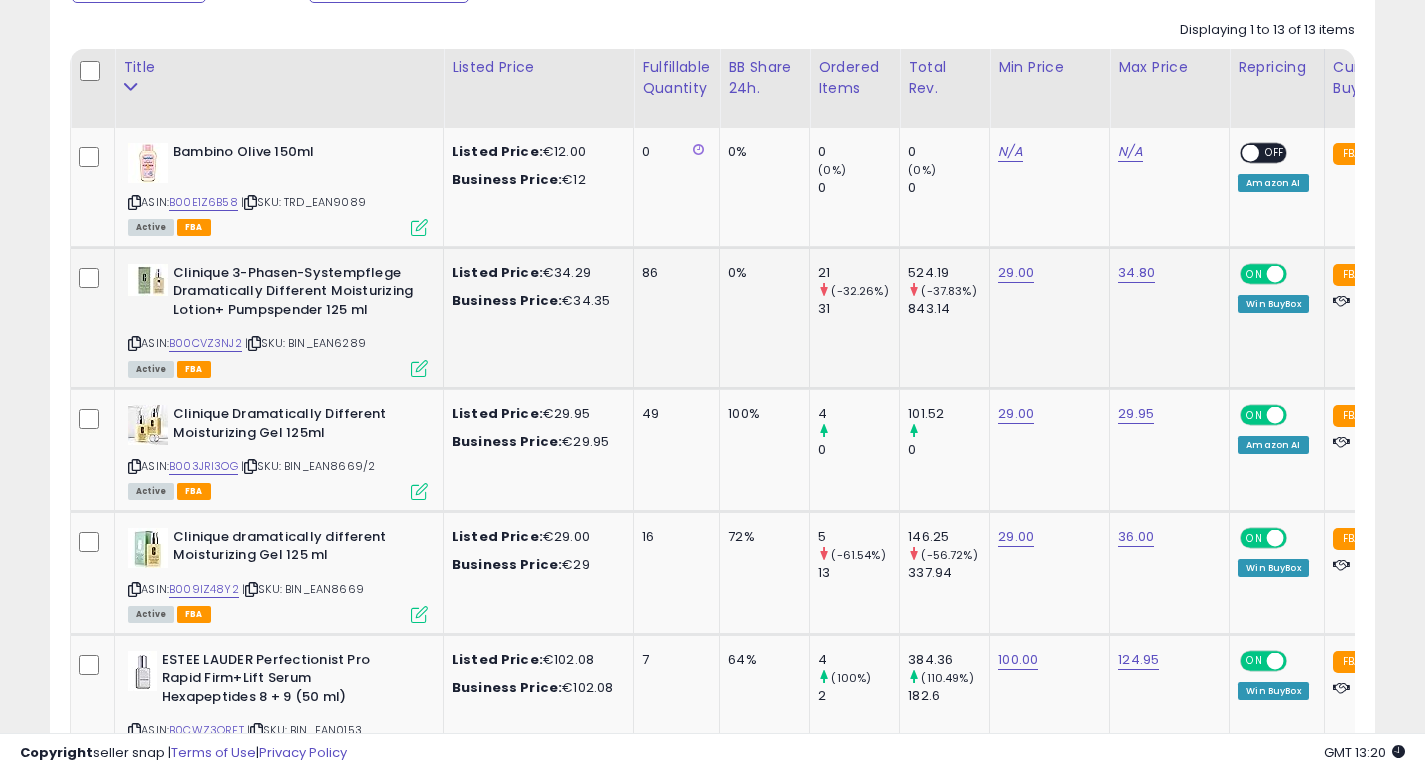 click at bounding box center [419, 368] 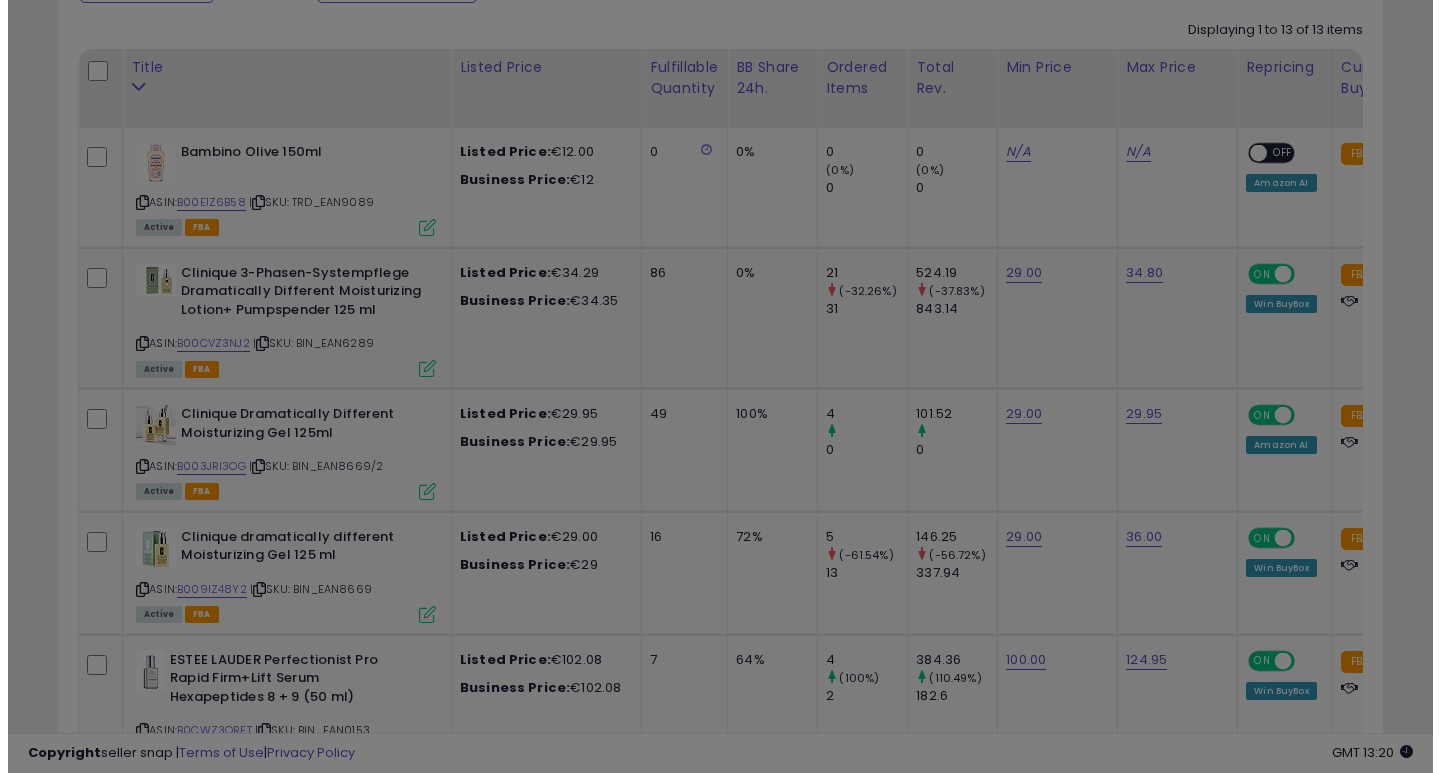 scroll, scrollTop: 999590, scrollLeft: 999224, axis: both 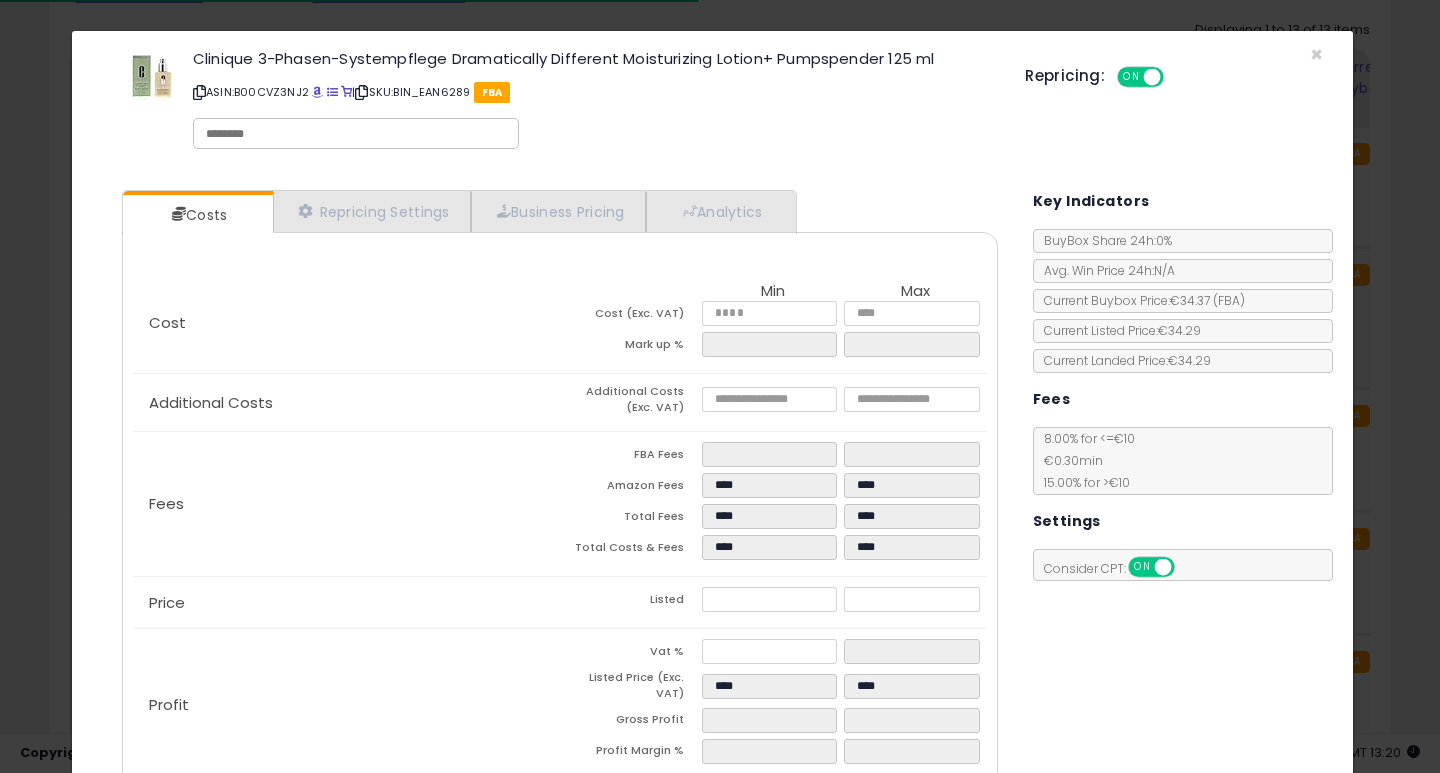 select on "******" 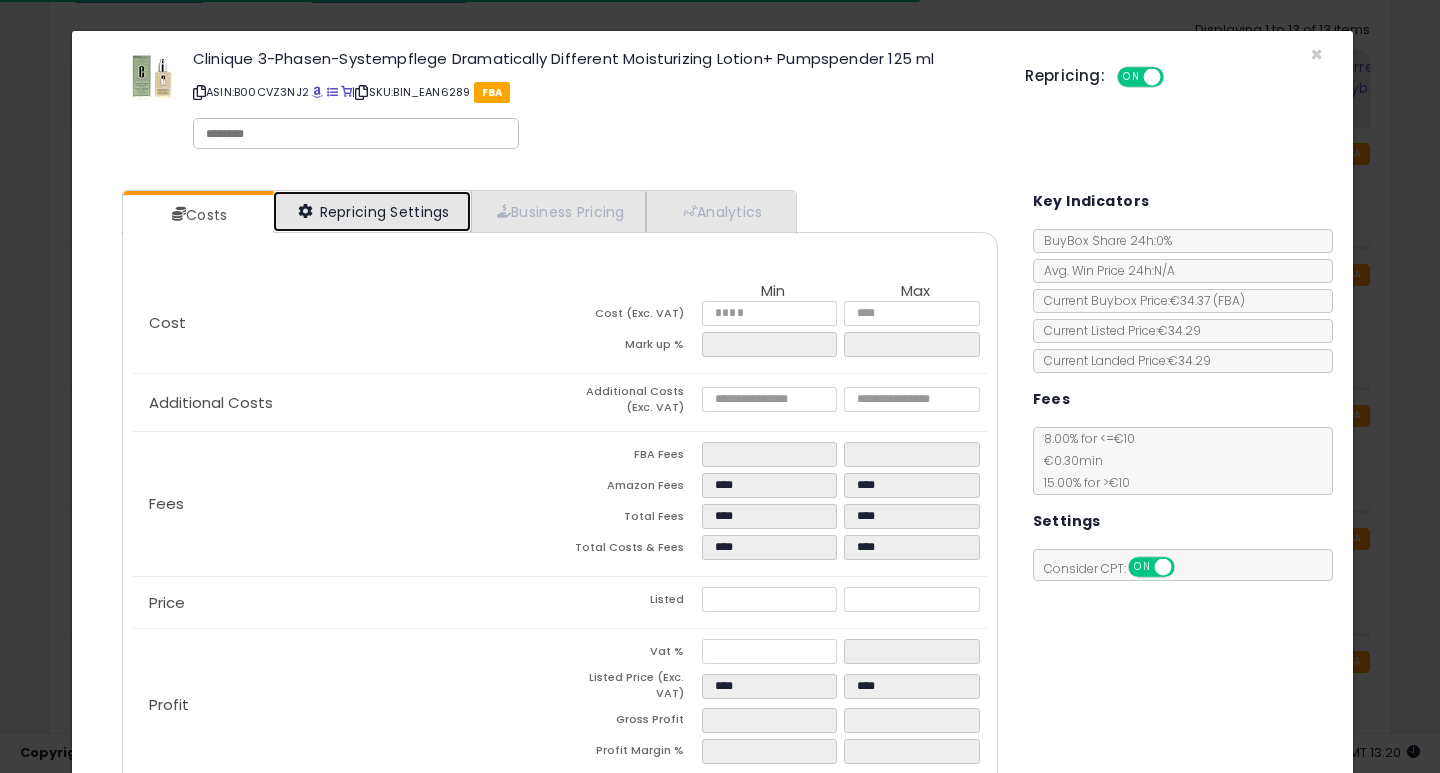 click on "Repricing Settings" at bounding box center (372, 211) 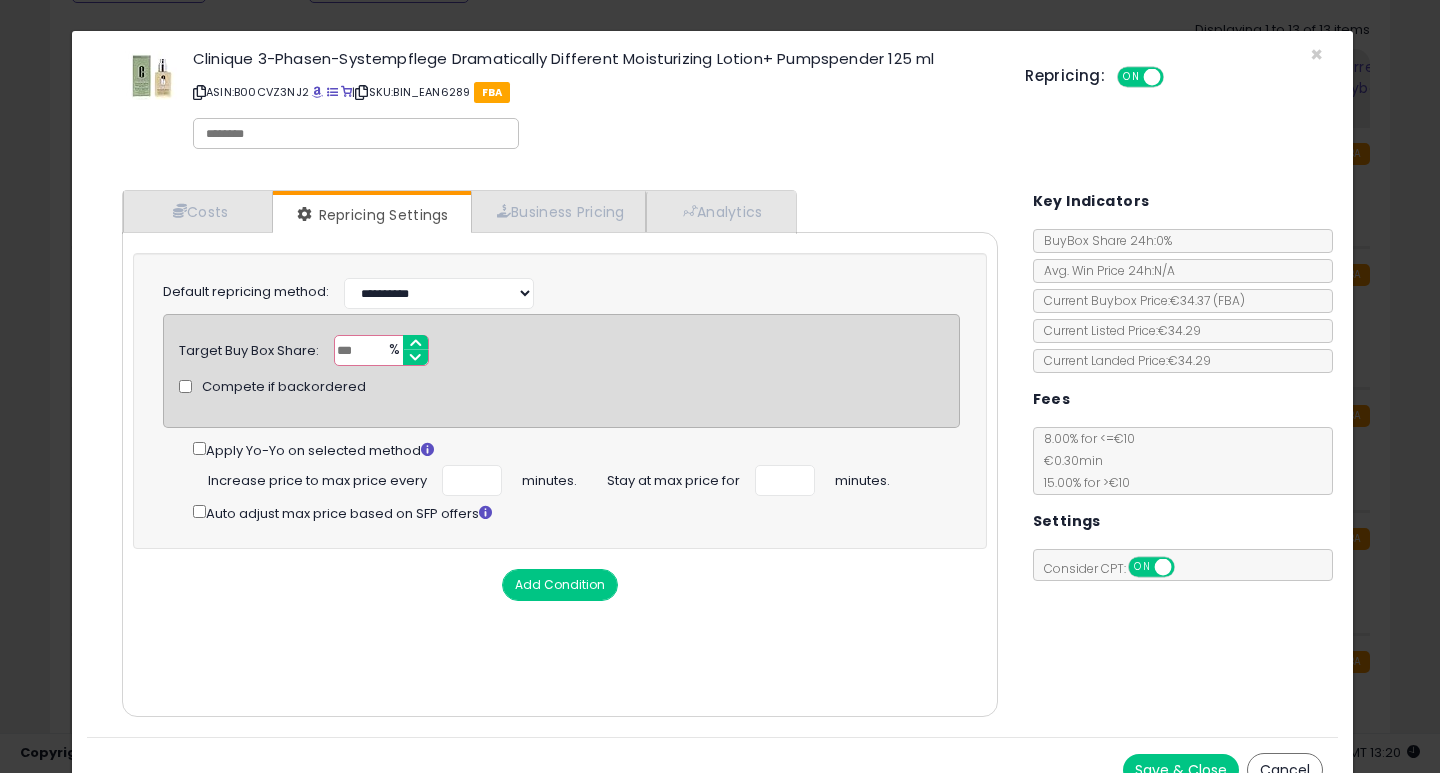 drag, startPoint x: 359, startPoint y: 347, endPoint x: 323, endPoint y: 347, distance: 36 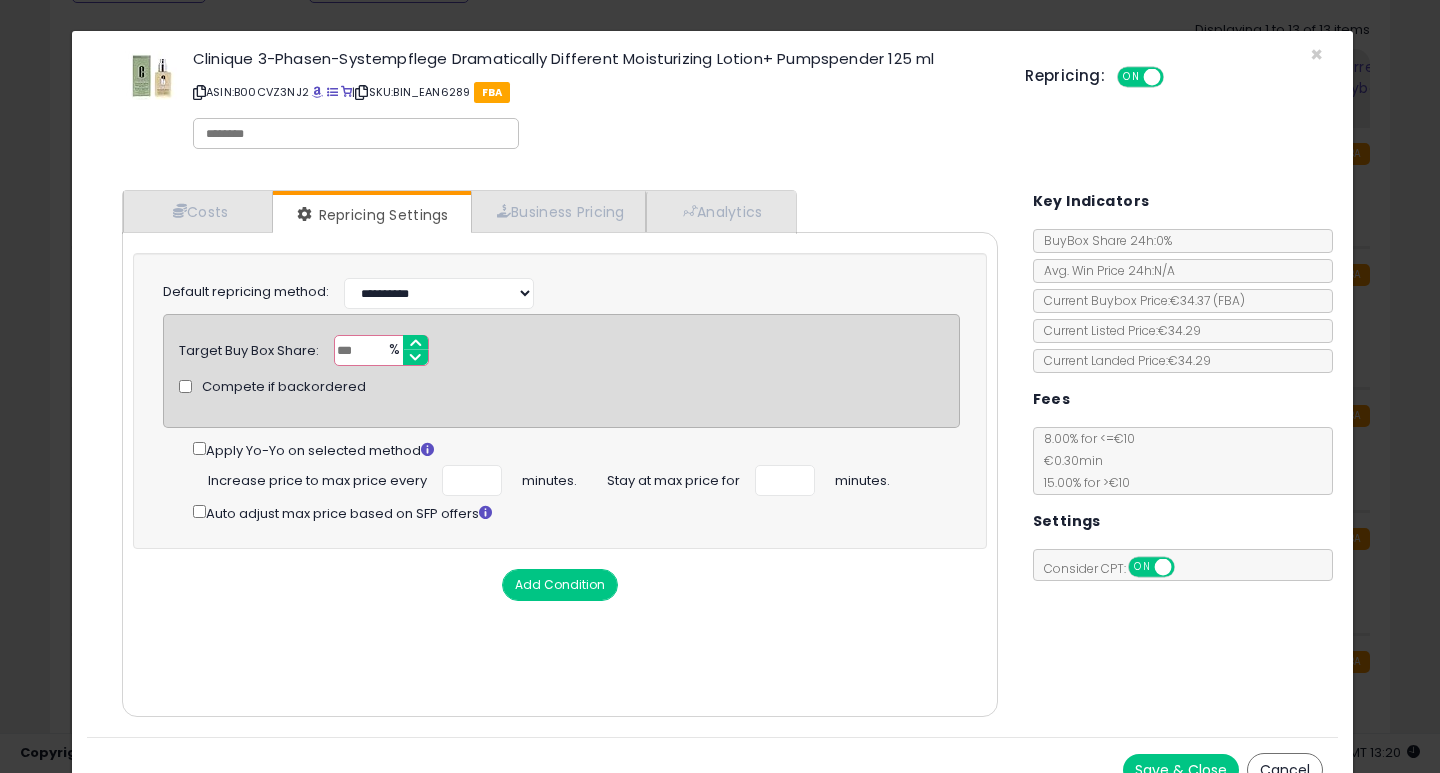 scroll, scrollTop: 29, scrollLeft: 0, axis: vertical 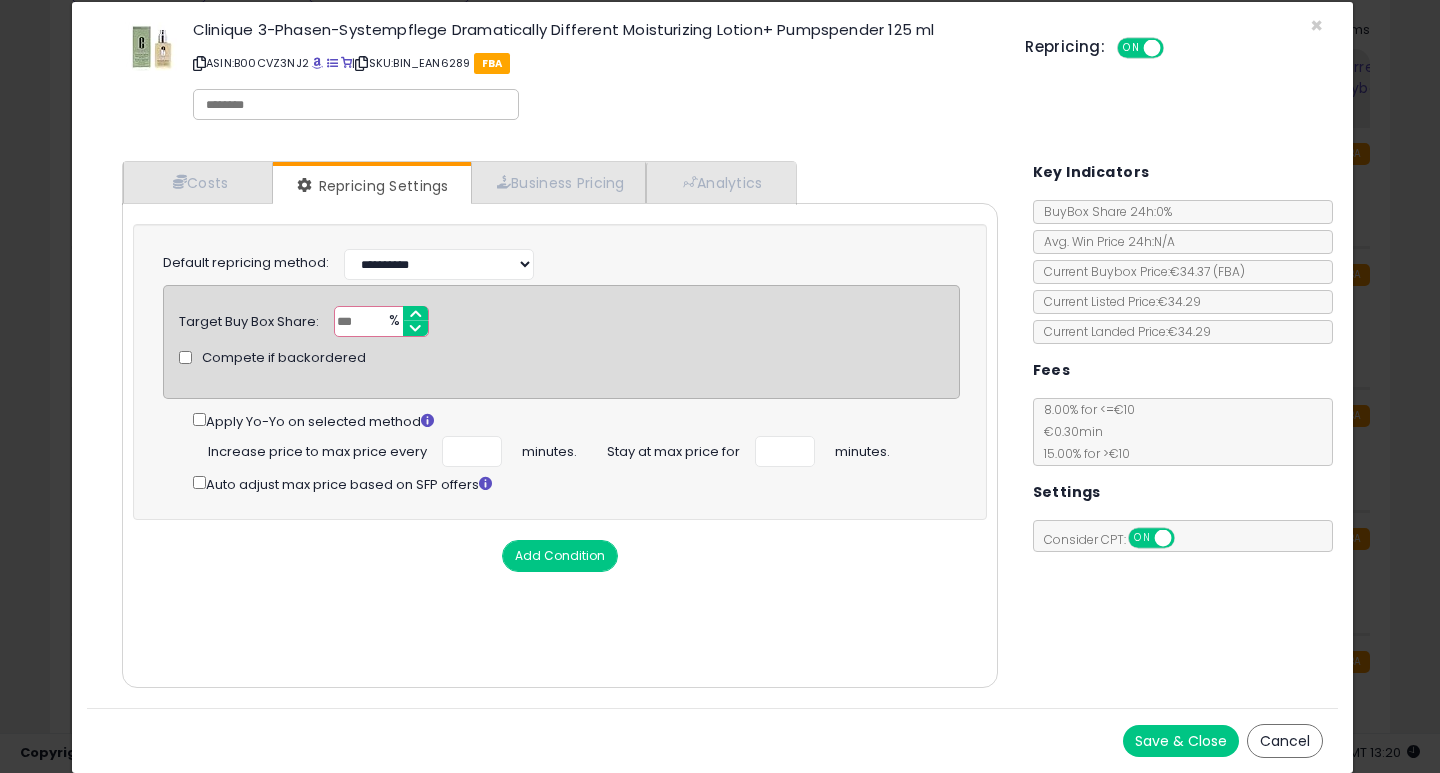 type on "**" 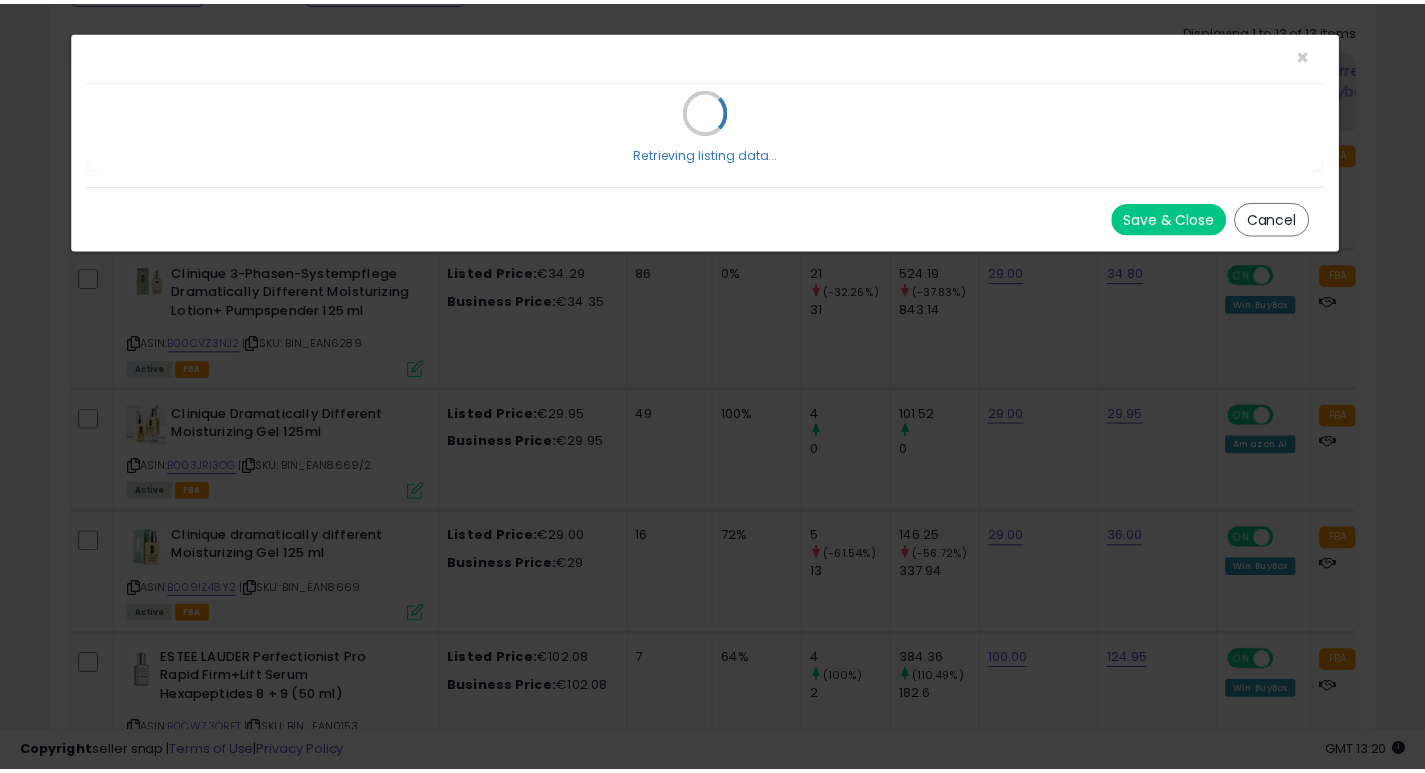scroll, scrollTop: 0, scrollLeft: 0, axis: both 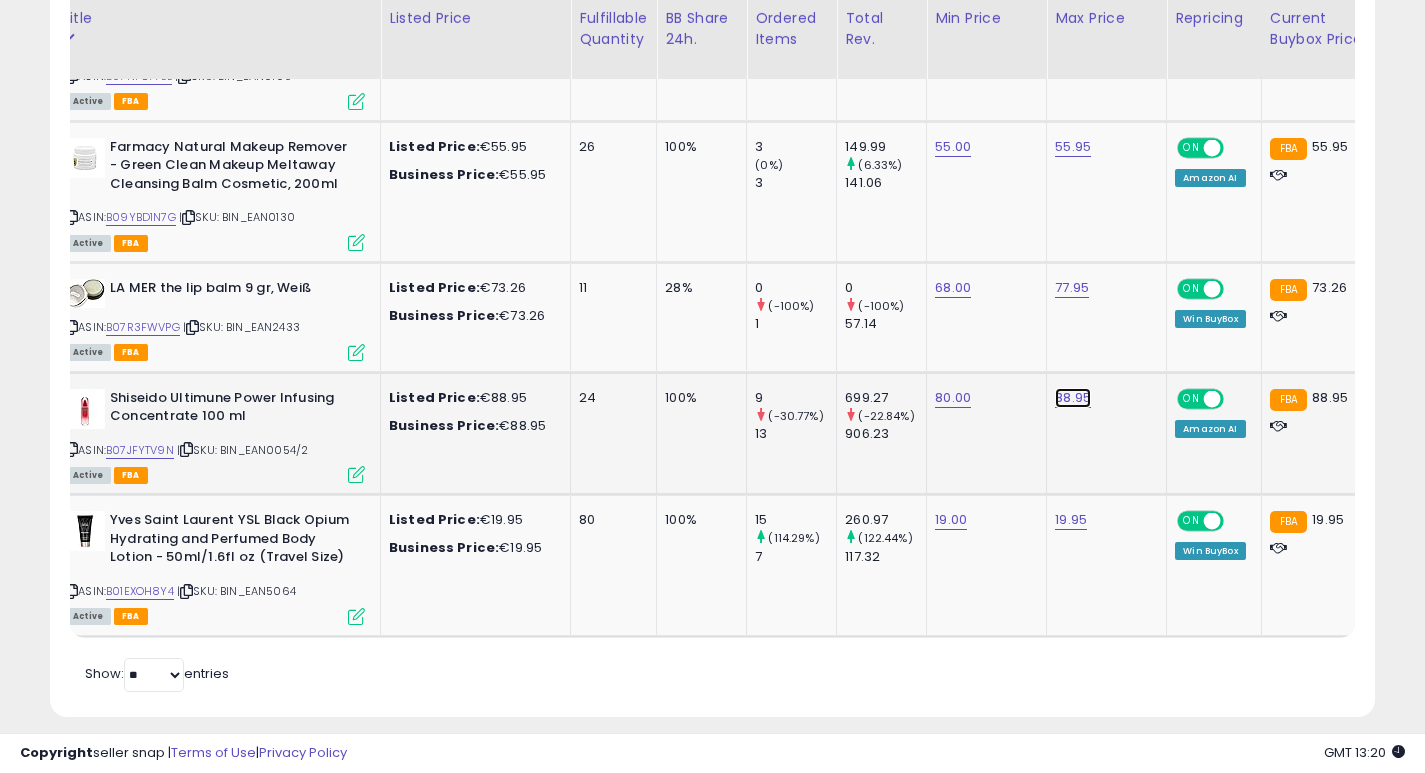 click on "88.95" at bounding box center (1067, -1179) 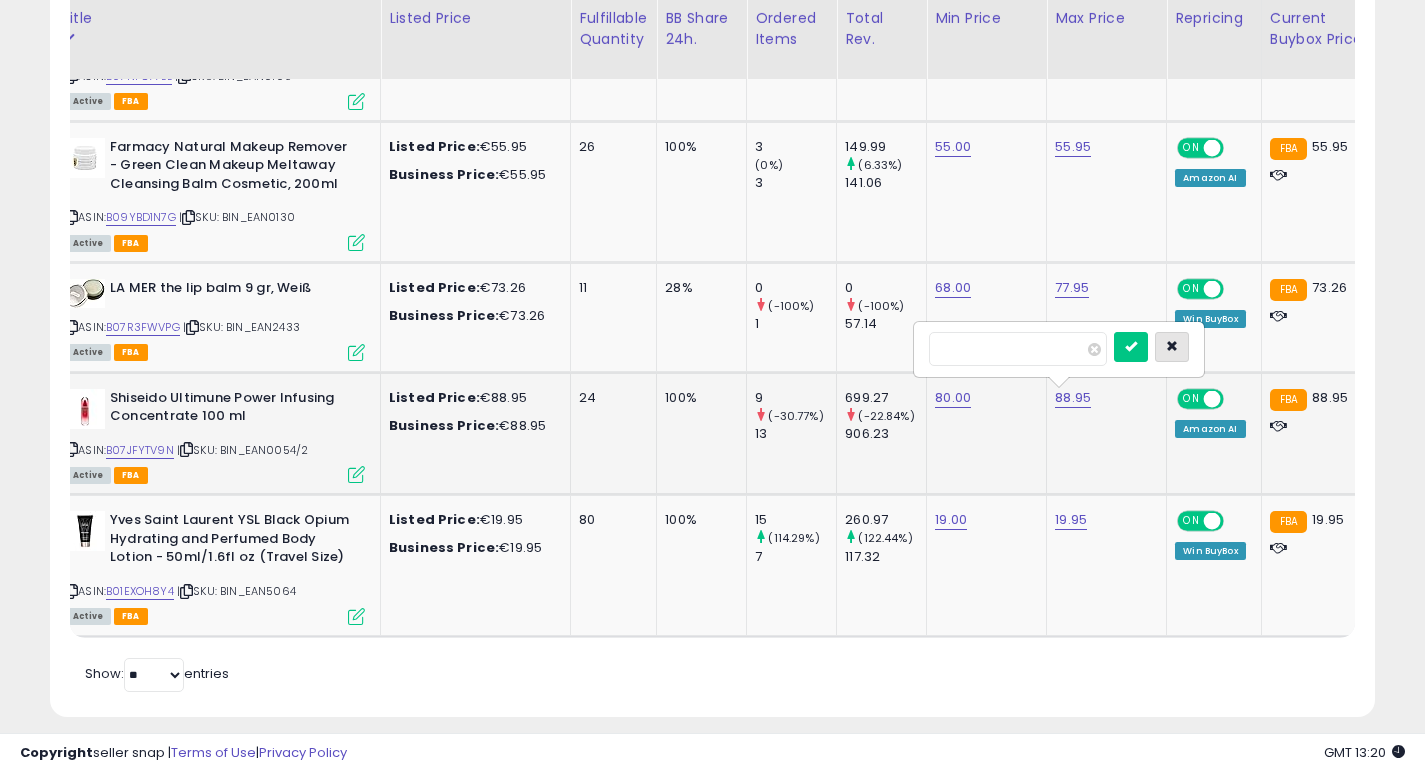 click at bounding box center [1172, 346] 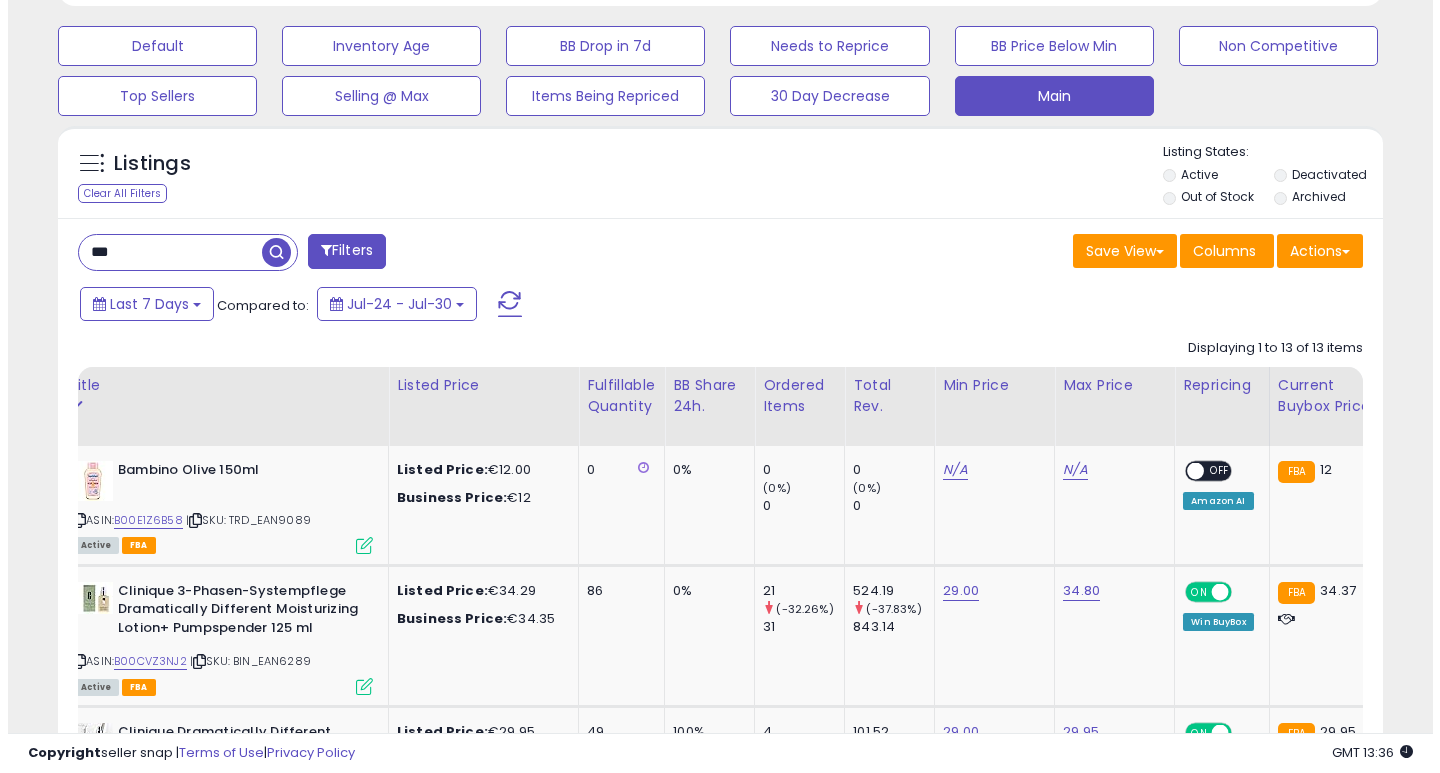 scroll, scrollTop: 291, scrollLeft: 0, axis: vertical 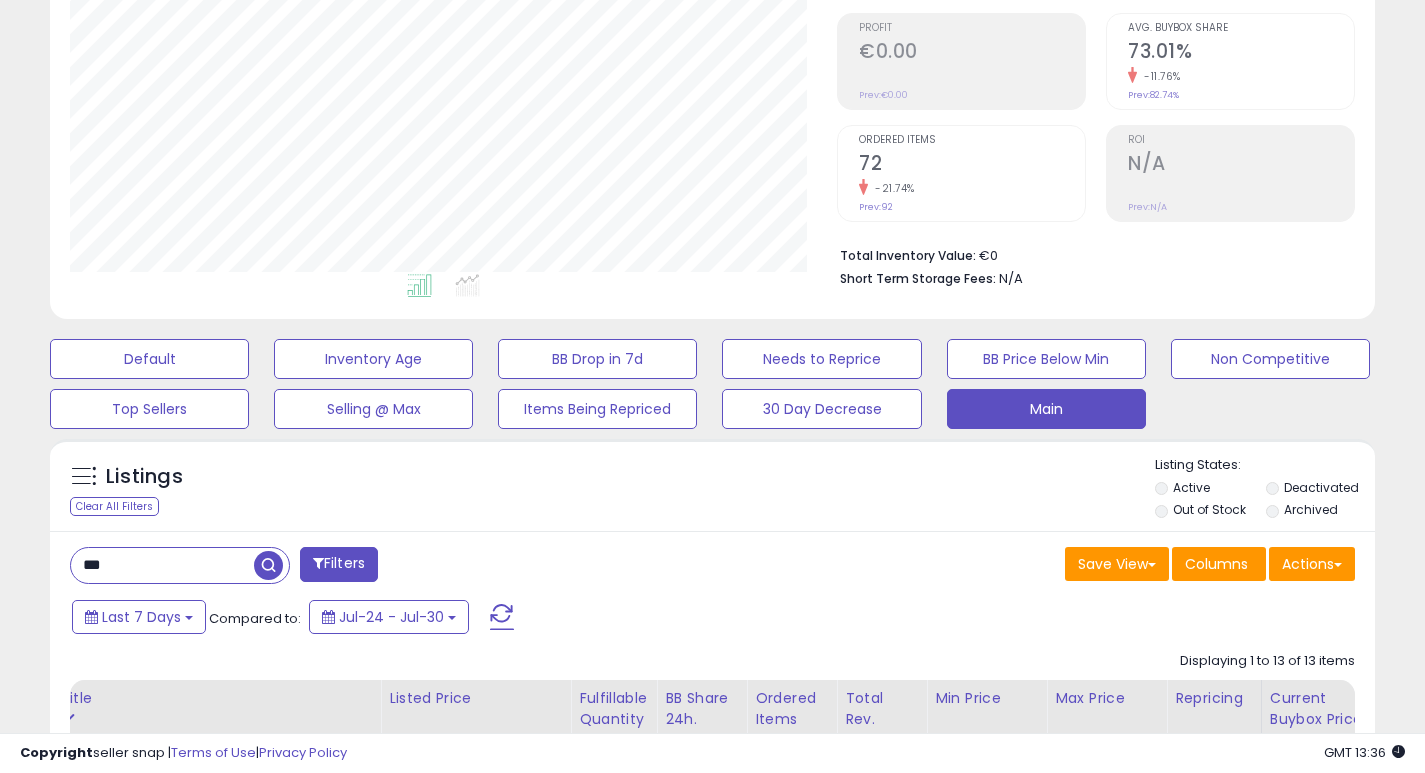 click on "***" at bounding box center [162, 565] 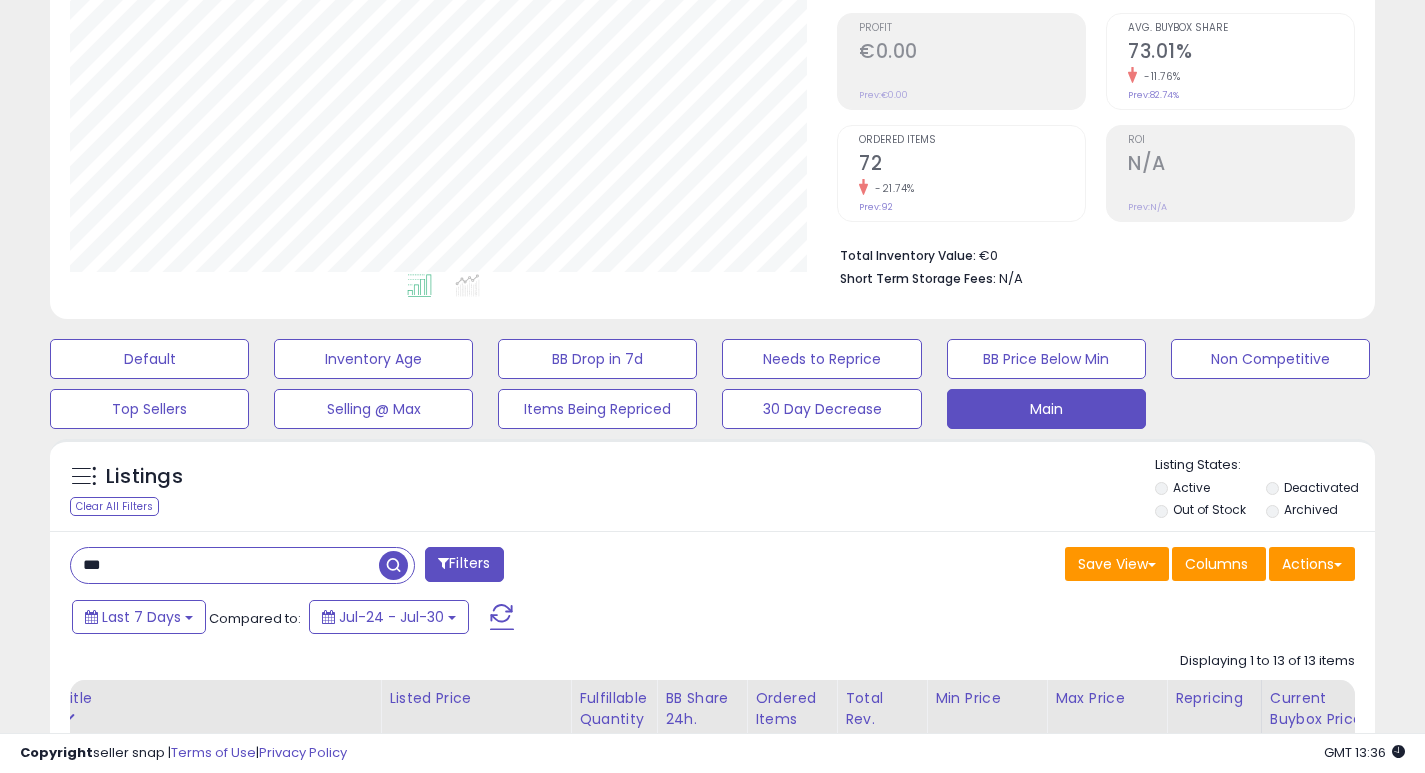 click on "***" at bounding box center (225, 565) 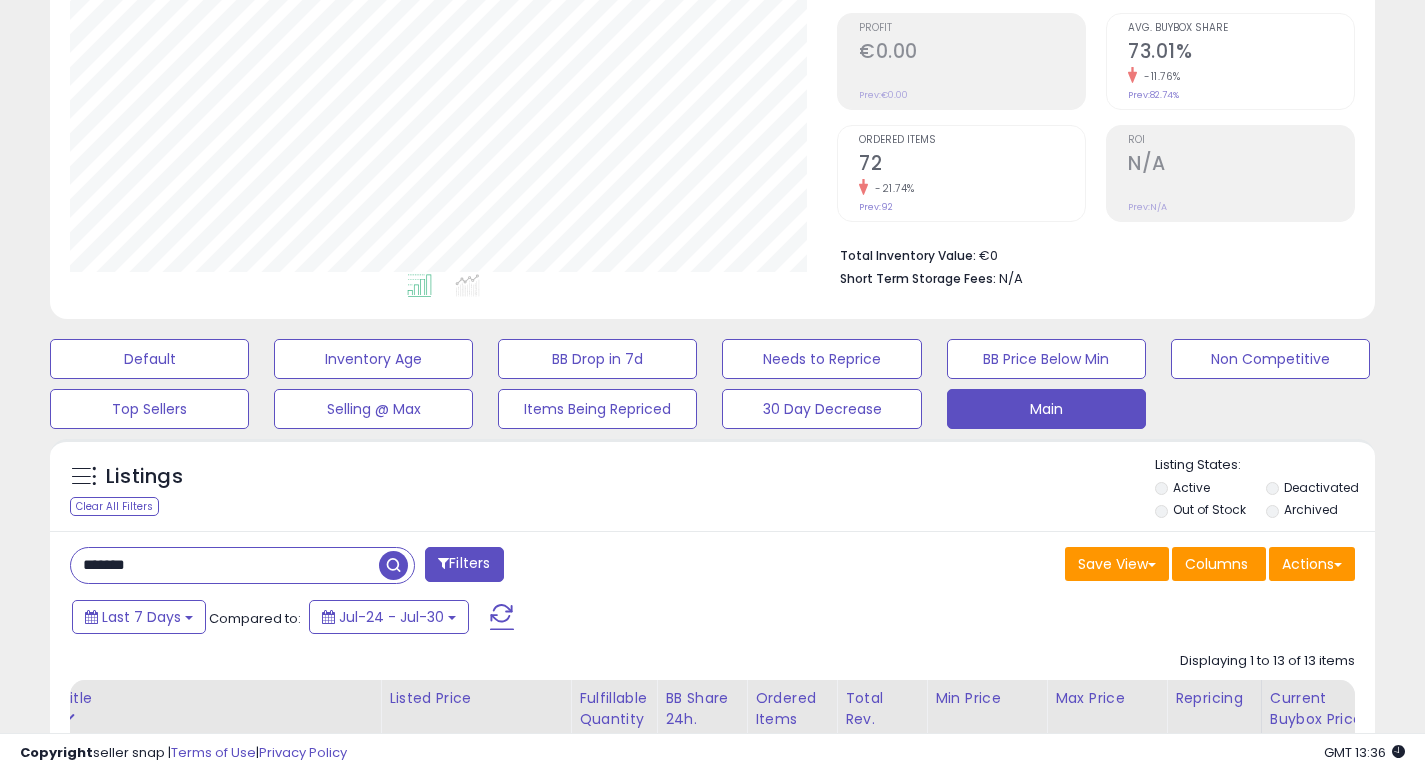type on "*******" 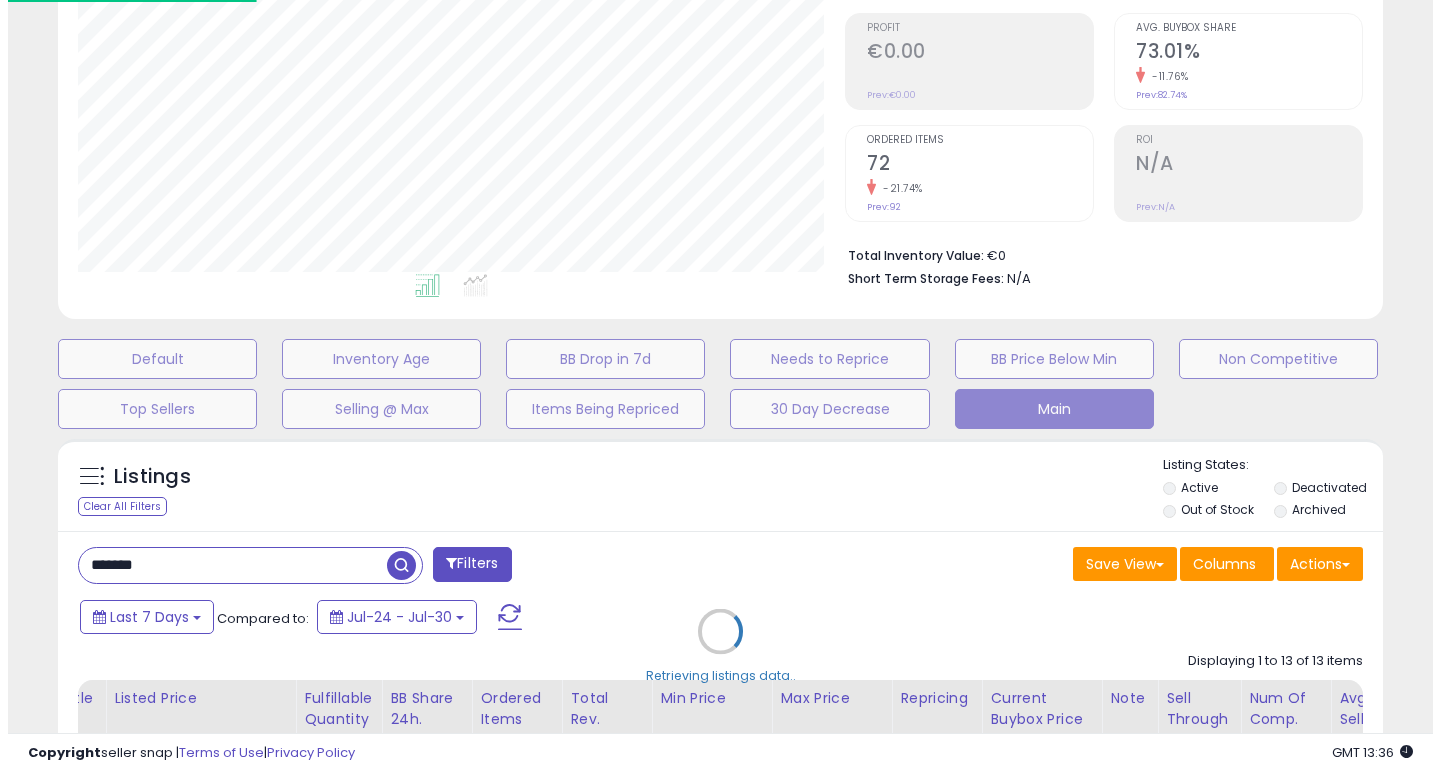 scroll, scrollTop: 999590, scrollLeft: 999224, axis: both 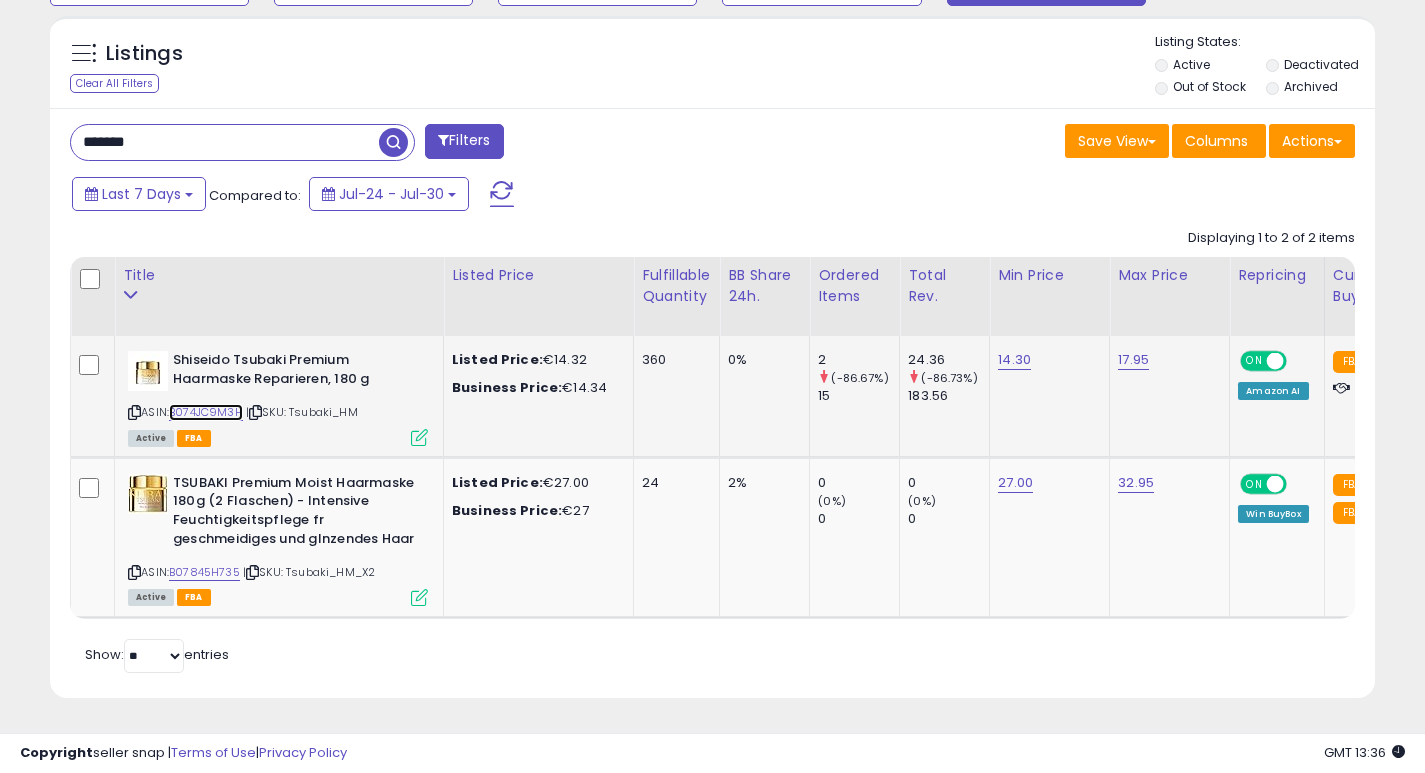 click on "B074JC9M3H" at bounding box center (206, 412) 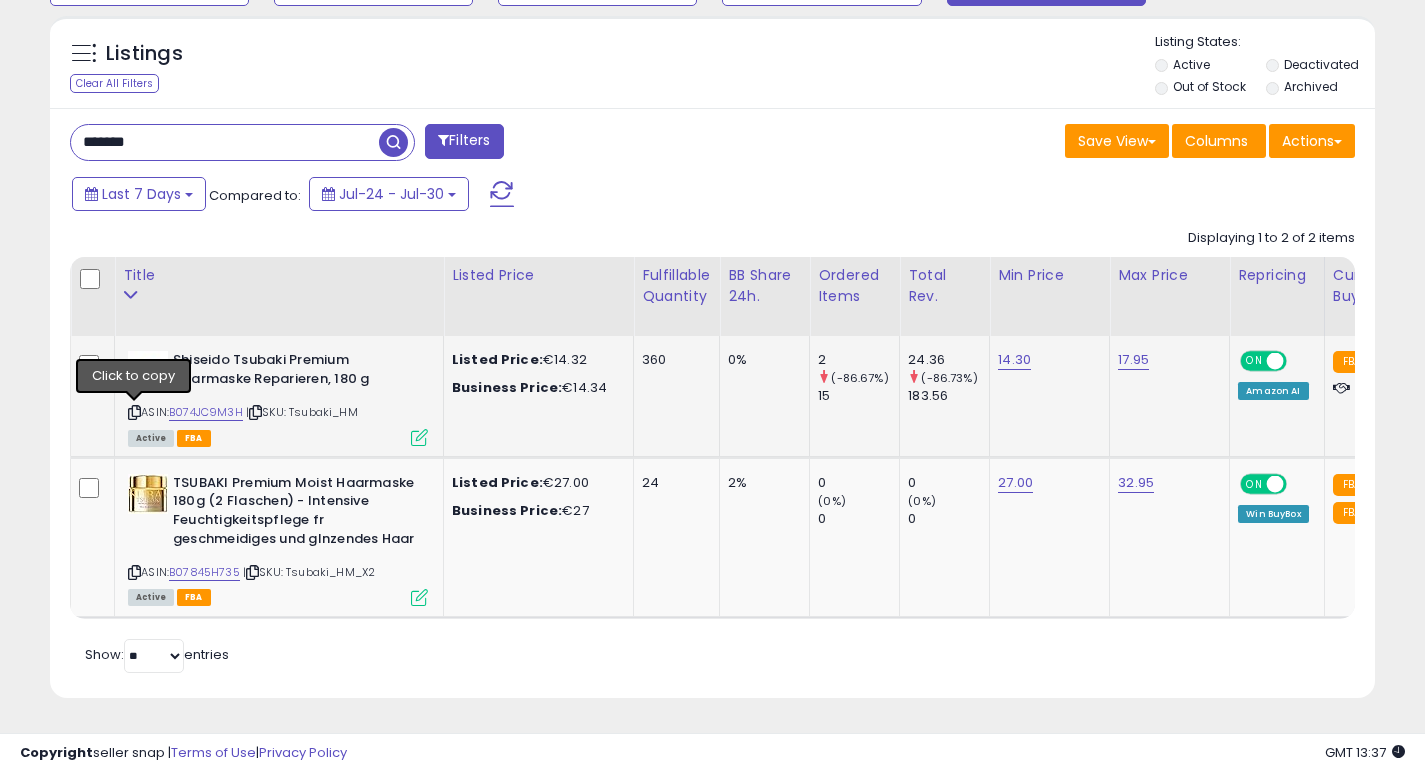click at bounding box center (134, 412) 